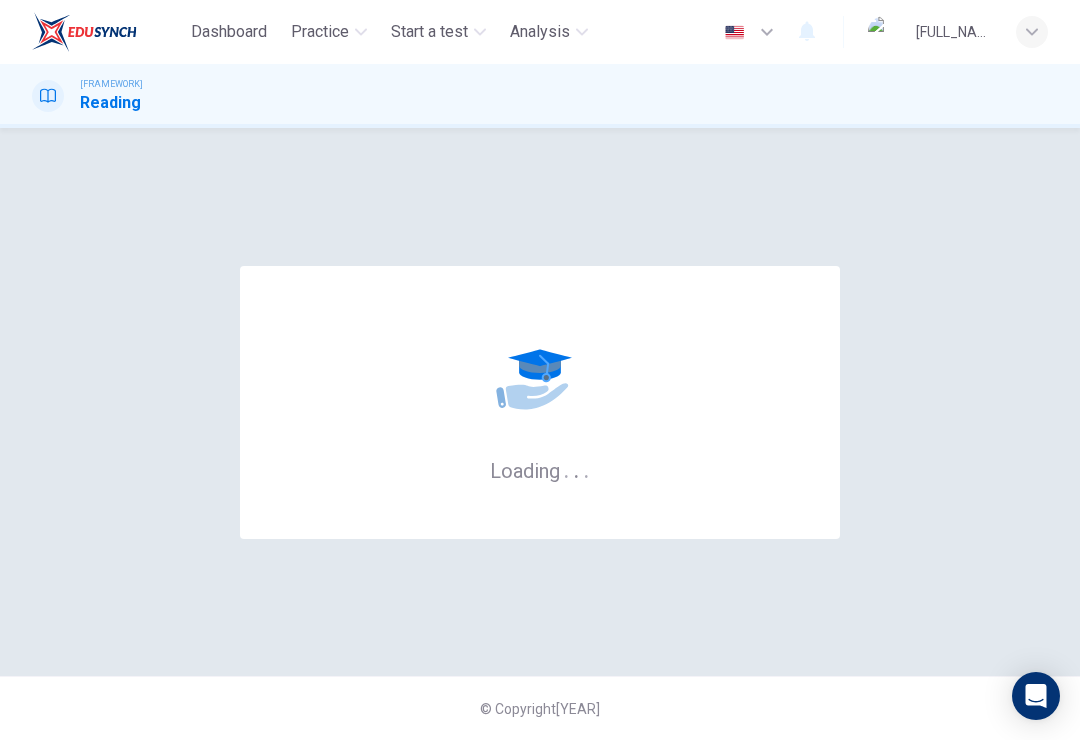 scroll, scrollTop: 0, scrollLeft: 0, axis: both 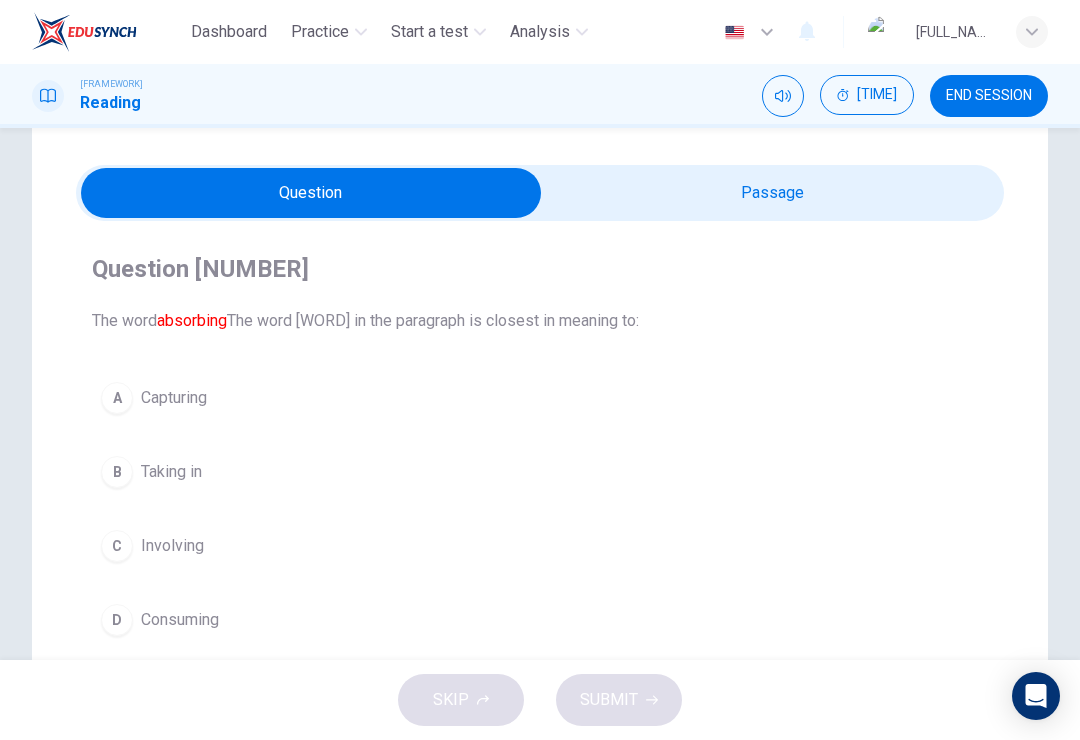 click on "END SESSION" at bounding box center (989, 96) 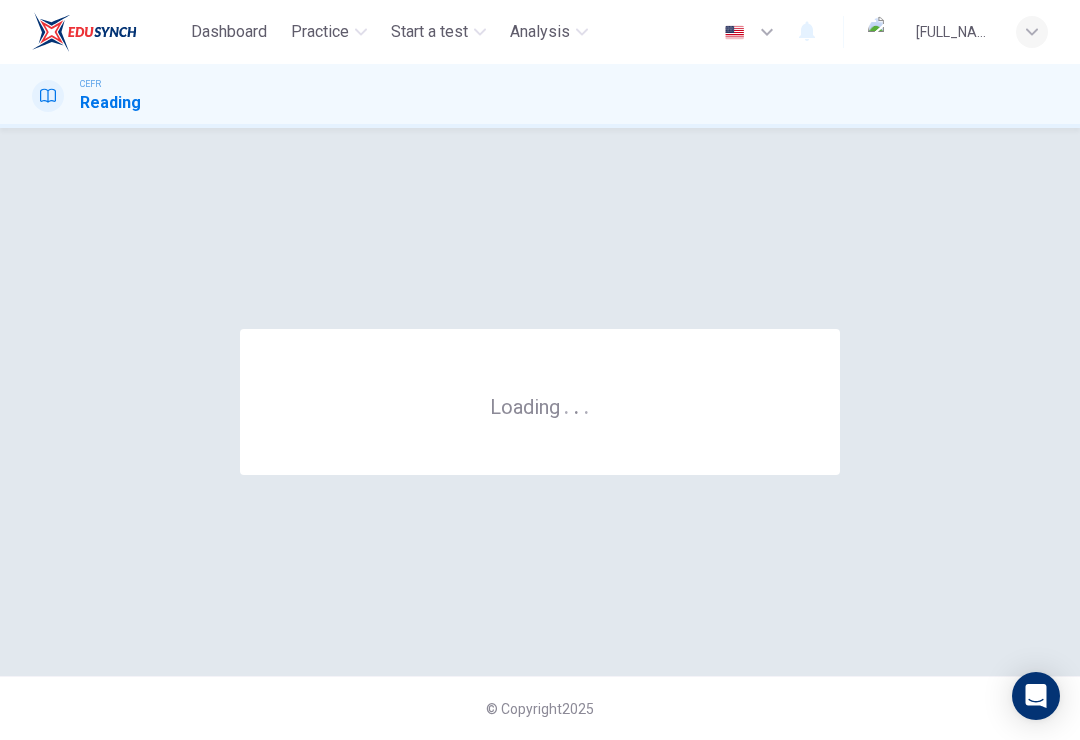scroll, scrollTop: 0, scrollLeft: 0, axis: both 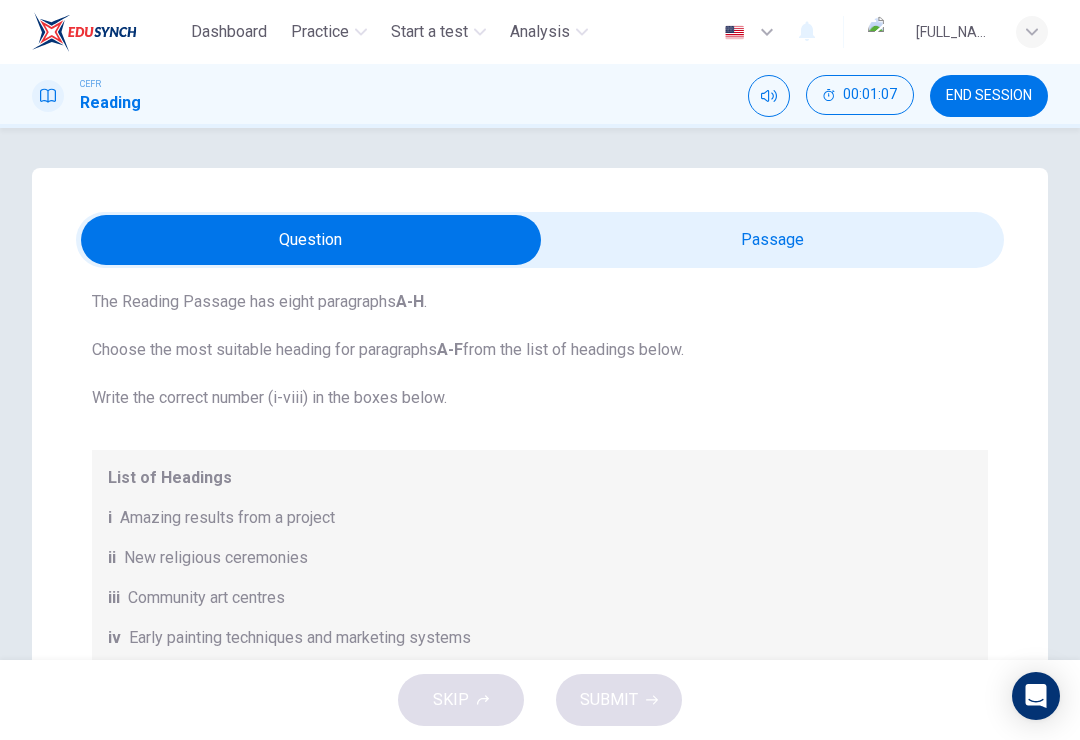 click at bounding box center [311, 240] 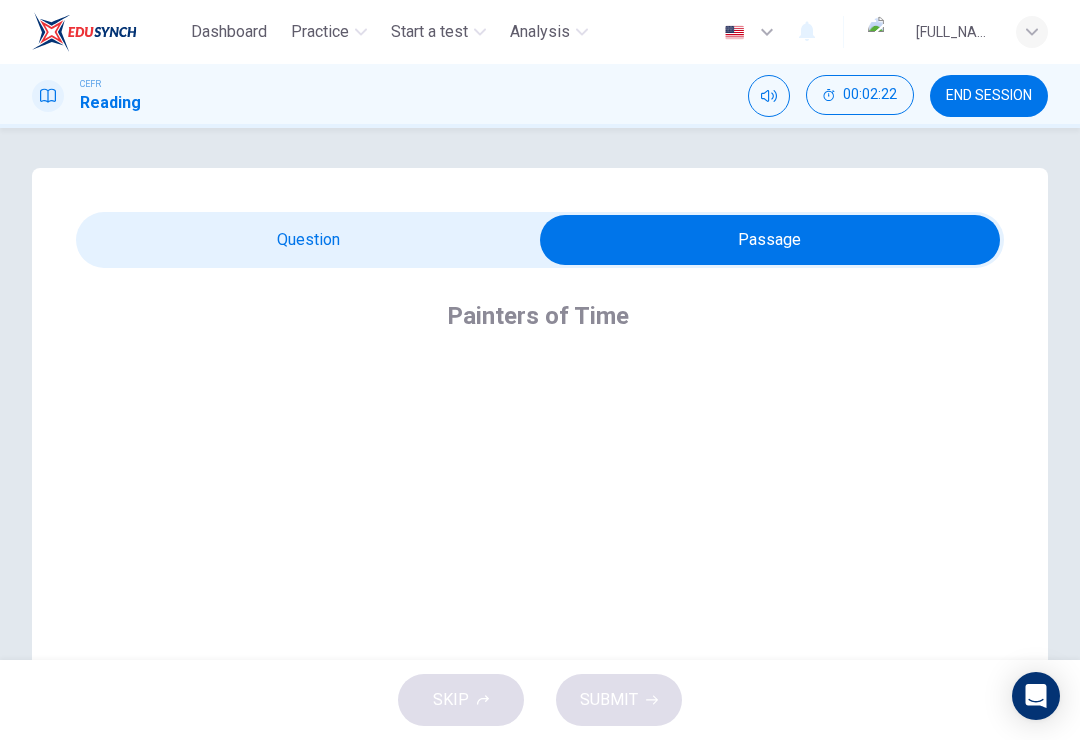 scroll, scrollTop: 0, scrollLeft: 0, axis: both 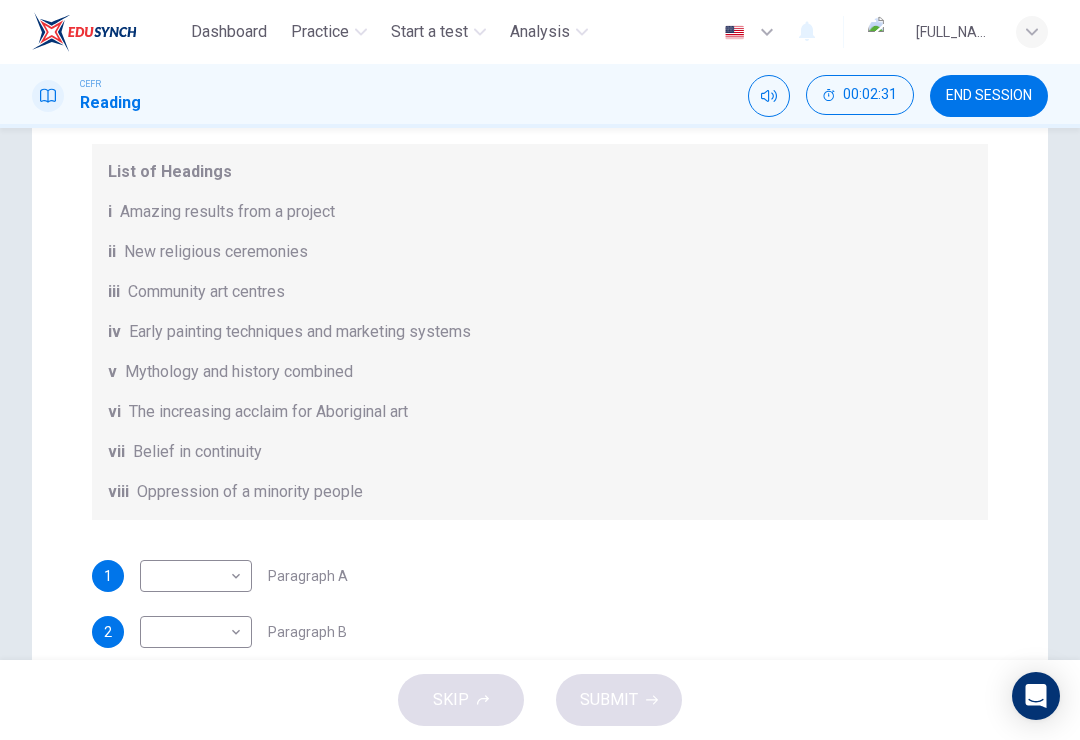 click on "Dashboard Practice Start a test Analysis English en ​ [FULL_NAME] CEFR Reading 00:02:31 END SESSION Question Passage Questions 1 - 6 The Reading Passage has eight paragraphs  A-H .
Choose the most suitable heading for paragraphs  A-F  from the list of headings below.
Write the correct number (i-viii) in the boxes below. List of Headings i Amazing results from a project ii New religious ceremonies iii Community art centres iv Early painting techniques and marketing systems v Mythology and history combined vi The increasing acclaim for Aboriginal art vii Belief in continuity viii Oppression of a minority people 1 ​ ​ Paragraph A 2 ​ ​ Paragraph B 3 ​ ​ Paragraph C 4 ​ ​ Paragraph D 5 ​ ​ Paragraph E 6 ​ ​ Paragraph F Painters of Time CLICK TO ZOOM Click to Zoom A B C D E F G H  Today, Aboriginal painting has become a great success. Some works sell for more than $25,000, and exceptional items may fetch as much as $180,000 in Australia. SKIP SUBMIT" at bounding box center (540, 370) 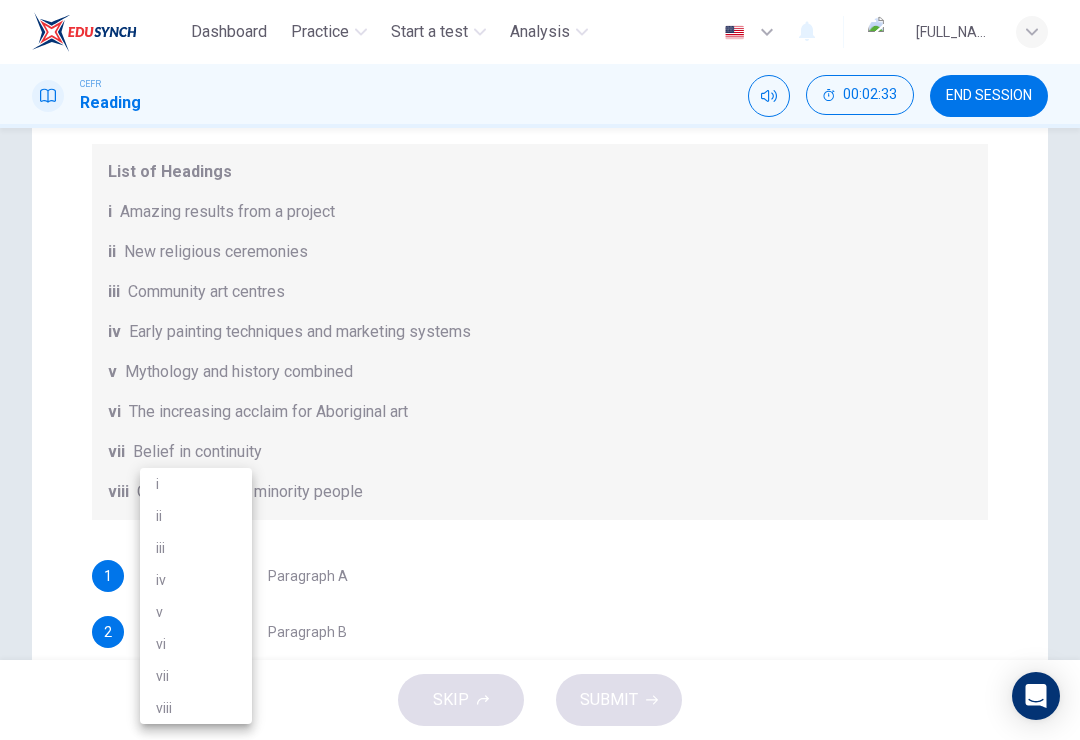 click on "iii" at bounding box center [196, 548] 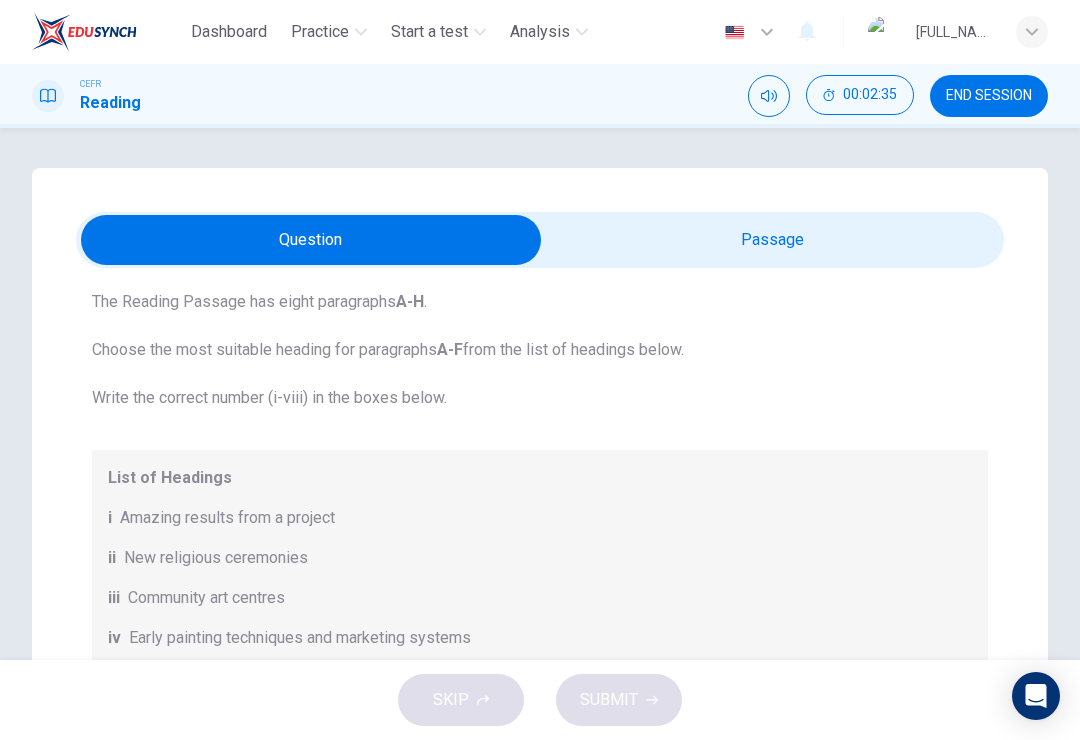 scroll, scrollTop: 0, scrollLeft: 0, axis: both 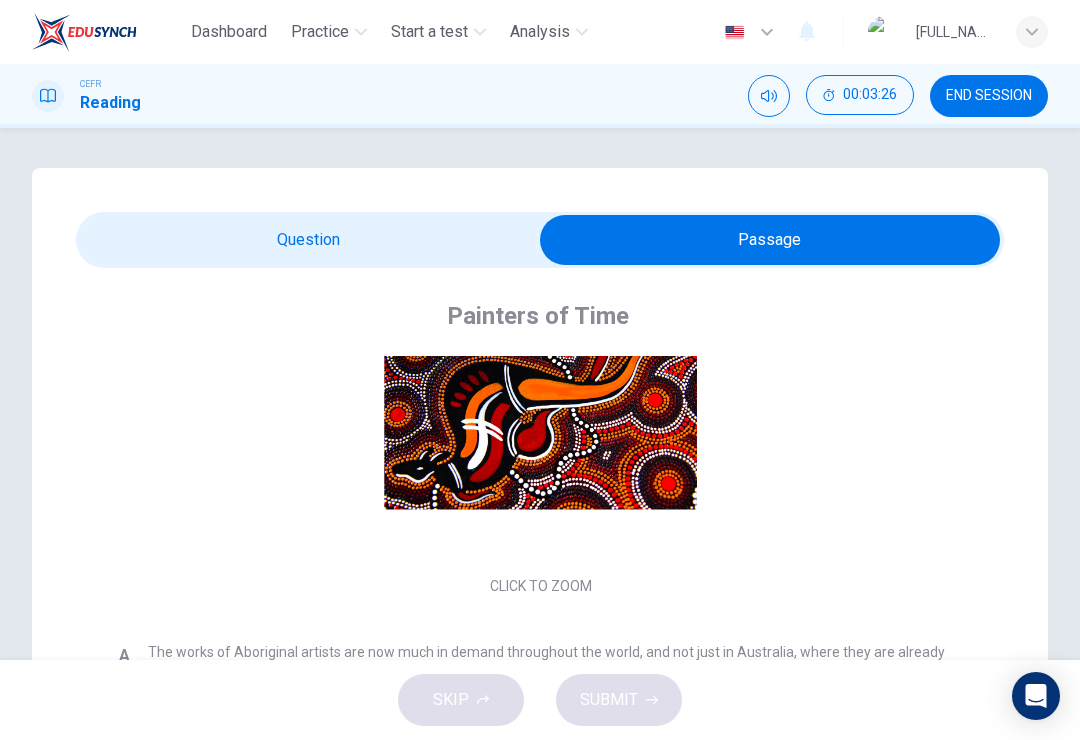 click at bounding box center [770, 240] 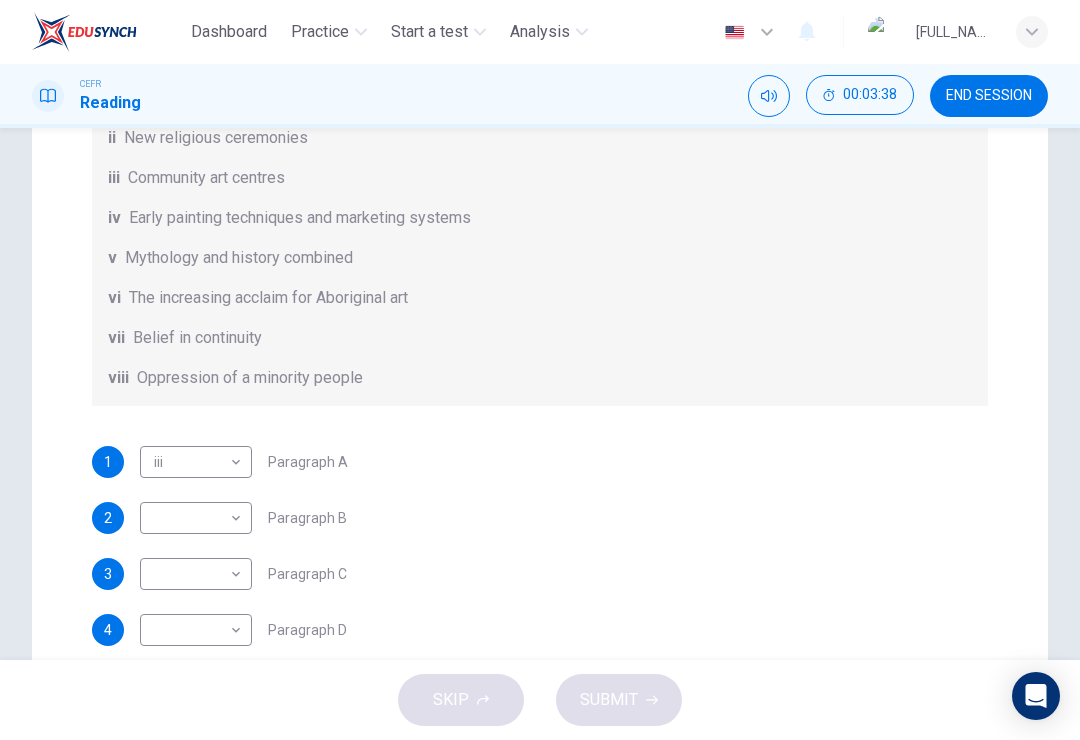 scroll, scrollTop: 421, scrollLeft: 0, axis: vertical 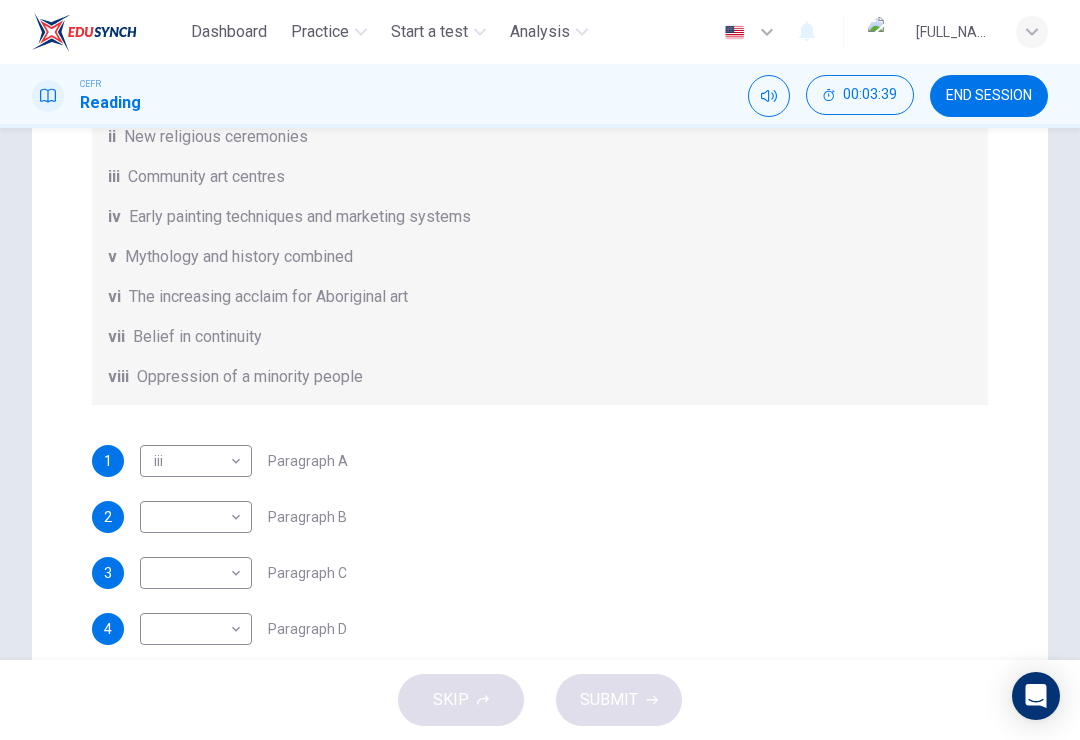 click on "Dashboard Practice Start a test Analysis English en ​ [PERSON] CEFR Reading 00:03:39 END SESSION Question Passage Questions 1 - 6 The Reading Passage has eight paragraphs  A-H .
Choose the most suitable heading for paragraphs  A-F  from the list of headings below.
Write the correct number (i-viii) in the boxes below. List of Headings i Amazing results from a project ii New religious ceremonies iii Community art centres iv Early painting techniques and marketing systems v Mythology and history combined vi The increasing acclaim for Aboriginal art vii Belief in continuity viii Oppression of a minority people 1 iii iii ​ Paragraph A 2 v v ​ Paragraph B 3 viii viii ​ Paragraph C 4 vi vi ​ Paragraph D 5 iv iv ​ Paragraph E 6 ​ ​ Paragraph F Painters of Time CLICK TO ZOOM Click to Zoom A B C D E F G H  Today, Aboriginal painting has become a great success. Some works sell for more than $25,000, and exceptional items may fetch as much as $180,000 in Australia. SKIP SUBMIT" at bounding box center [540, 370] 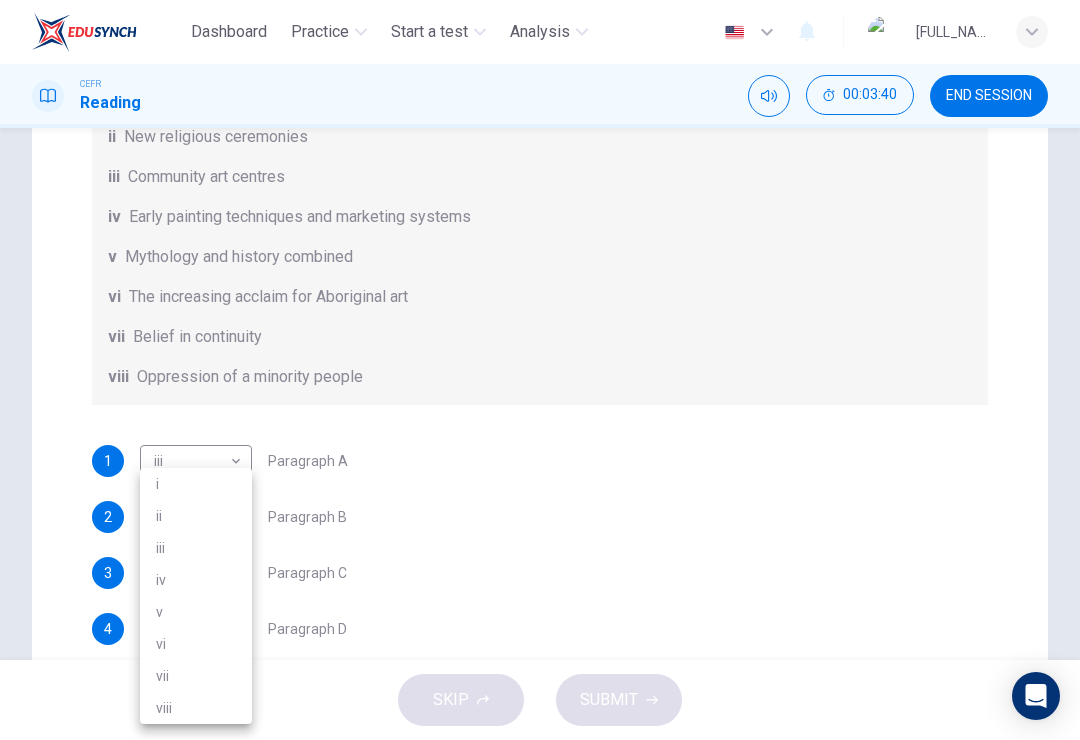 click on "v" at bounding box center (196, 612) 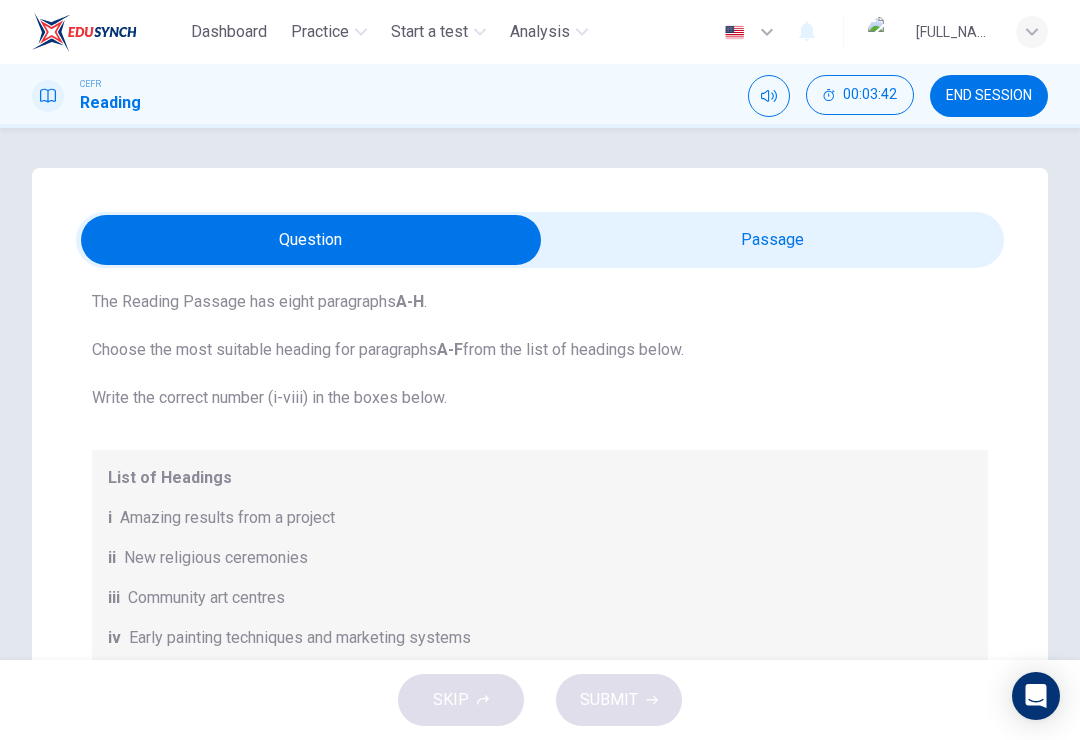 scroll, scrollTop: 0, scrollLeft: 0, axis: both 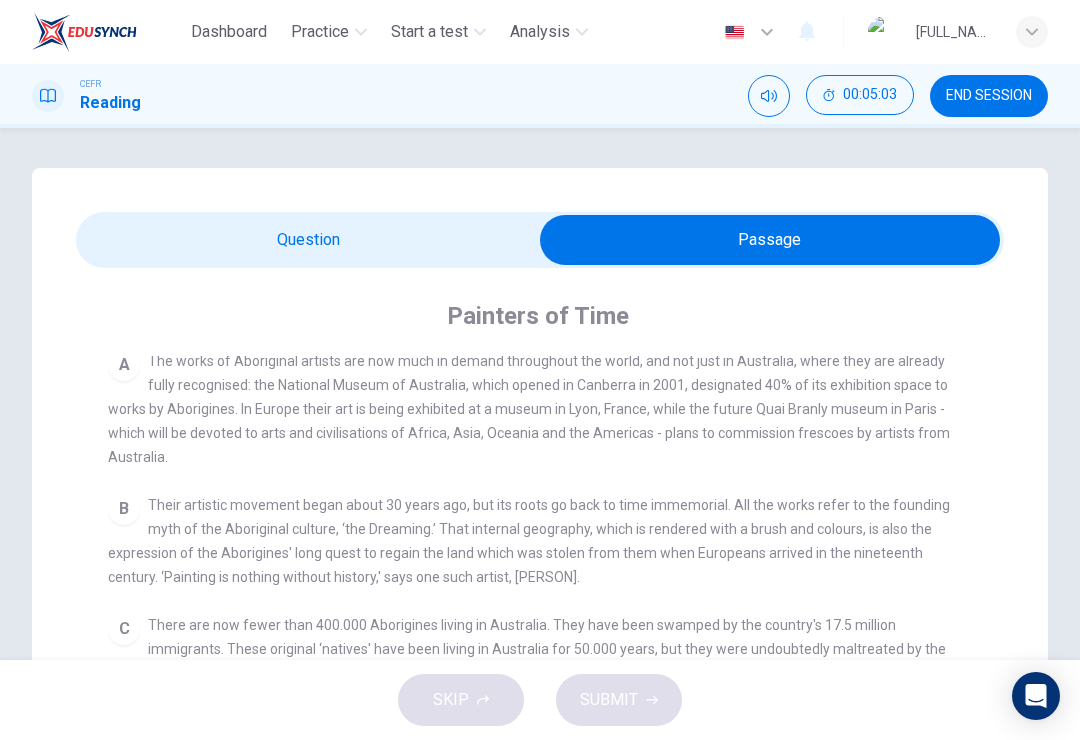 click at bounding box center (770, 240) 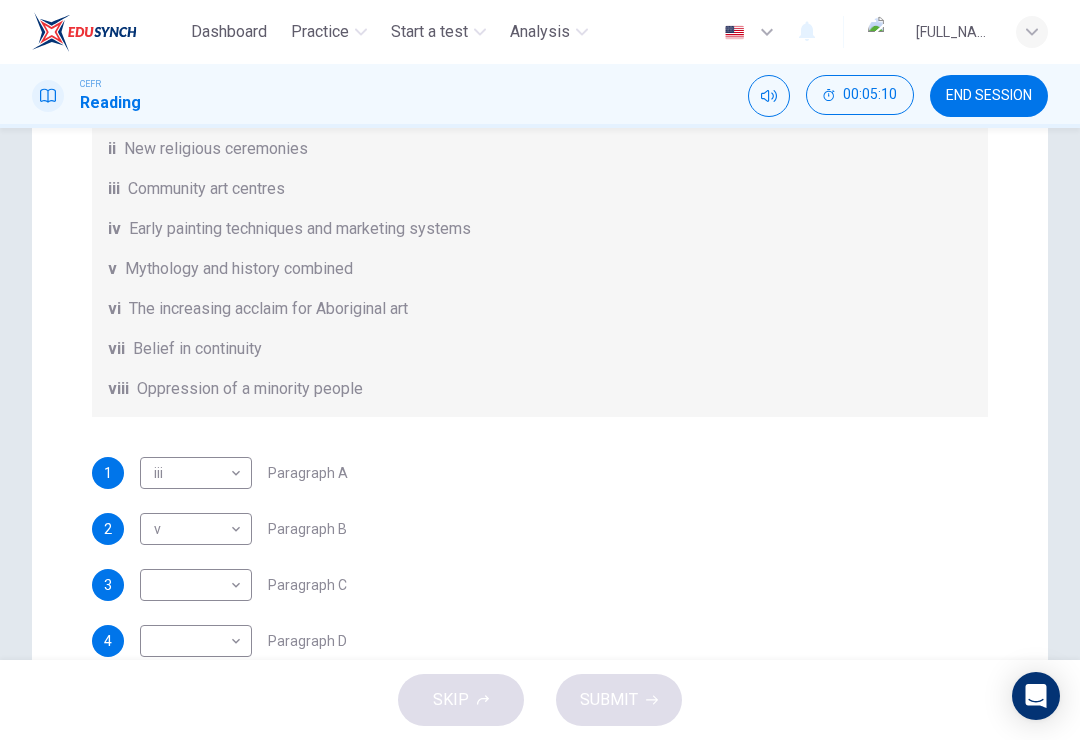 scroll, scrollTop: 436, scrollLeft: 0, axis: vertical 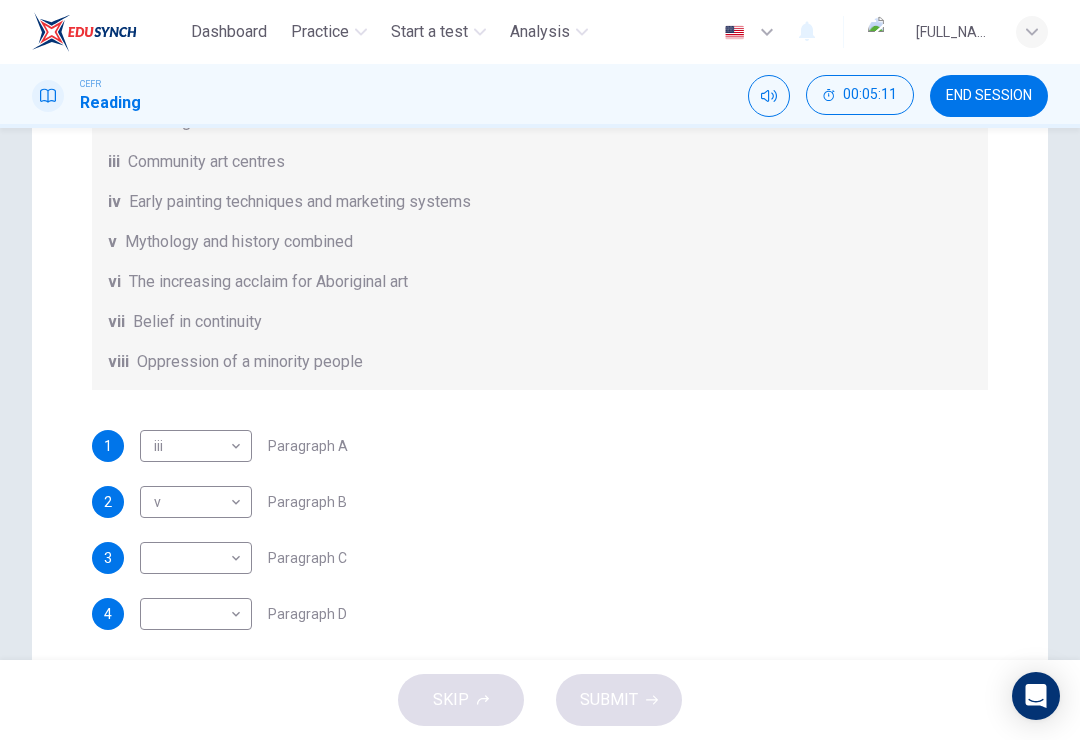 click on "Dashboard Practice Start a test Analysis English en ​ WAN NUR ISTASYAR ILHAMI BINTI WAN ANUAR CEFR Reading 00:05:11 END SESSION Question Passage Questions 1 - 6 The Reading Passage has eight paragraphs  A-H .
Choose the most suitable heading for paragraphs  A-F  from the list of headings below.
Write the correct number (i-viii) in the boxes below. List of Headings i Amazing results from a project ii New religious ceremonies iii Community art centres iv Early painting techniques and marketing systems v Mythology and history combined vi The increasing acclaim for Aboriginal art vii Belief in continuity viii Oppression of a minority people 1 iii iii ​ Paragraph A 2 v v ​ Paragraph B 3 ​ ​ Paragraph C 4 ​ ​ Paragraph D 5 ​ ​ Paragraph E 6 ​ ​ Paragraph F Painters of Time CLICK TO ZOOM Click to Zoom A B C D E F G H  Today, Aboriginal painting has become a great success. Some works sell for more than $25,000, and exceptional items may fetch as much as $180,000 in Australia. SKIP SUBMIT" at bounding box center [540, 370] 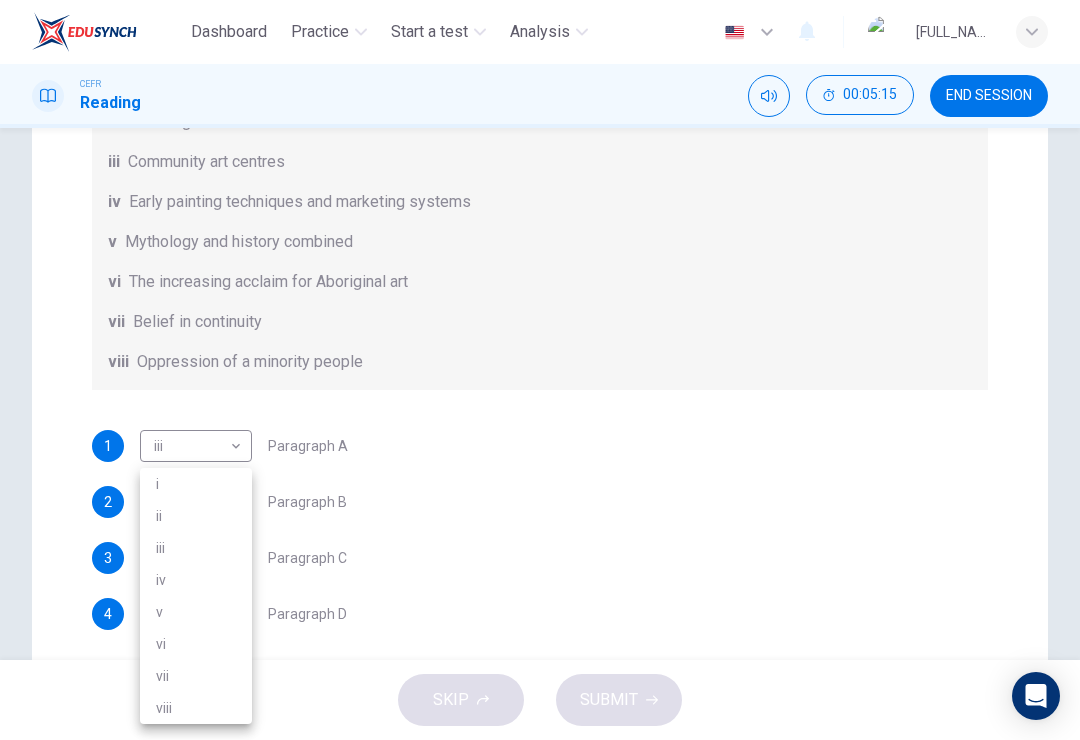click on "viii" at bounding box center [196, 708] 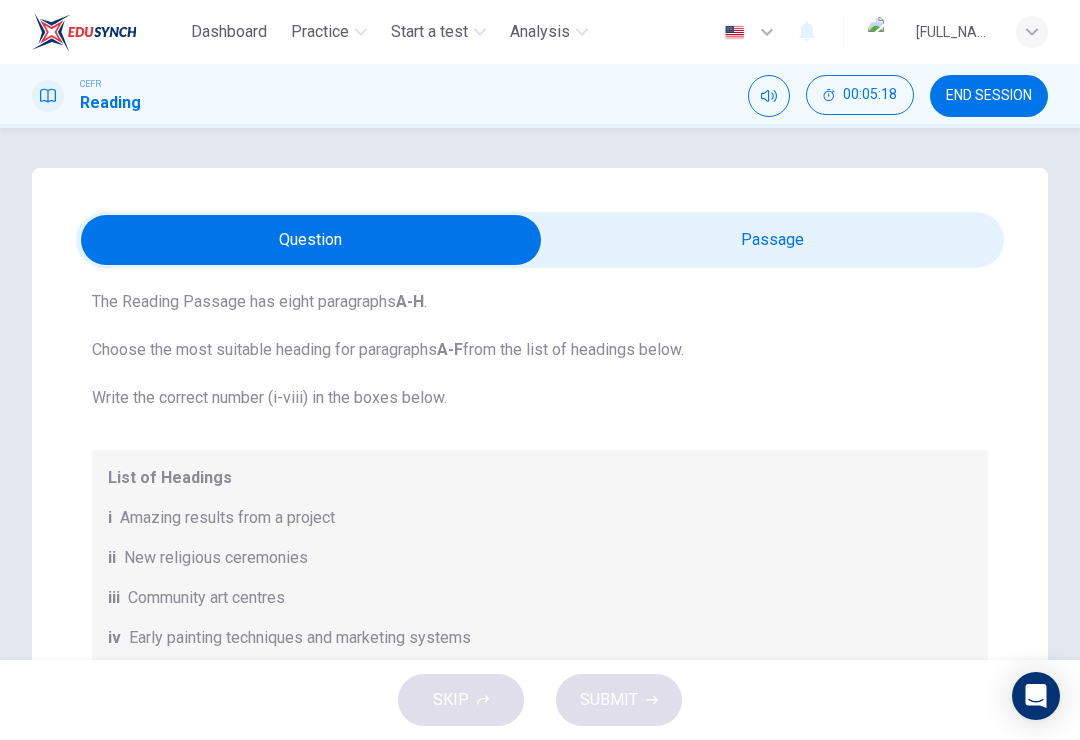 scroll, scrollTop: 0, scrollLeft: 0, axis: both 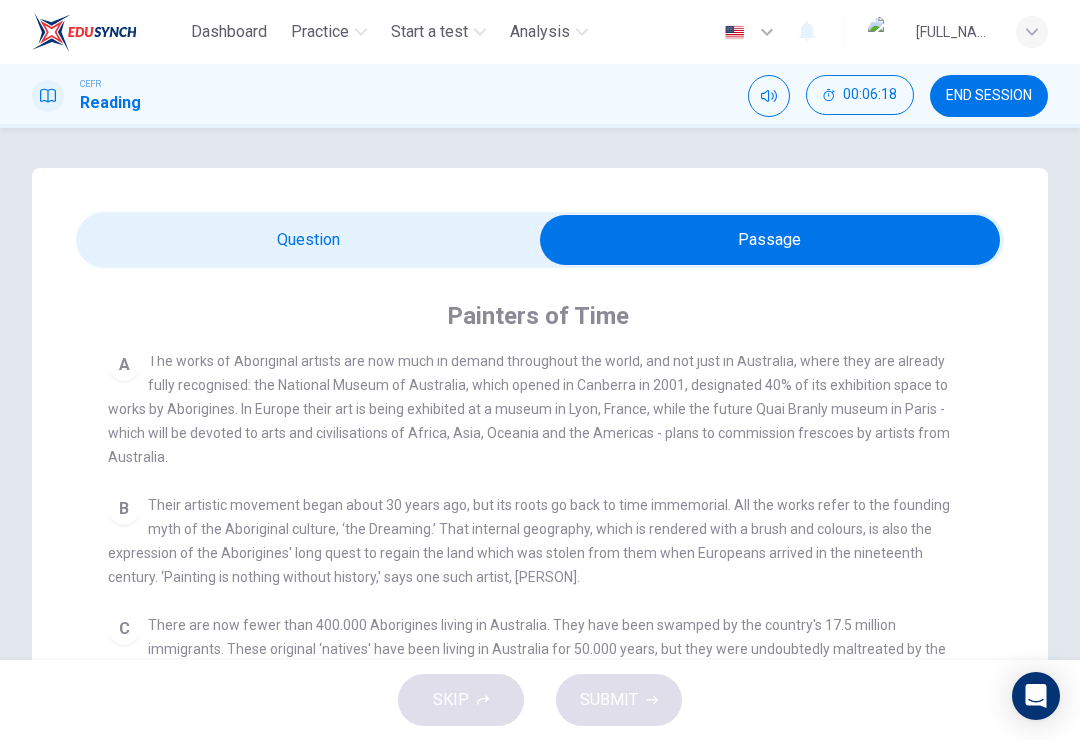 click at bounding box center [770, 240] 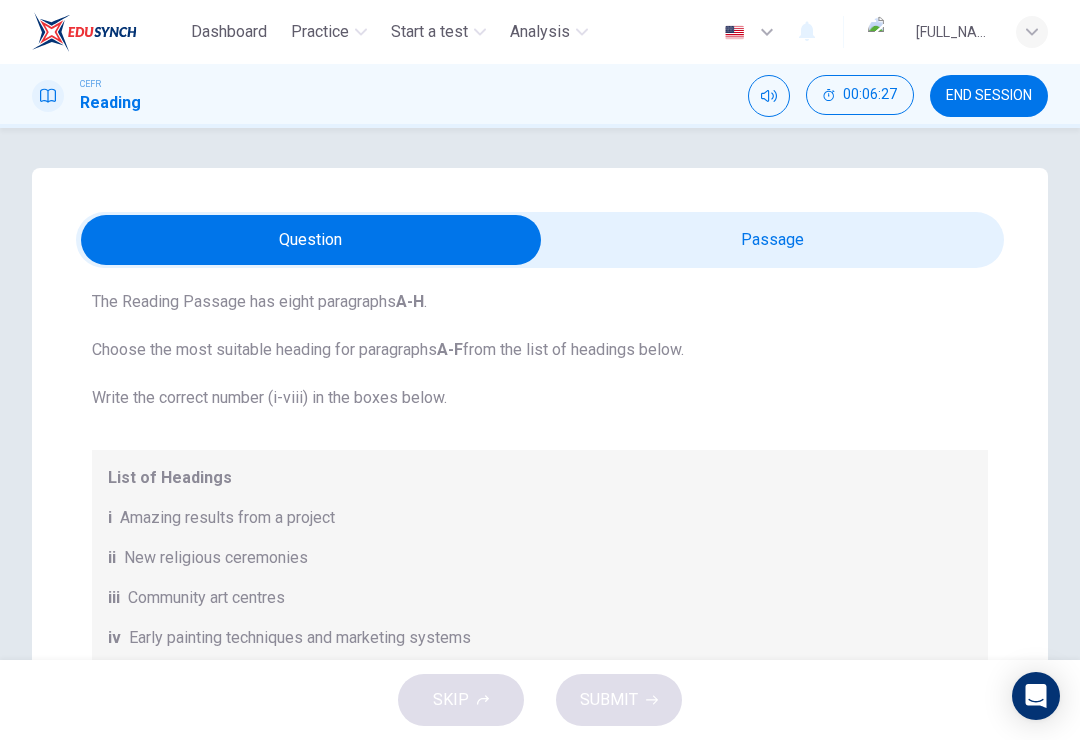 scroll, scrollTop: 0, scrollLeft: 0, axis: both 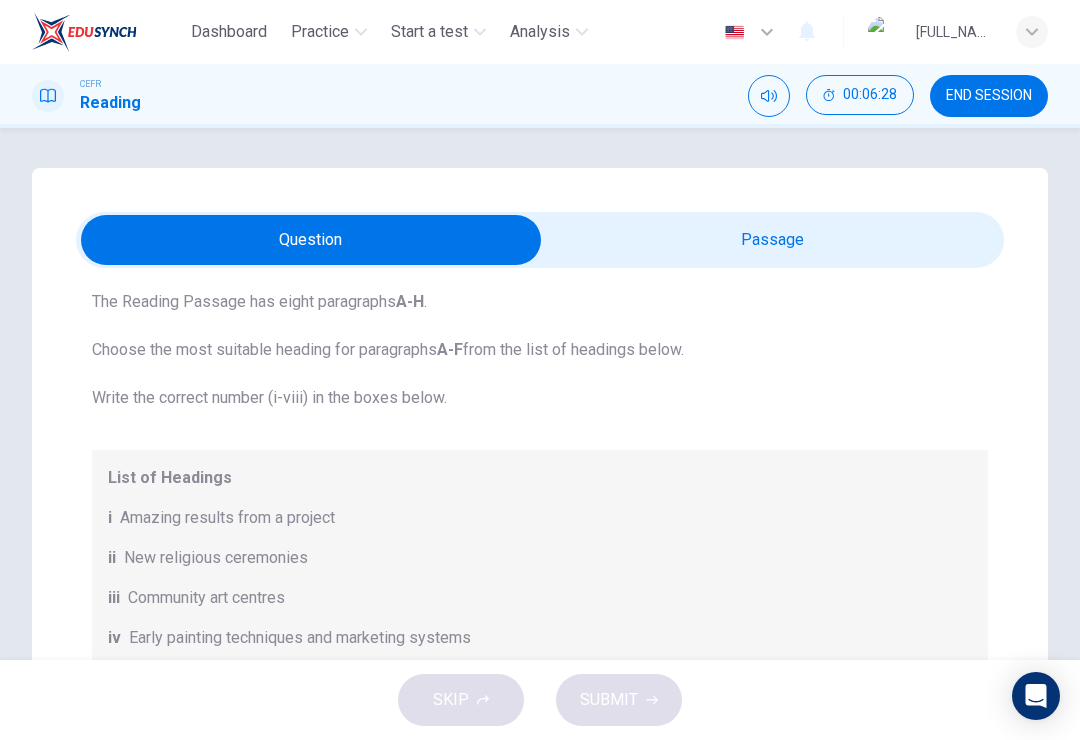 click at bounding box center (311, 240) 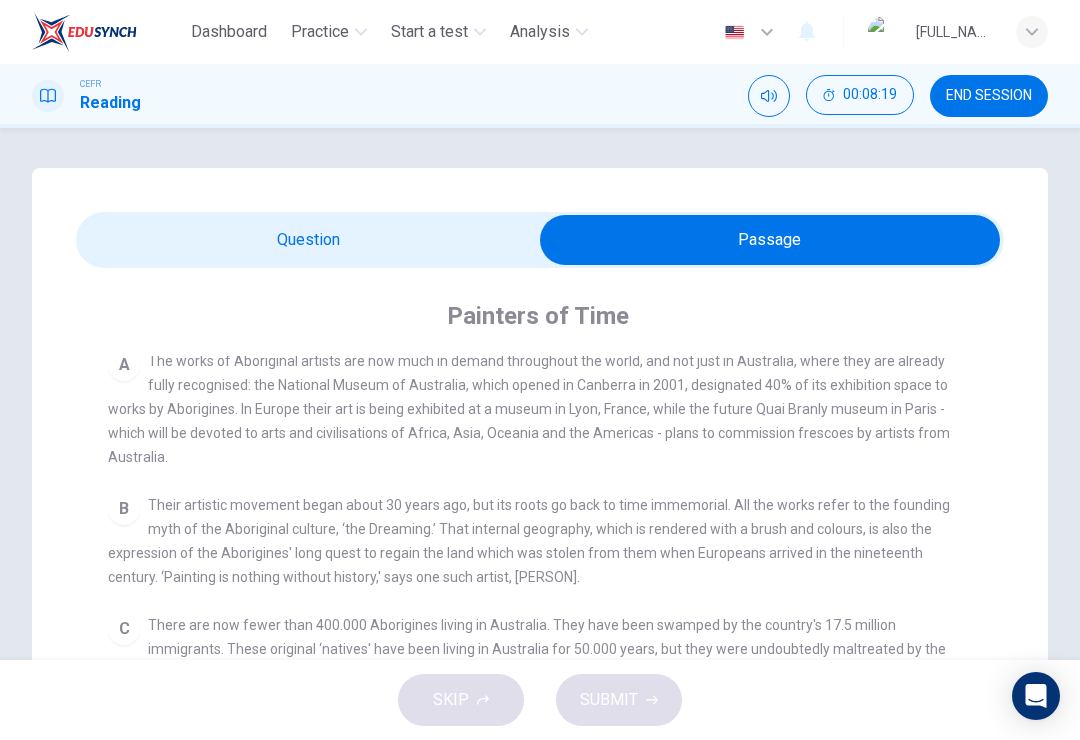 scroll, scrollTop: 0, scrollLeft: 0, axis: both 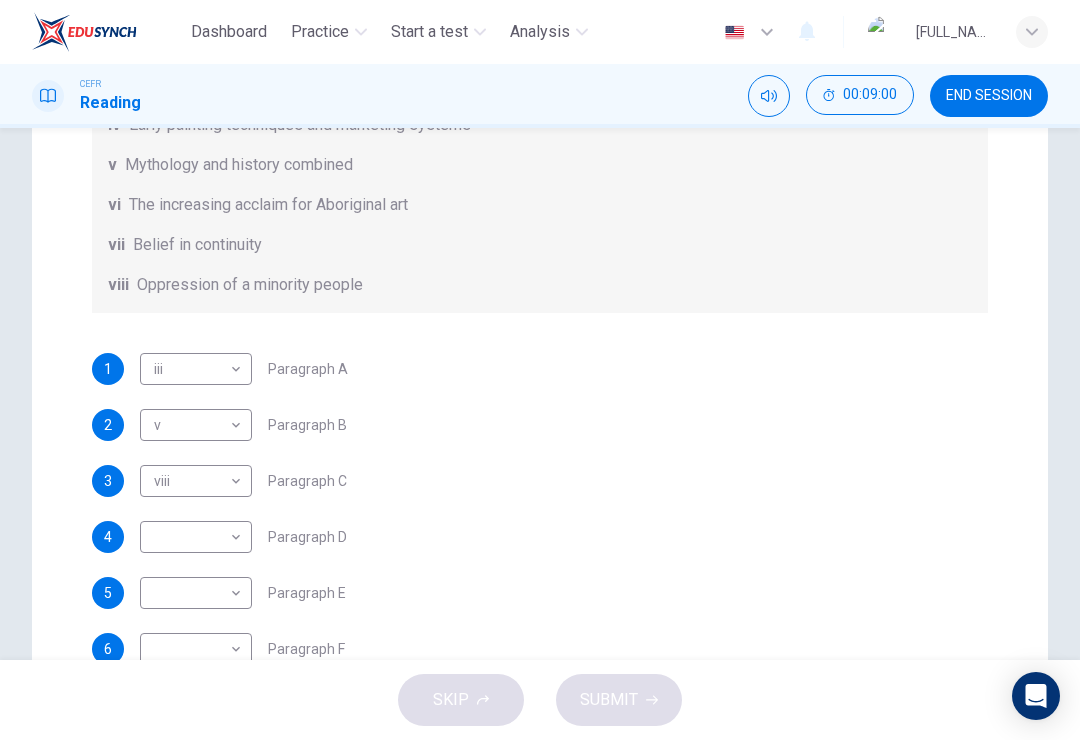 click on "Dashboard Practice Start a test Analysis English en ​ WAN NUR ISTASYAR ILHAMI BINTI WAN ANUAR CEFR Reading 00:09:00 END SESSION Question Passage Questions 1 - 6 The Reading Passage has eight paragraphs  A-H .
Choose the most suitable heading for paragraphs  A-F  from the list of headings below.
Write the correct number (i-viii) in the boxes below. List of Headings i Amazing results from a project ii New religious ceremonies iii Community art centres iv Early painting techniques and marketing systems v Mythology and history combined vi The increasing acclaim for Aboriginal art vii Belief in continuity viii Oppression of a minority people 1 iii iii ​ Paragraph A 2 v v ​ Paragraph B 3 viii viii ​ Paragraph C 4 ​ ​ Paragraph D 5 ​ ​ Paragraph E 6 ​ ​ Paragraph F Painters of Time CLICK TO ZOOM Click to Zoom A B C D E F G H  Today, Aboriginal painting has become a great success. Some works sell for more than $25,000, and exceptional items may fetch as much as $180,000 in Australia. SKIP SUBMIT" at bounding box center [540, 370] 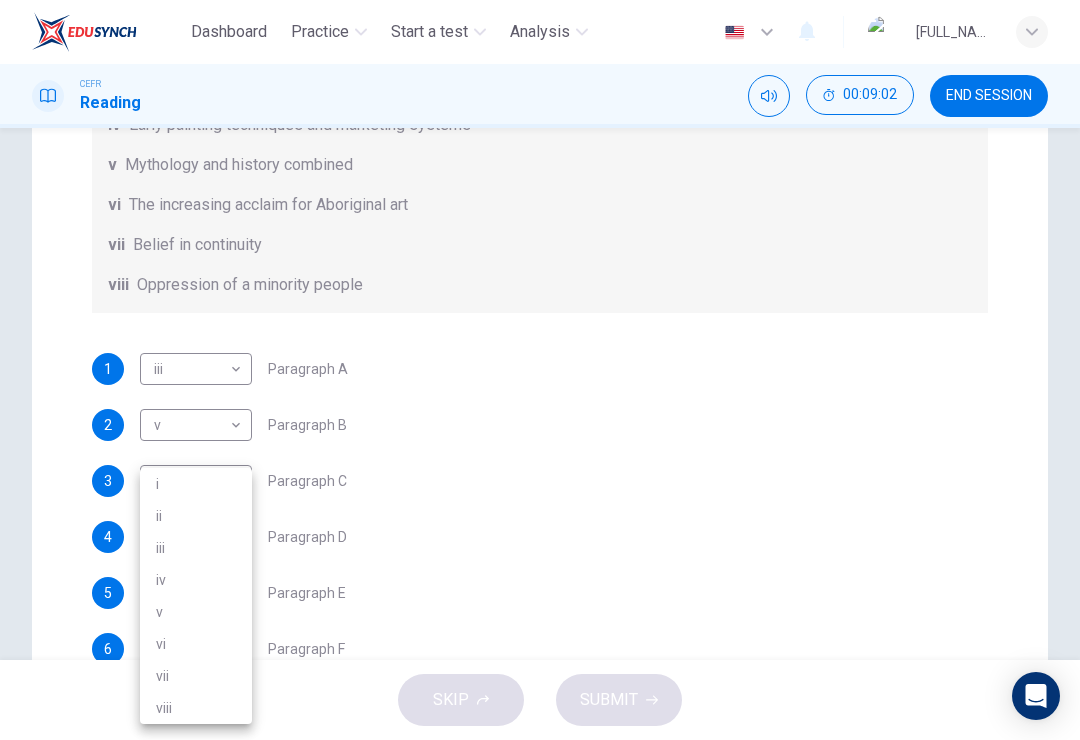 click on "vi" at bounding box center [196, 644] 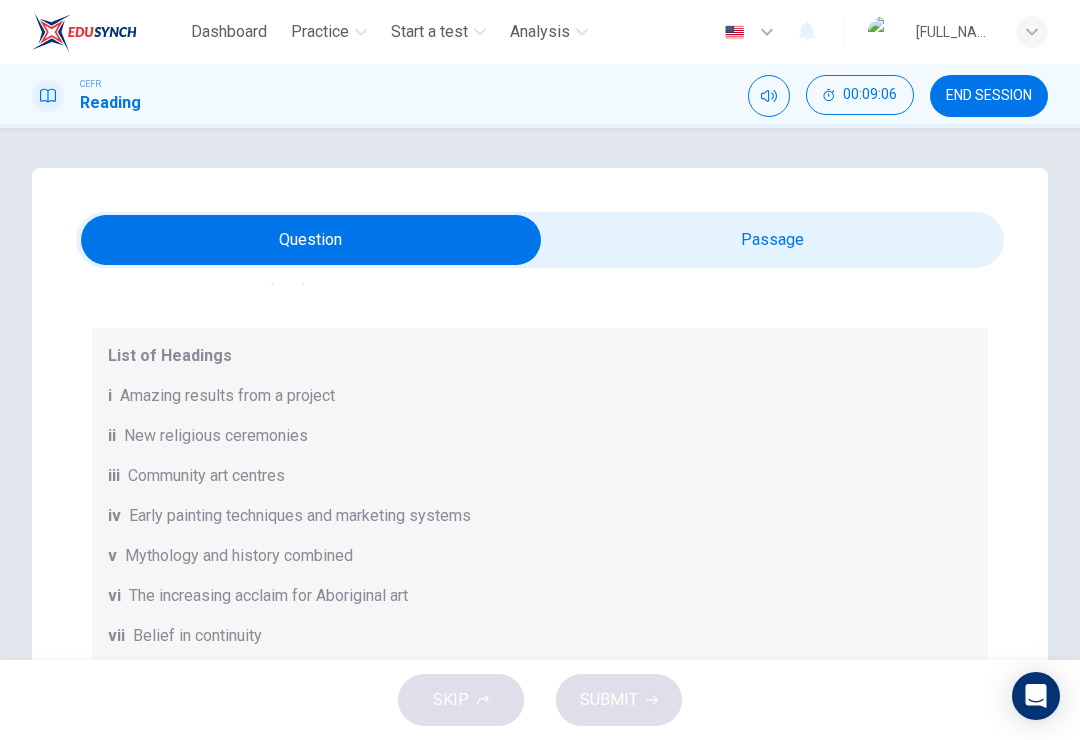 scroll, scrollTop: 0, scrollLeft: 0, axis: both 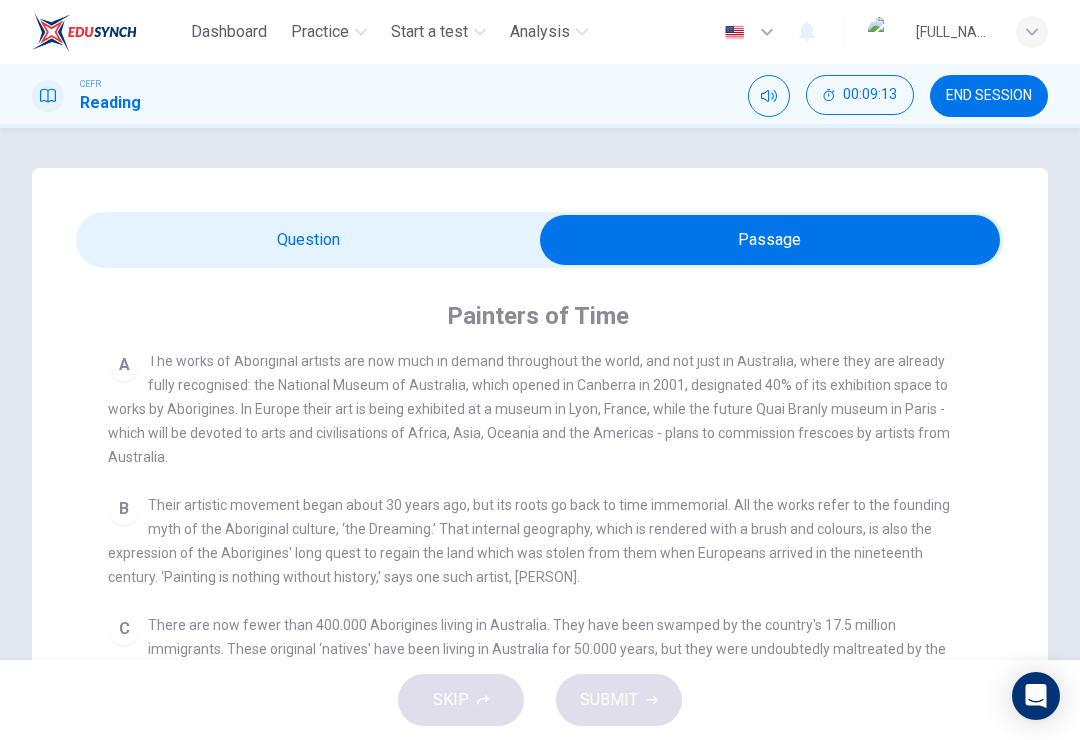 click at bounding box center [770, 240] 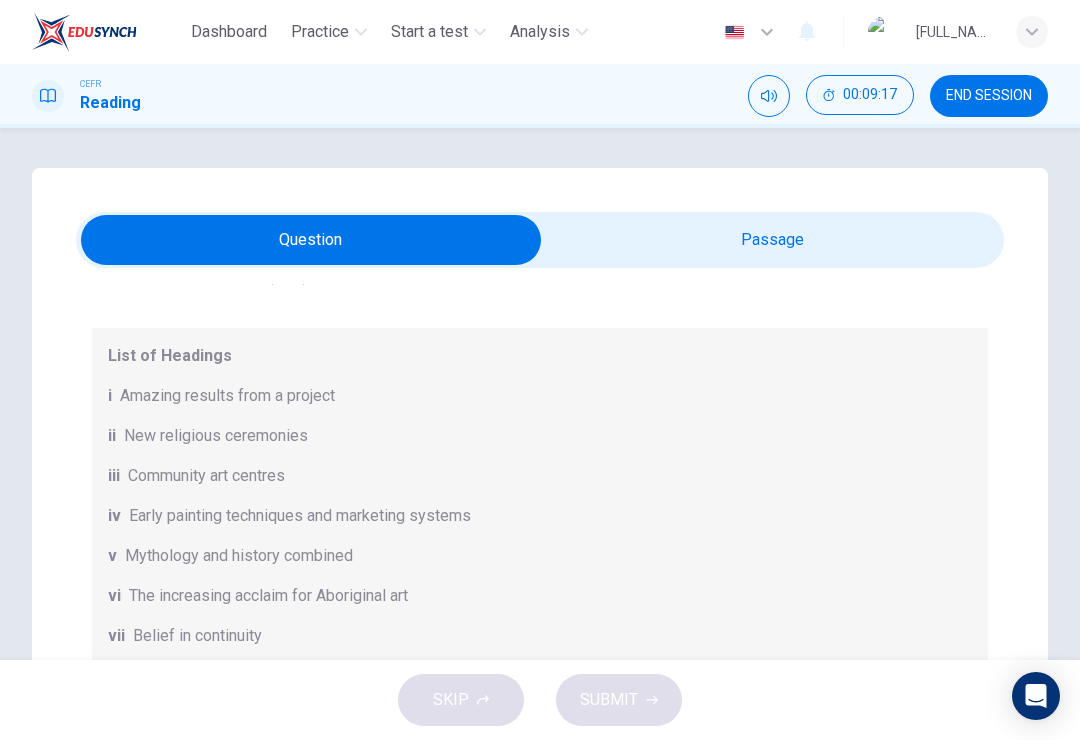 scroll, scrollTop: 0, scrollLeft: 0, axis: both 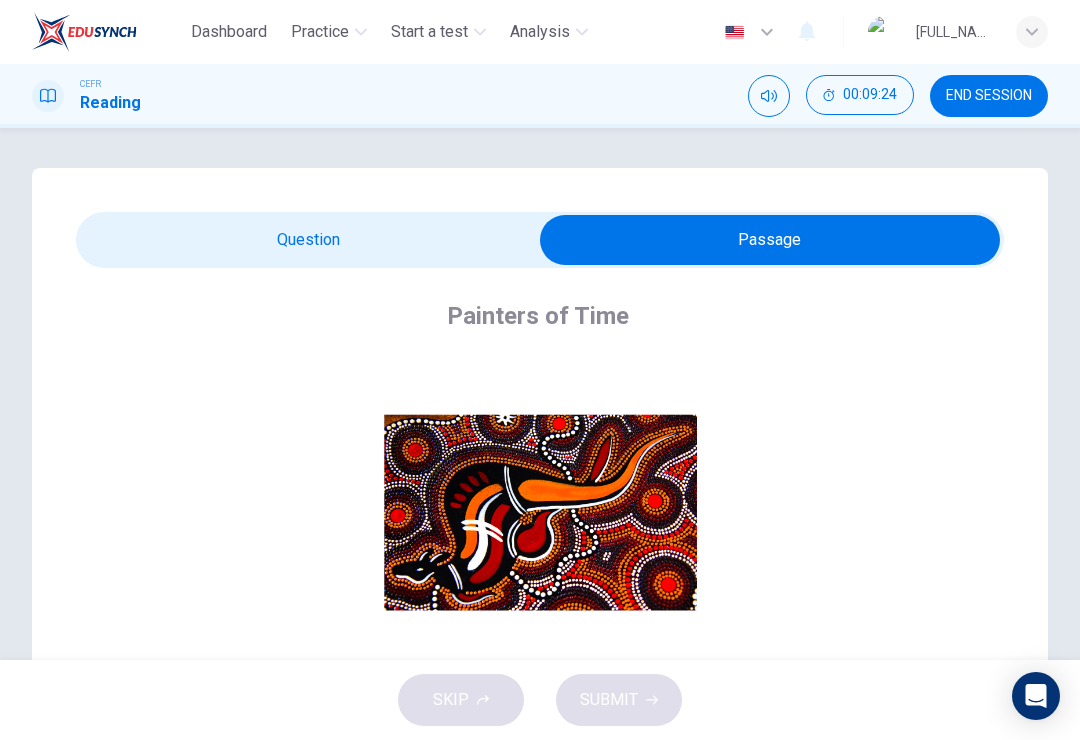 click at bounding box center [770, 240] 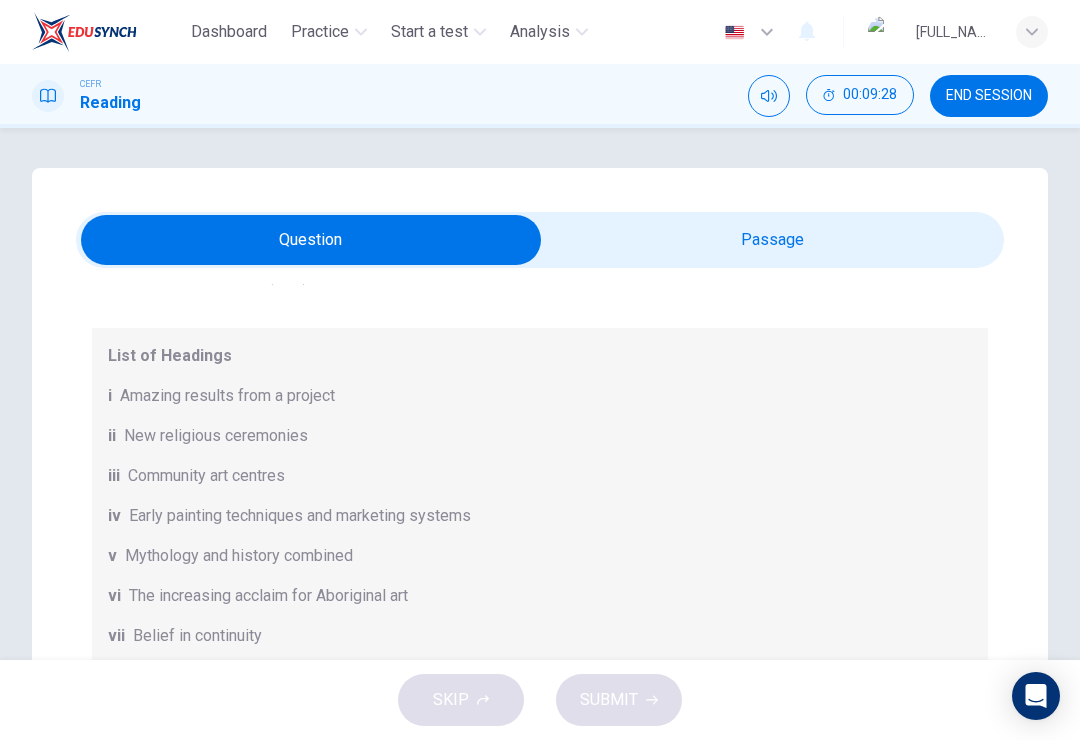 scroll, scrollTop: 0, scrollLeft: 0, axis: both 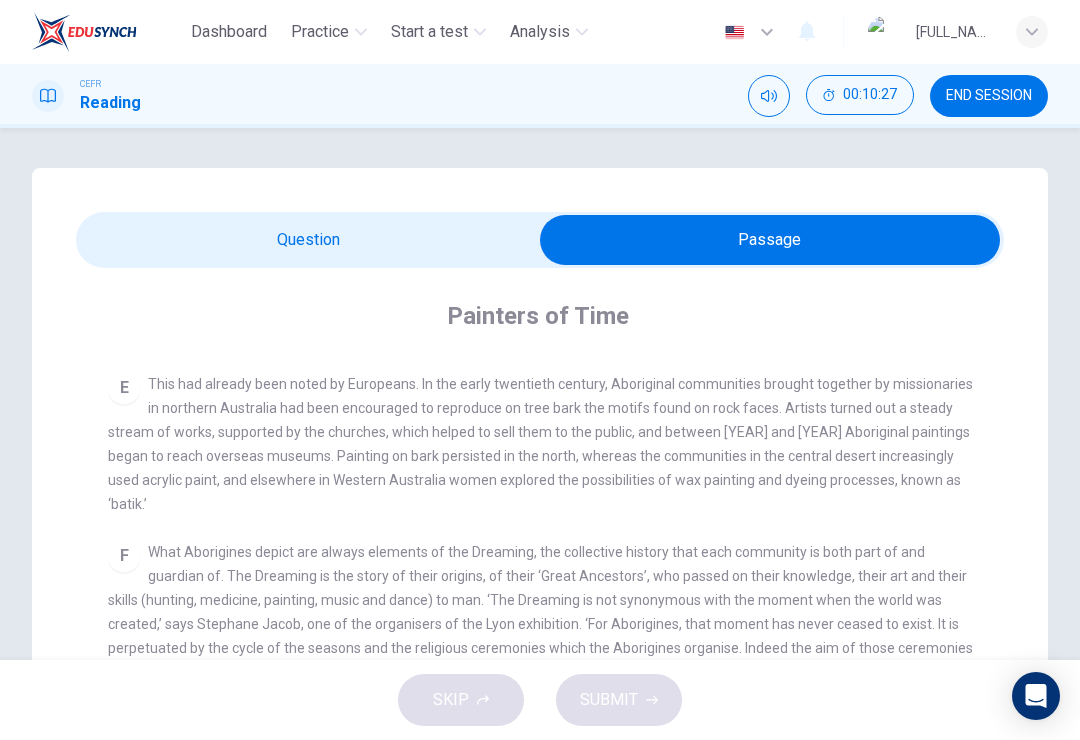 click at bounding box center (770, 240) 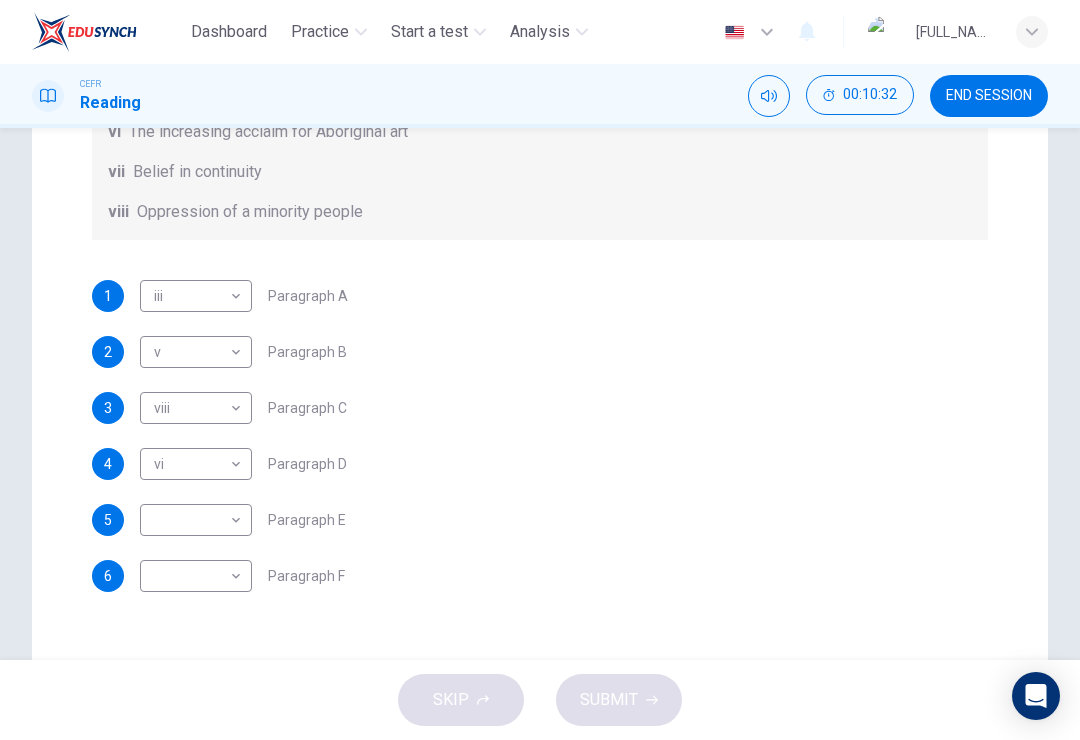 scroll, scrollTop: 462, scrollLeft: 0, axis: vertical 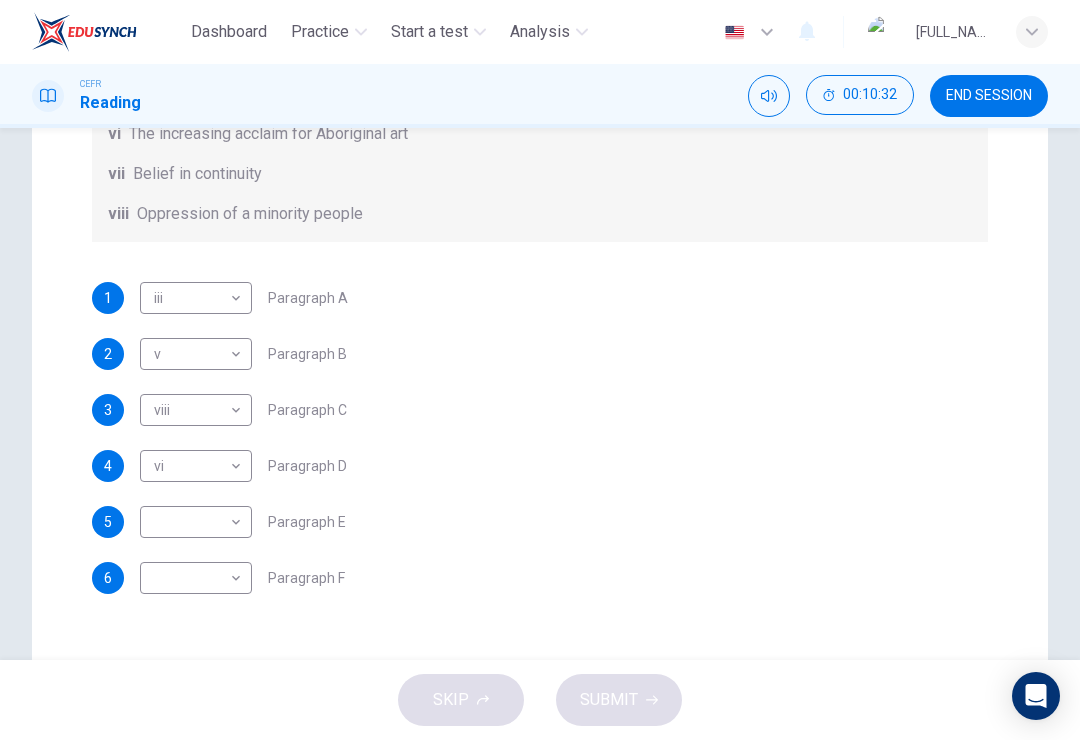 click on "Dashboard Practice Start a test Analysis English en ​ WAN NUR ISTASYAR ILHAMI BINTI WAN ANUAR CEFR Reading 00:10:32 END SESSION Question Passage Questions 1 - 6 The Reading Passage has eight paragraphs  A-H .
Choose the most suitable heading for paragraphs  A-F  from the list of headings below.
Write the correct number (i-viii) in the boxes below. List of Headings i Amazing results from a project ii New religious ceremonies iii Community art centres iv Early painting techniques and marketing systems v Mythology and history combined vi The increasing acclaim for Aboriginal art vii Belief in continuity viii Oppression of a minority people 1 iii iii ​ Paragraph A 2 v v ​ Paragraph B 3 viii viii ​ Paragraph C 4 vi vi ​ Paragraph D 5 ​ ​ Paragraph E 6 ​ ​ Paragraph F Painters of Time CLICK TO ZOOM Click to Zoom A B C D E F G H  Today, Aboriginal painting has become a great success. Some works sell for more than $25,000, and exceptional items may fetch as much as $180,000 in Australia. SKIP" at bounding box center (540, 370) 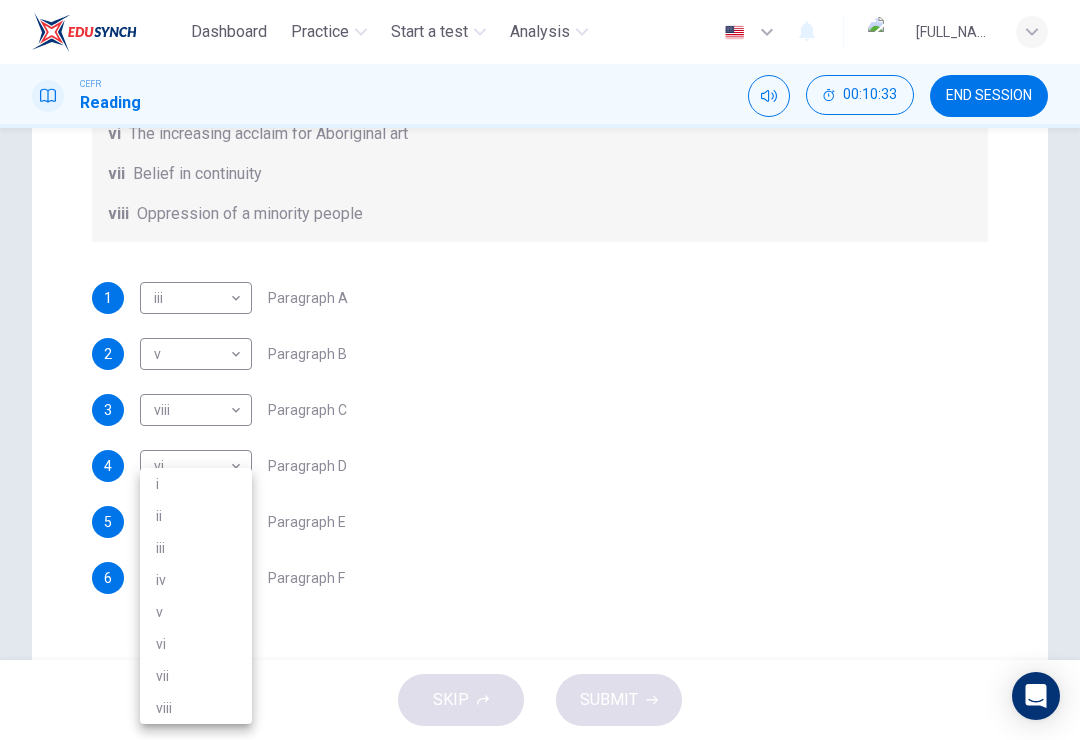 click on "iv" at bounding box center (196, 580) 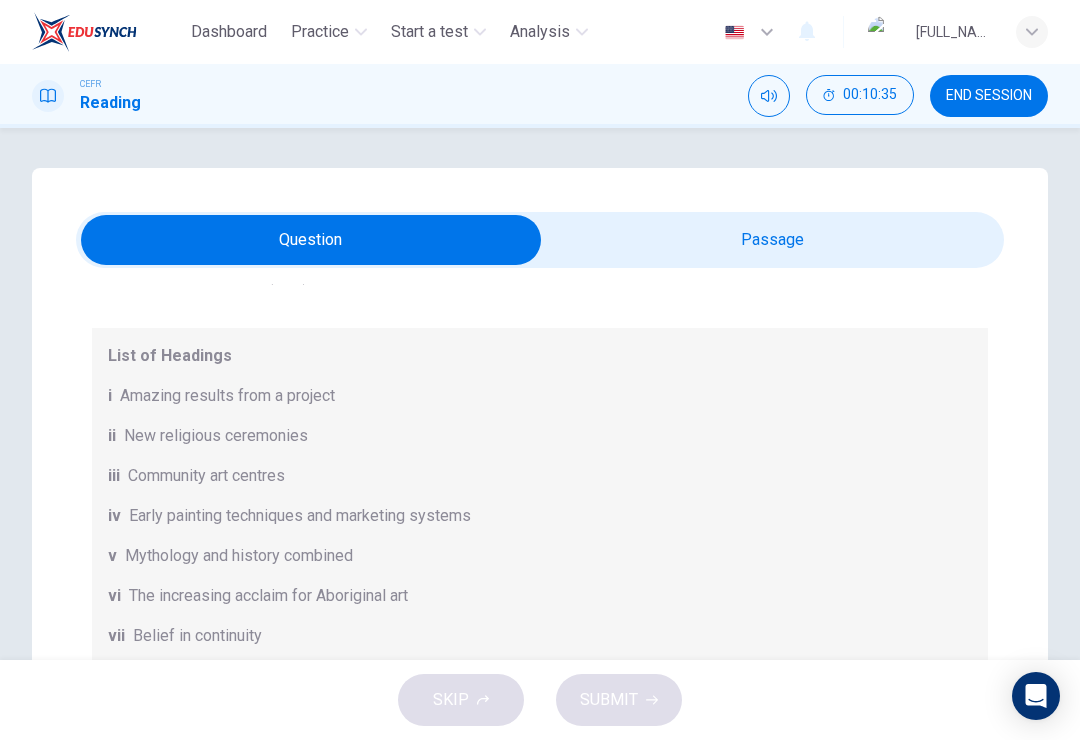 scroll, scrollTop: 0, scrollLeft: 0, axis: both 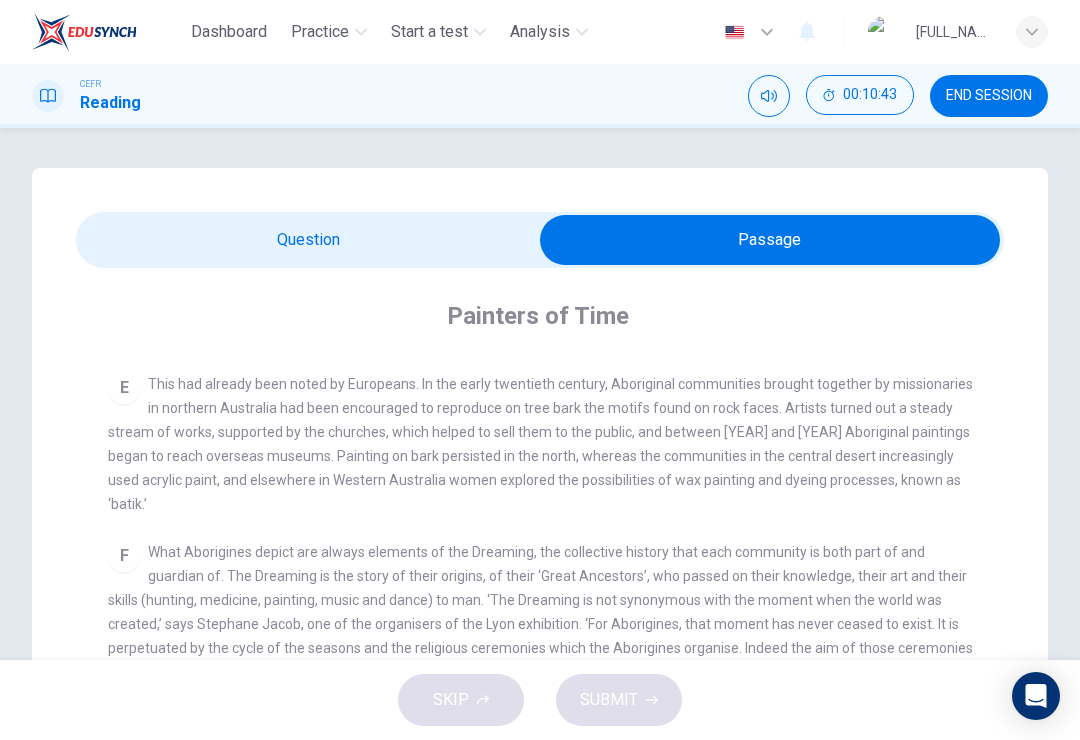 click at bounding box center (770, 240) 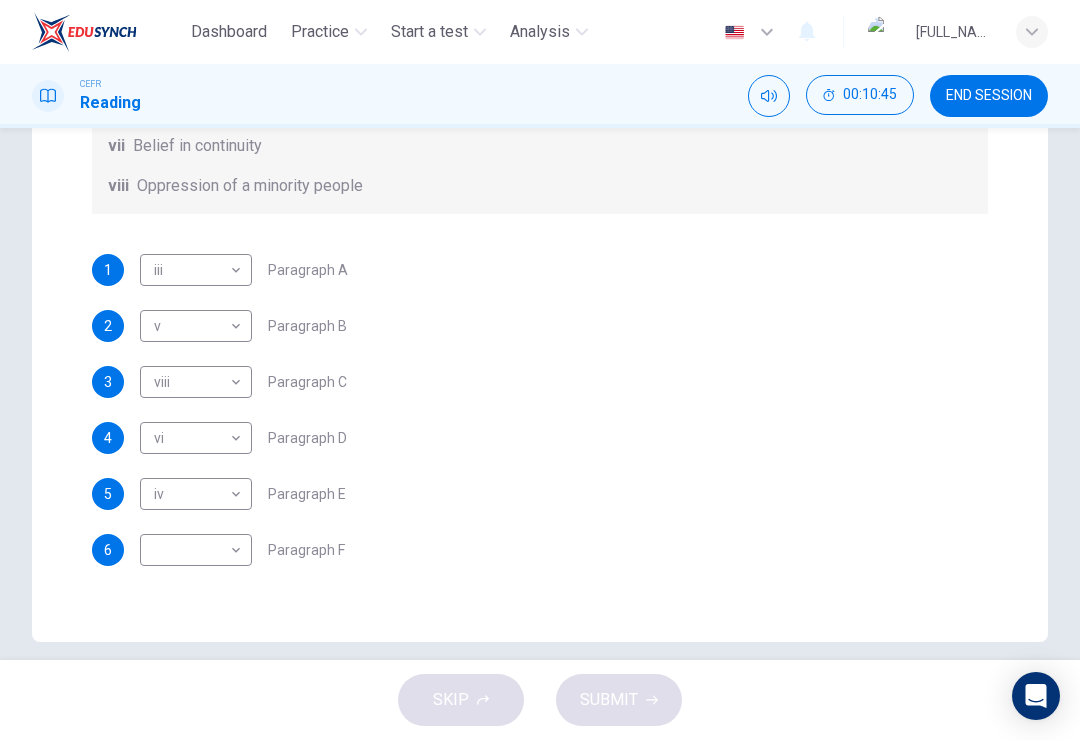 scroll, scrollTop: 501, scrollLeft: 0, axis: vertical 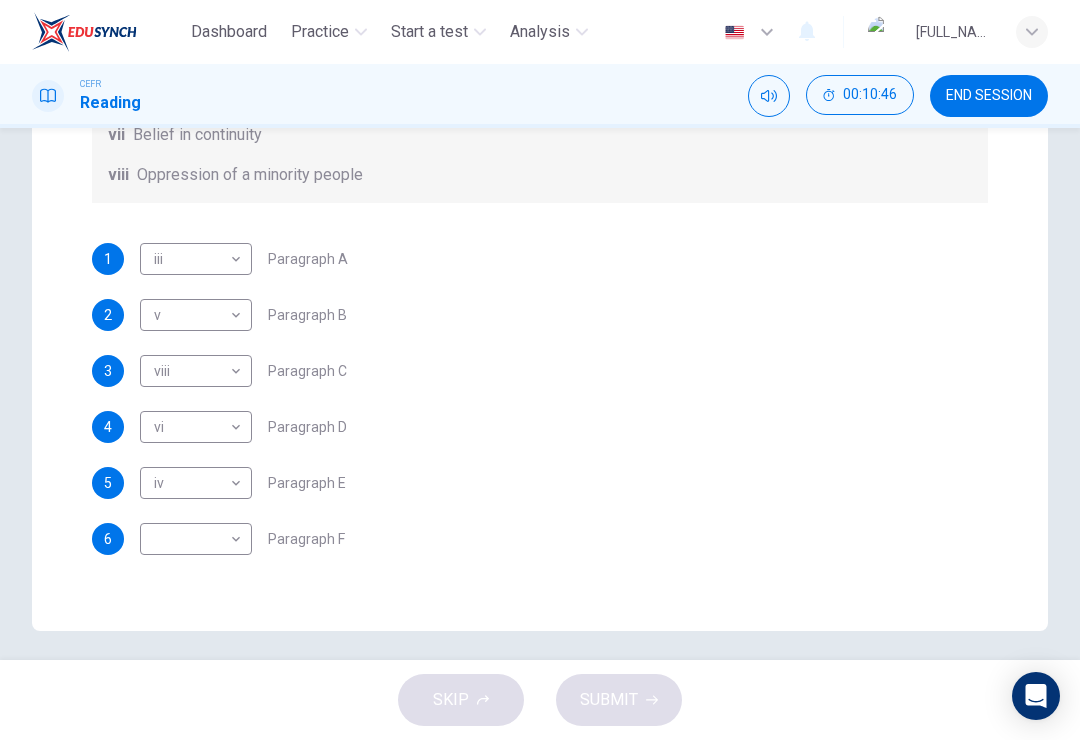click on "Dashboard Practice Start a test Analysis English en ​ WAN NUR ISTASYAR ILHAMI BINTI WAN ANUAR CEFR Reading 00:10:46 END SESSION Question Passage Questions 1 - 6 The Reading Passage has eight paragraphs  A-H .
Choose the most suitable heading for paragraphs  A-F  from the list of headings below.
Write the correct number (i-viii) in the boxes below. List of Headings i Amazing results from a project ii New religious ceremonies iii Community art centres iv Early painting techniques and marketing systems v Mythology and history combined vi The increasing acclaim for Aboriginal art vii Belief in continuity viii Oppression of a minority people 1 iii iii ​ Paragraph A 2 v v ​ Paragraph B 3 viii viii ​ Paragraph C 4 vi vi ​ Paragraph D 5 iv iv ​ Paragraph E 6 ​ ​ Paragraph F Painters of Time CLICK TO ZOOM Click to Zoom A B C D E F G H  Today, Aboriginal painting has become a great success. Some works sell for more than $25,000, and exceptional items may fetch as much as $180,000 in Australia. SKIP" at bounding box center (540, 370) 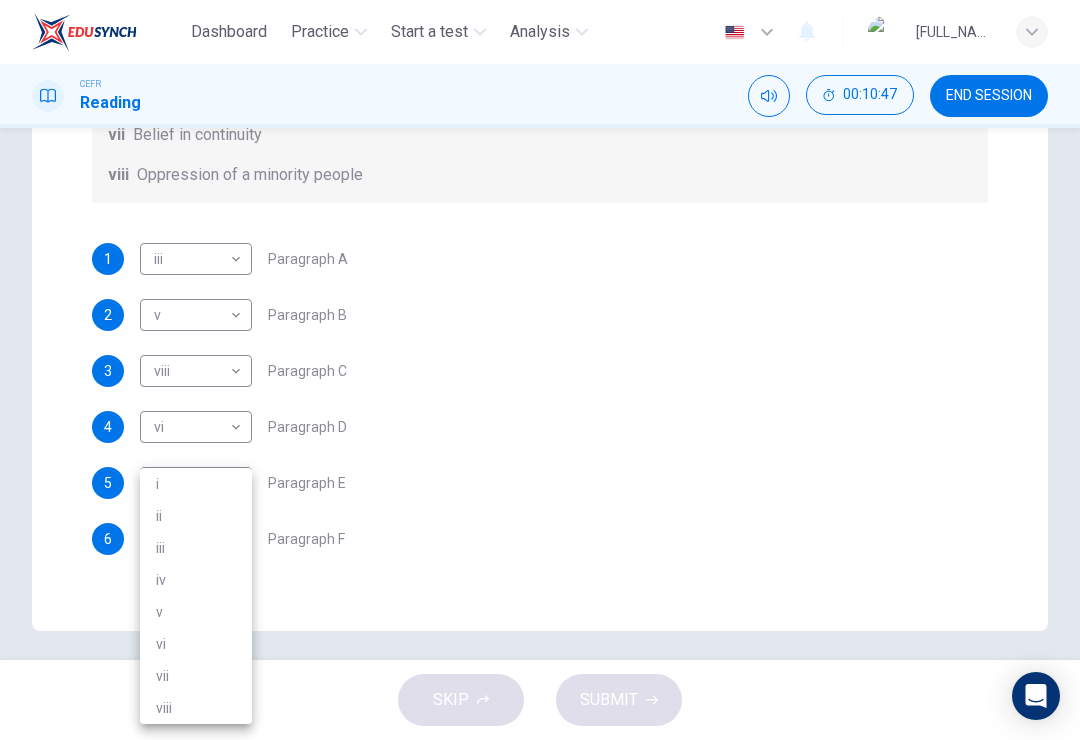 click on "v" at bounding box center [196, 612] 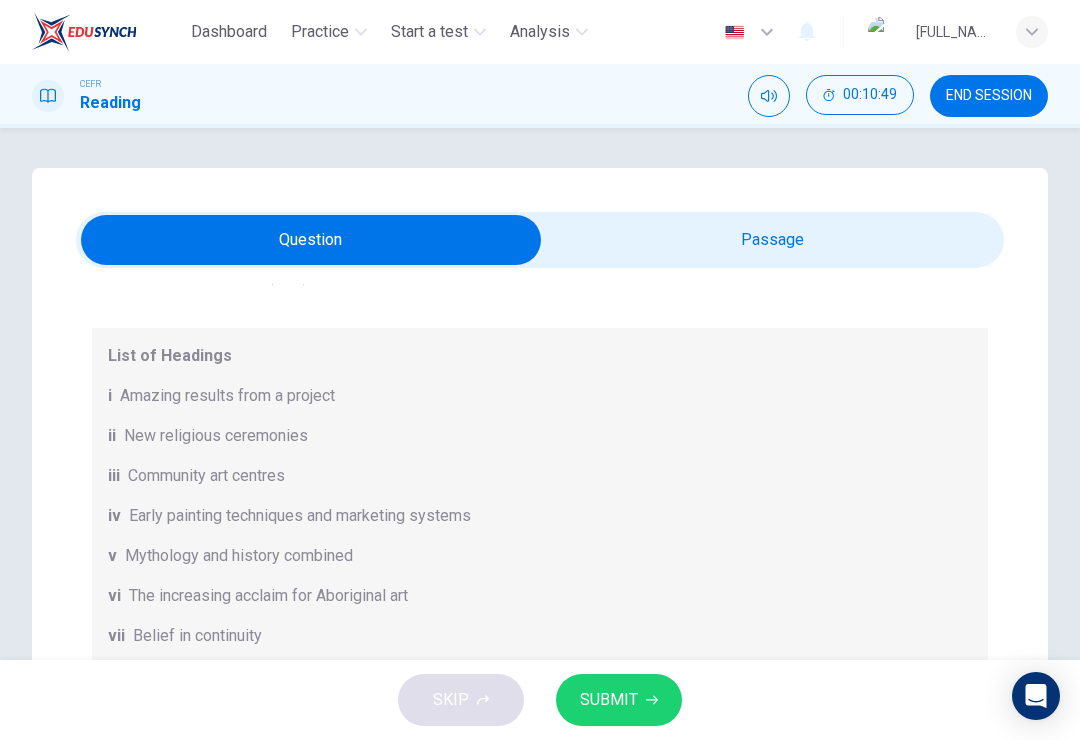 scroll, scrollTop: 0, scrollLeft: 0, axis: both 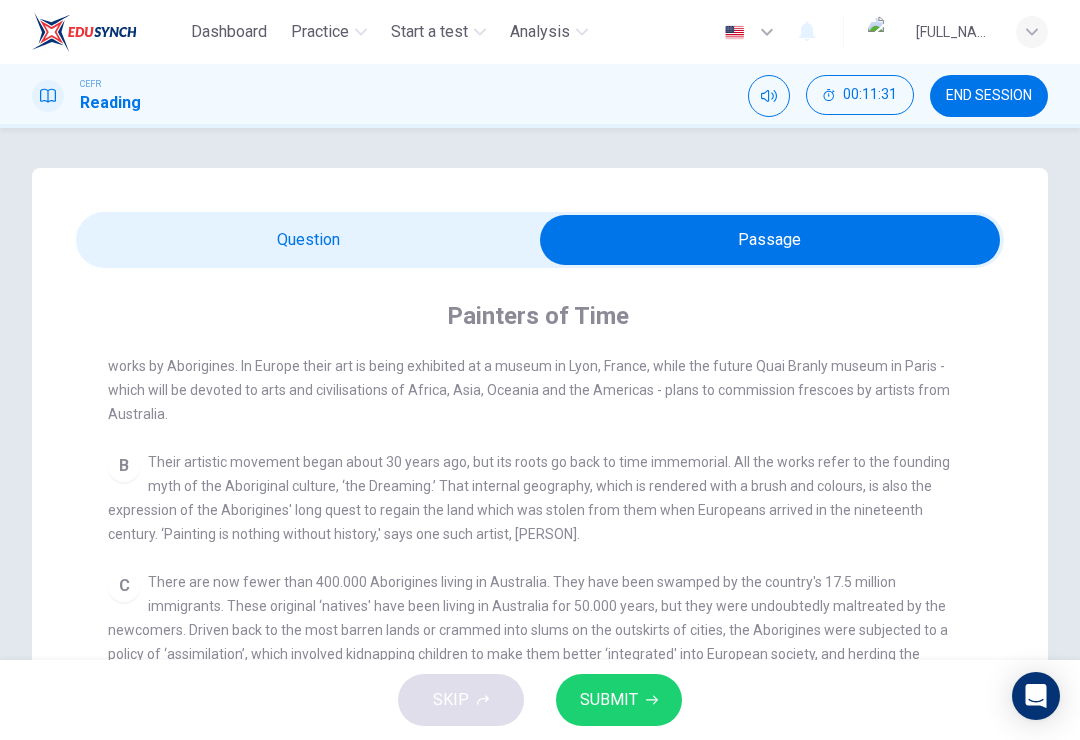 click at bounding box center (770, 240) 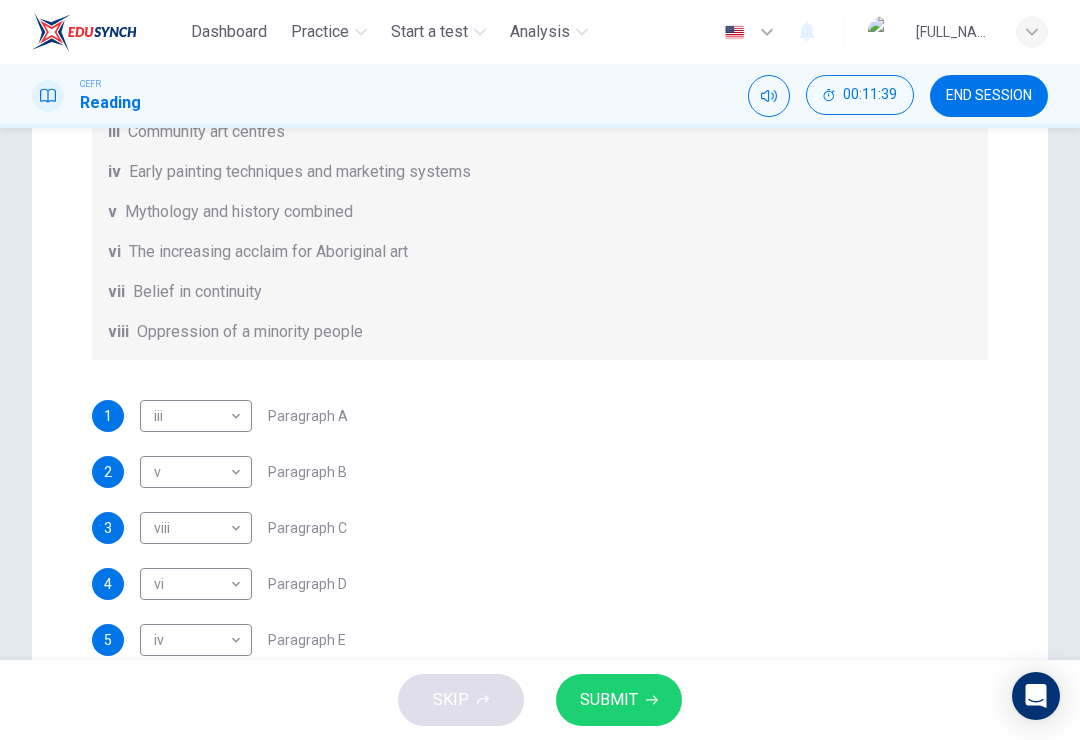 scroll, scrollTop: 335, scrollLeft: 0, axis: vertical 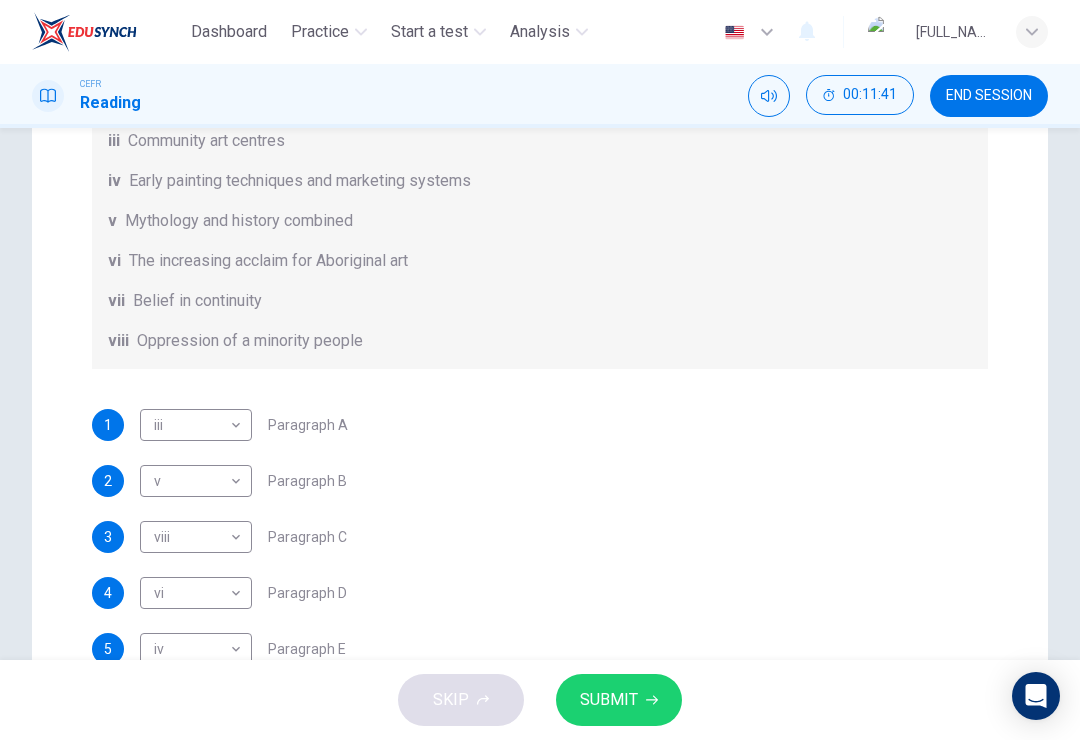 click on "Dashboard Practice Start a test Analysis English en ​ WAN NUR ISTASYAR ILHAMI BINTI WAN ANUAR CEFR Reading 00:11:41 END SESSION Question Passage Questions 1 - 6 The Reading Passage has eight paragraphs  A-H .
Choose the most suitable heading for paragraphs  A-F  from the list of headings below.
Write the correct number (i-viii) in the boxes below. List of Headings i Amazing results from a project ii New religious ceremonies iii Community art centres iv Early painting techniques and marketing systems v Mythology and history combined vi The increasing acclaim for Aboriginal art vii Belief in continuity viii Oppression of a minority people 1 iii iii ​ Paragraph A 2 v v ​ Paragraph B 3 viii viii ​ Paragraph C 4 vi vi ​ Paragraph D 5 iv iv ​ Paragraph E 6 v v ​ Paragraph F Painters of Time CLICK TO ZOOM Click to Zoom A B C D E F G H  Today, Aboriginal painting has become a great success. Some works sell for more than $25,000, and exceptional items may fetch as much as $180,000 in Australia. SKIP" at bounding box center (540, 370) 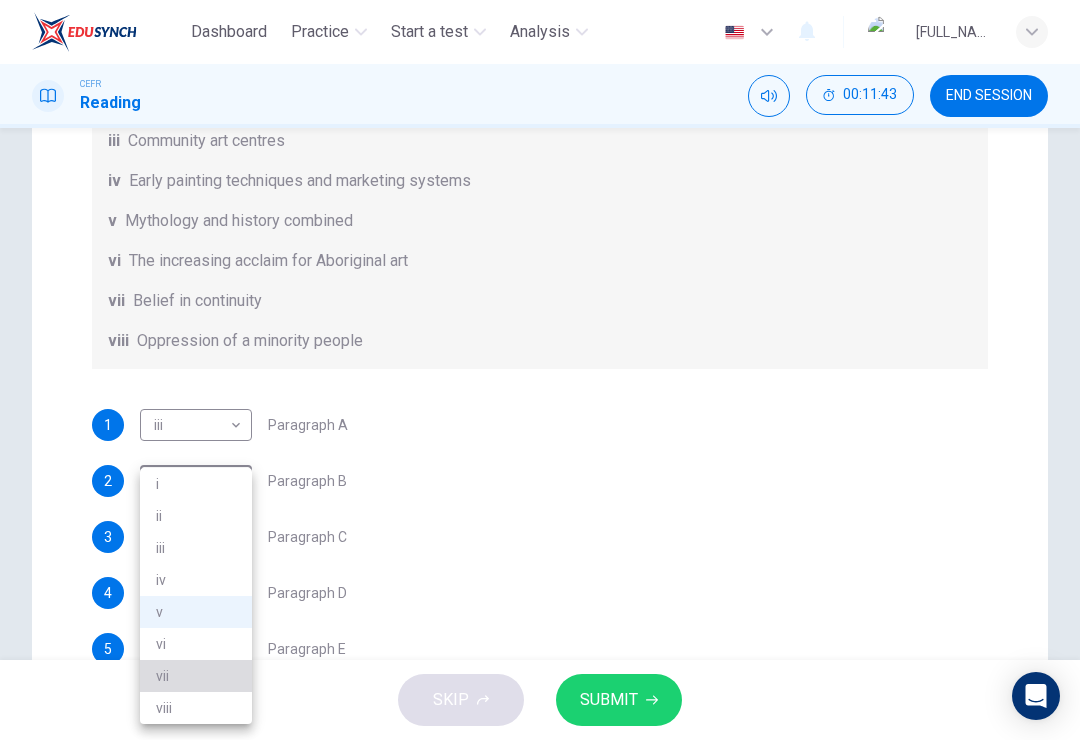 click on "vii" at bounding box center [196, 676] 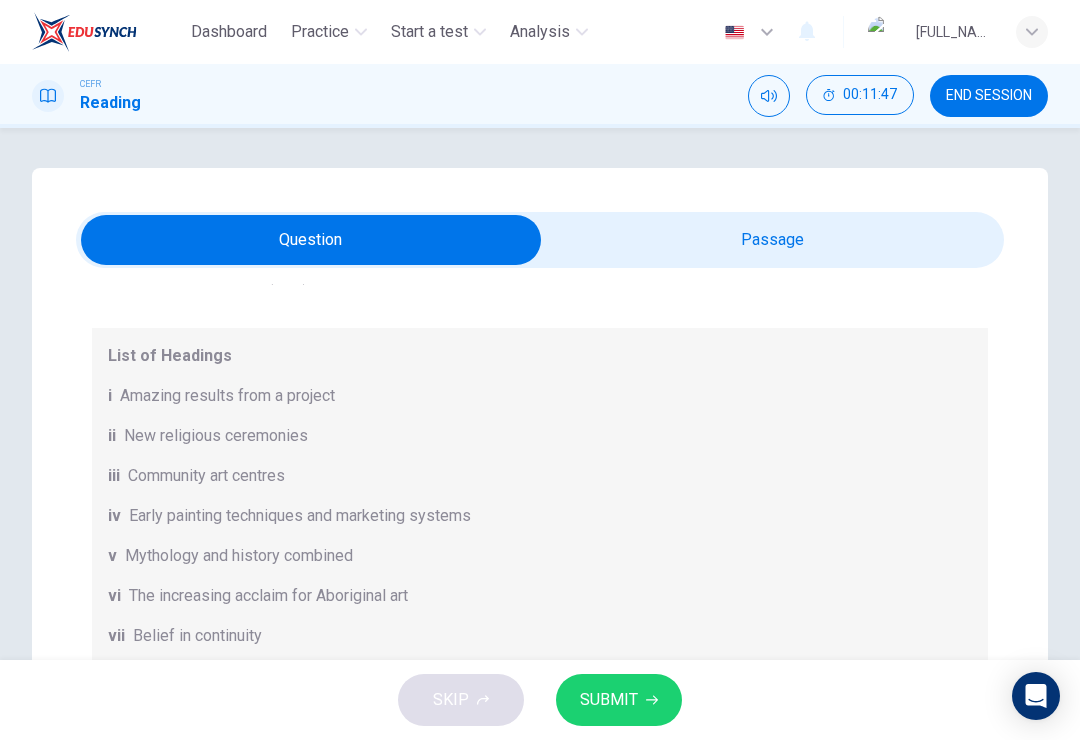 scroll, scrollTop: 1, scrollLeft: 0, axis: vertical 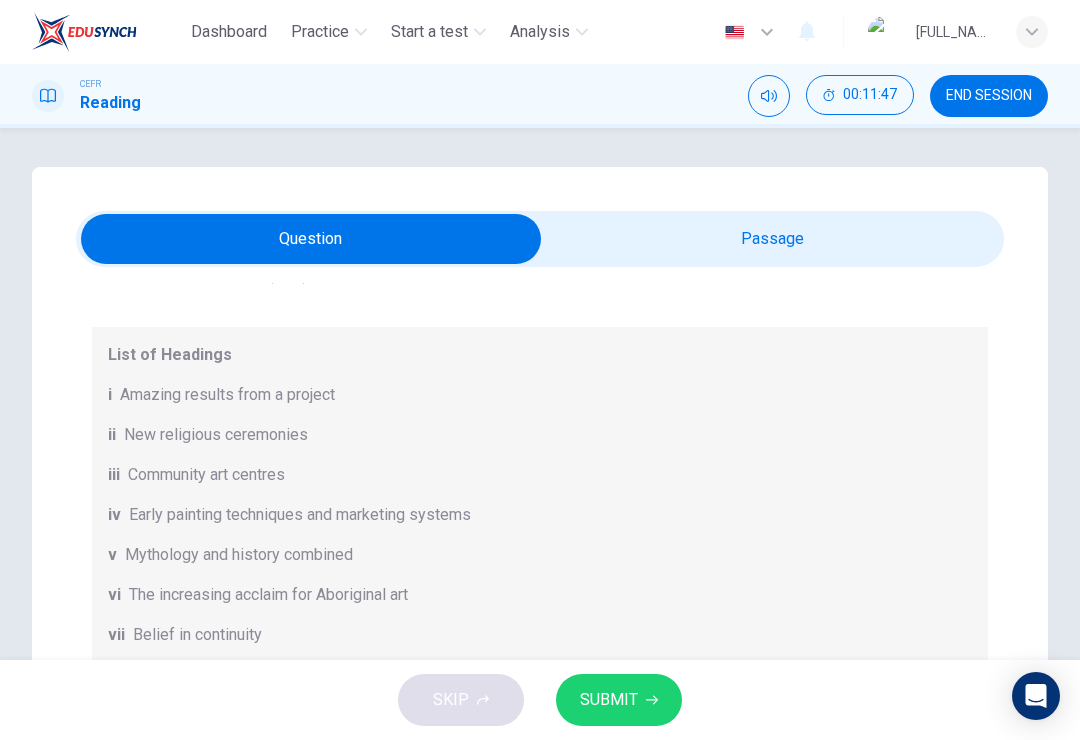 click at bounding box center (311, 239) 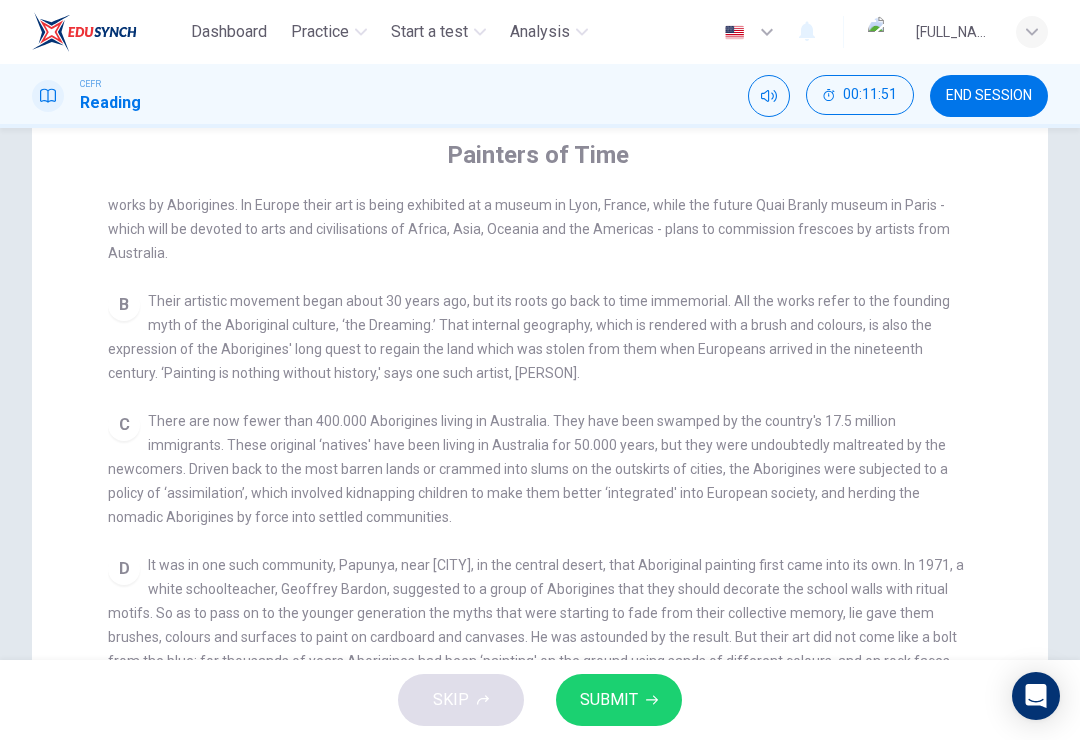 scroll, scrollTop: 204, scrollLeft: 0, axis: vertical 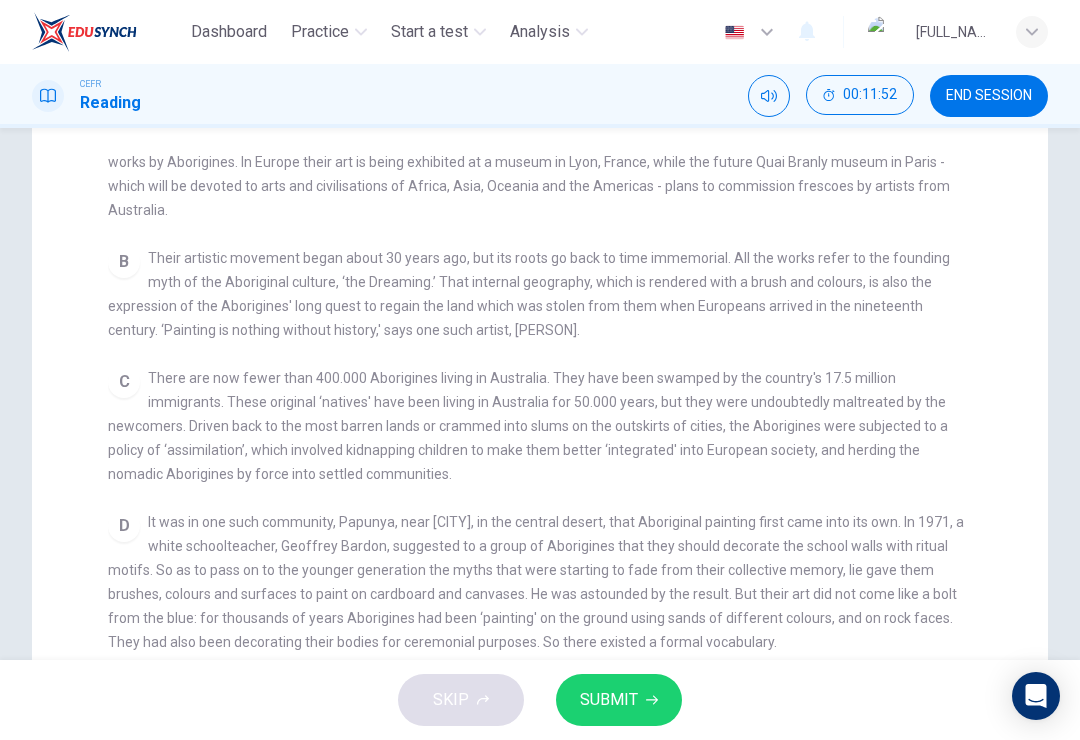 click on "SUBMIT" at bounding box center (609, 700) 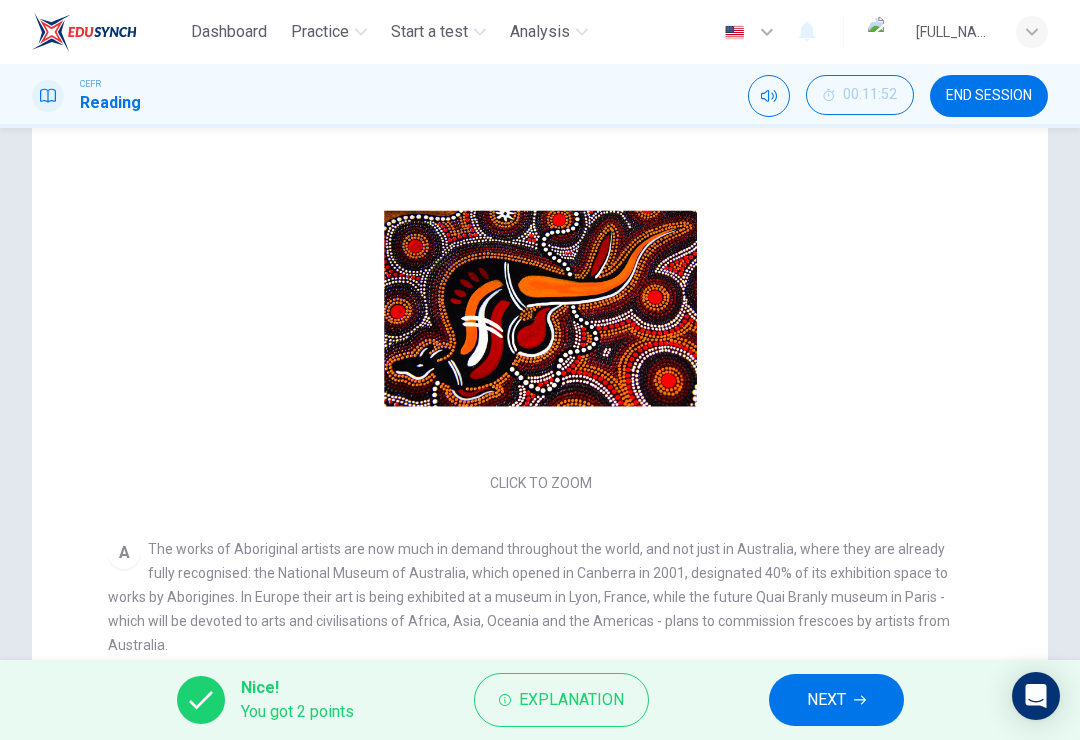 scroll, scrollTop: 0, scrollLeft: 0, axis: both 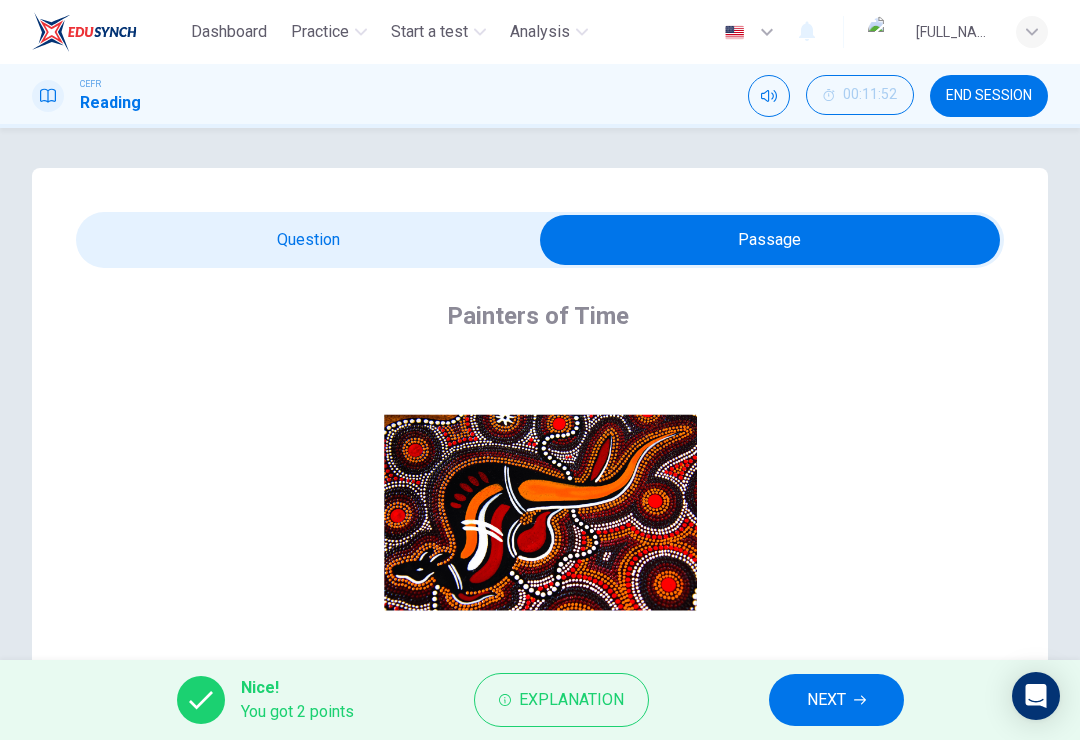 click at bounding box center [770, 240] 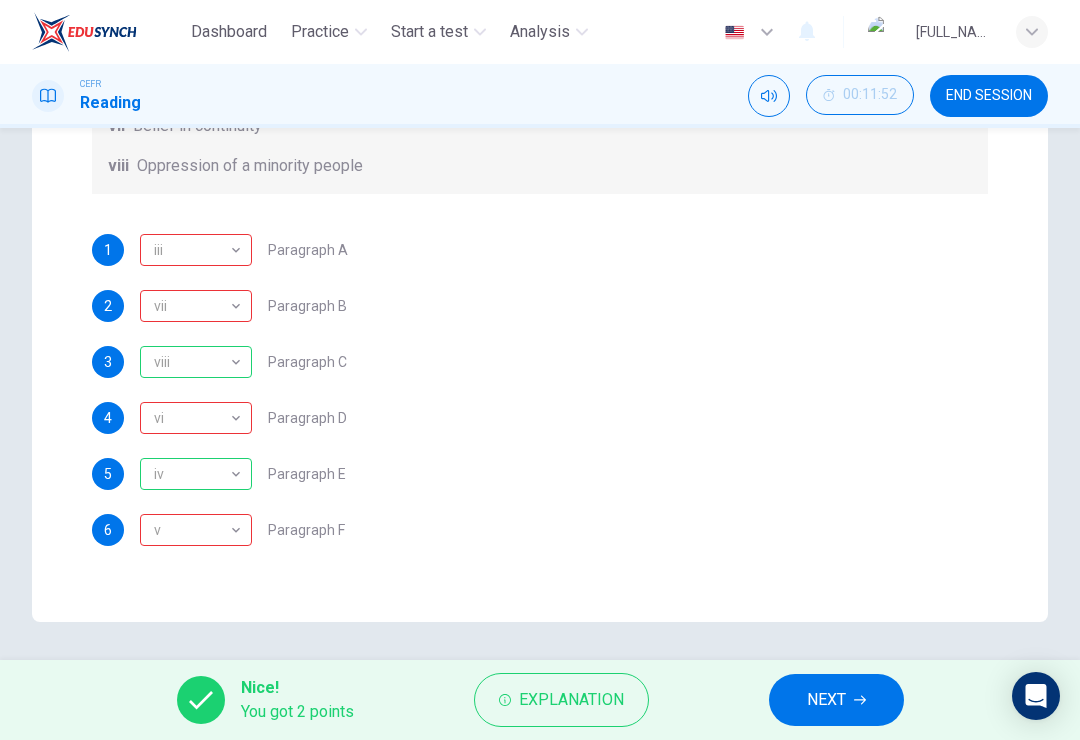 scroll, scrollTop: 509, scrollLeft: 0, axis: vertical 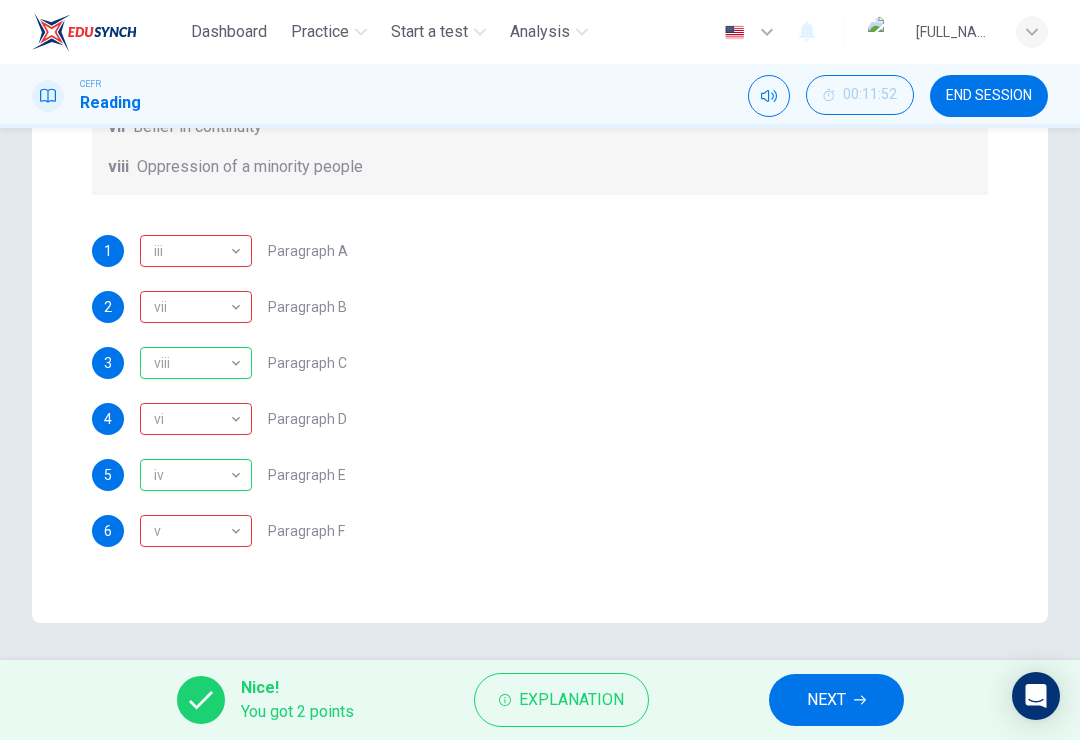 click on "iii" at bounding box center [192, 251] 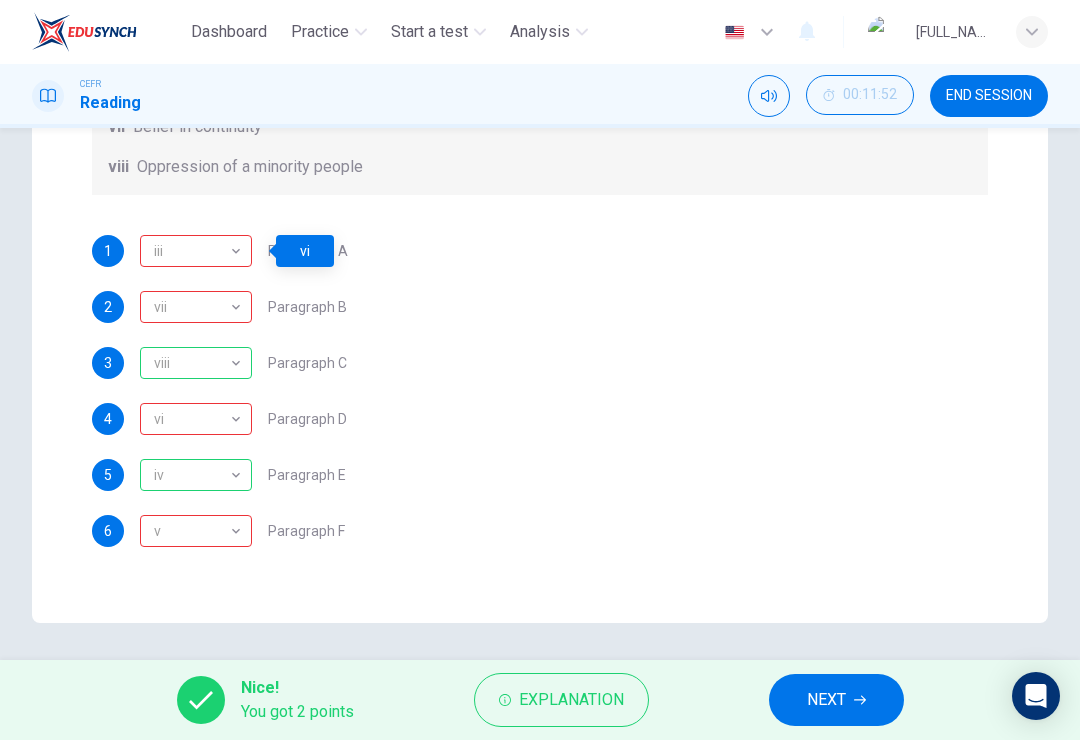 click on "iii" at bounding box center (192, 251) 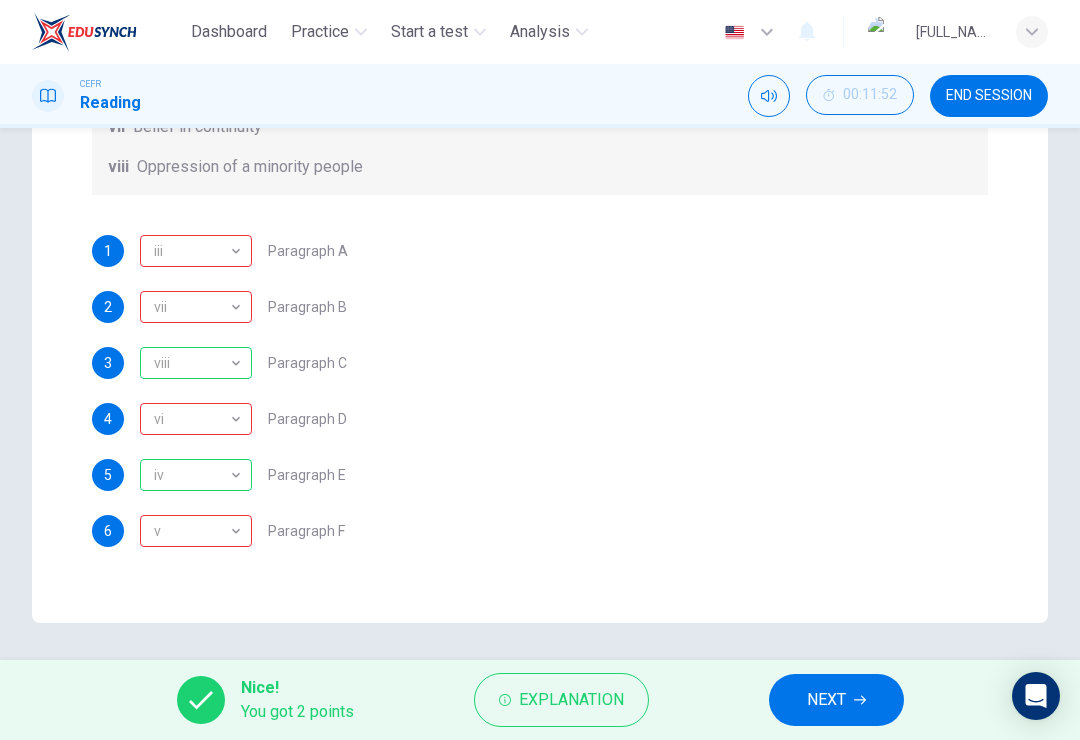 click at bounding box center [505, 700] 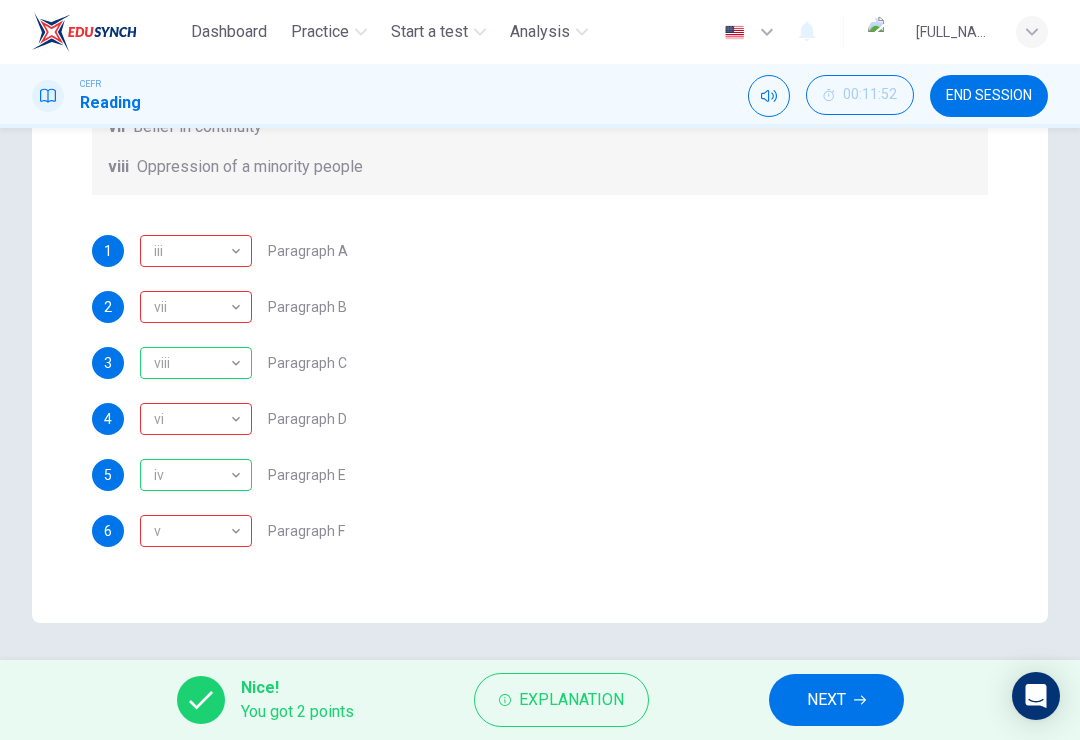 click on "vi vi ​ Paragraph D" at bounding box center (244, 251) 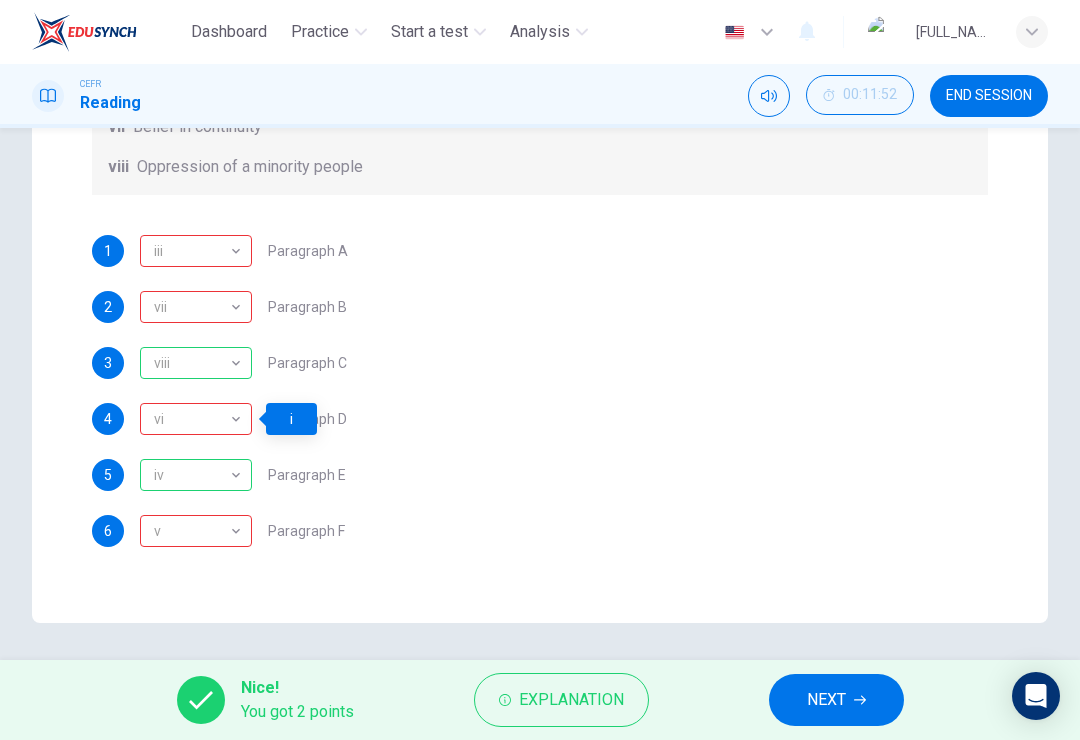 click on "NEXT" at bounding box center [836, 700] 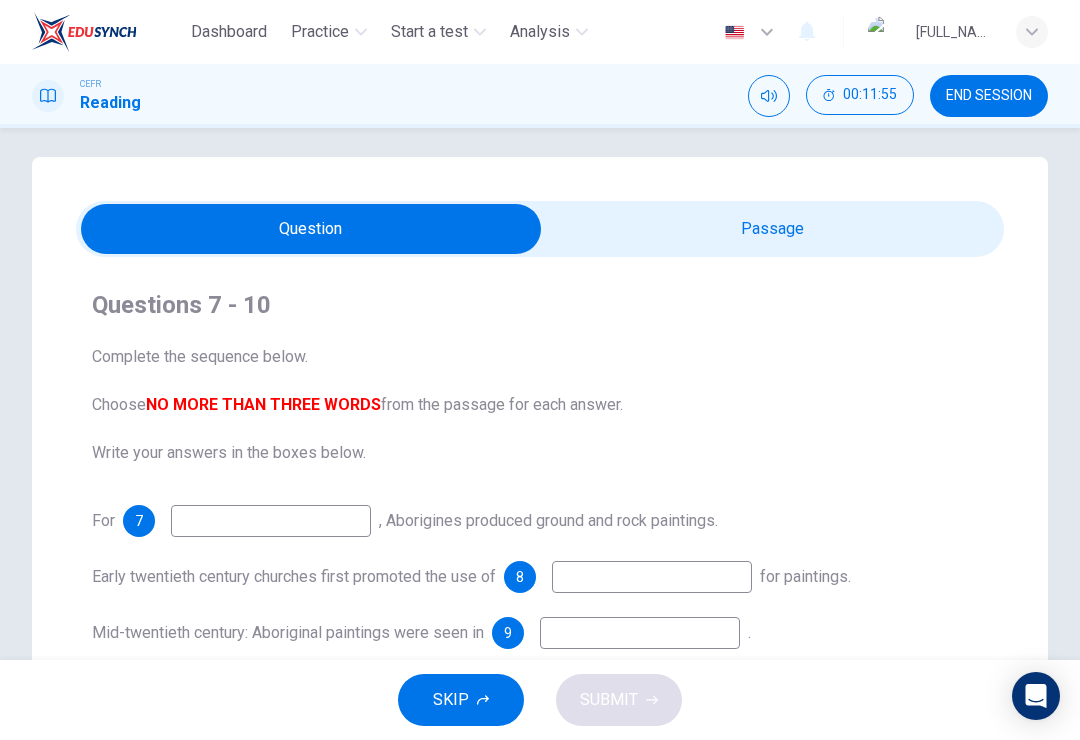 click on "SKIP" at bounding box center [451, 700] 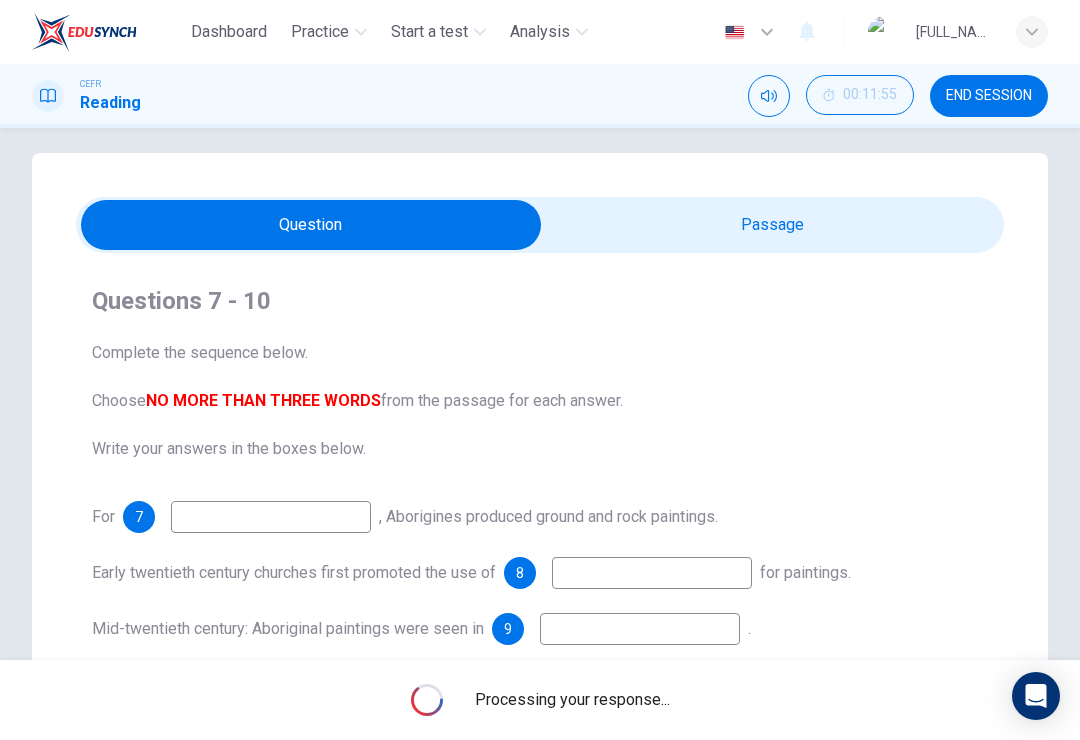 scroll, scrollTop: 16, scrollLeft: 0, axis: vertical 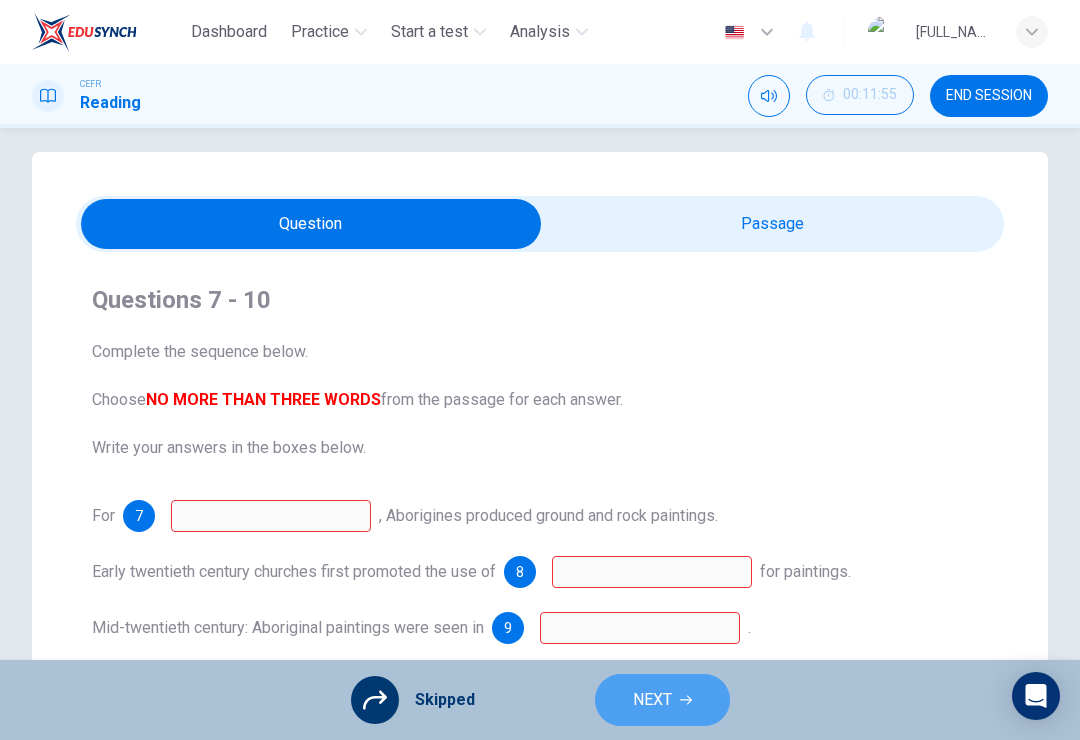 click on "NEXT" at bounding box center [652, 700] 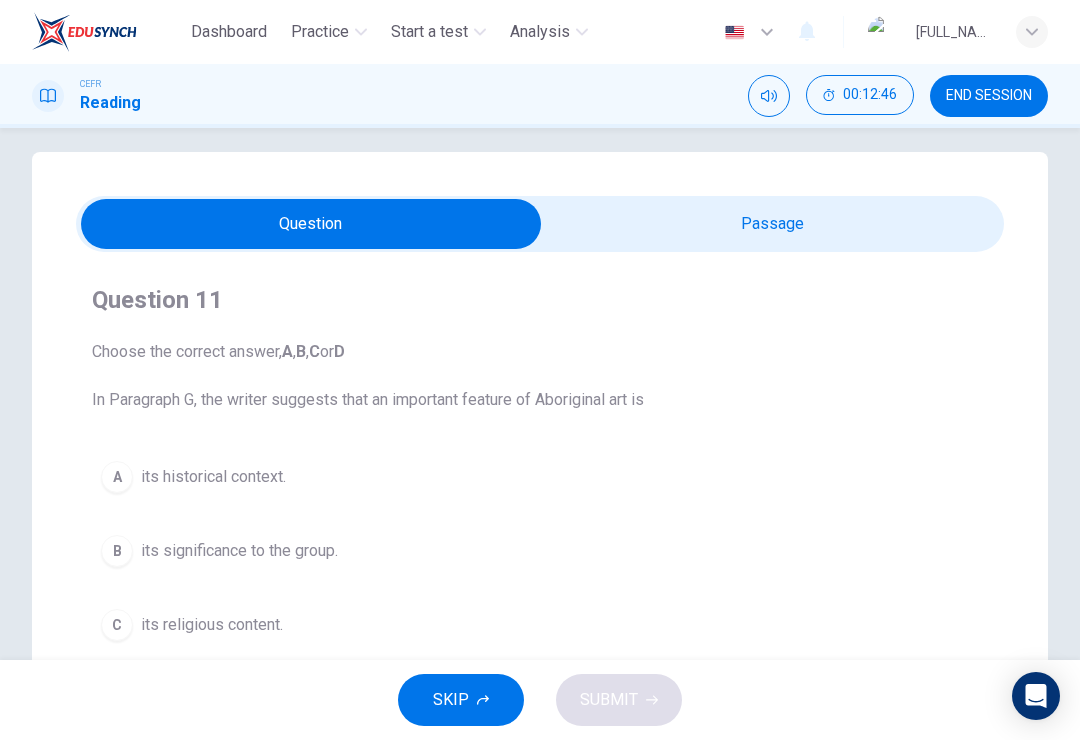 click on "END SESSION" at bounding box center [989, 96] 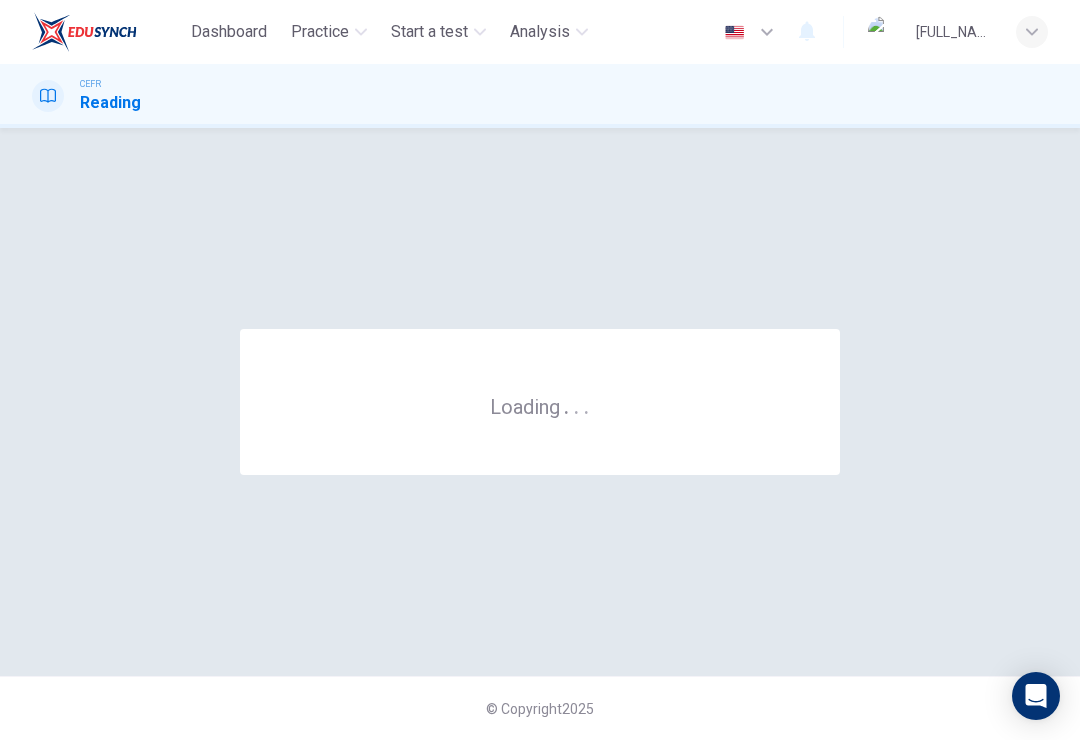 scroll, scrollTop: 0, scrollLeft: 0, axis: both 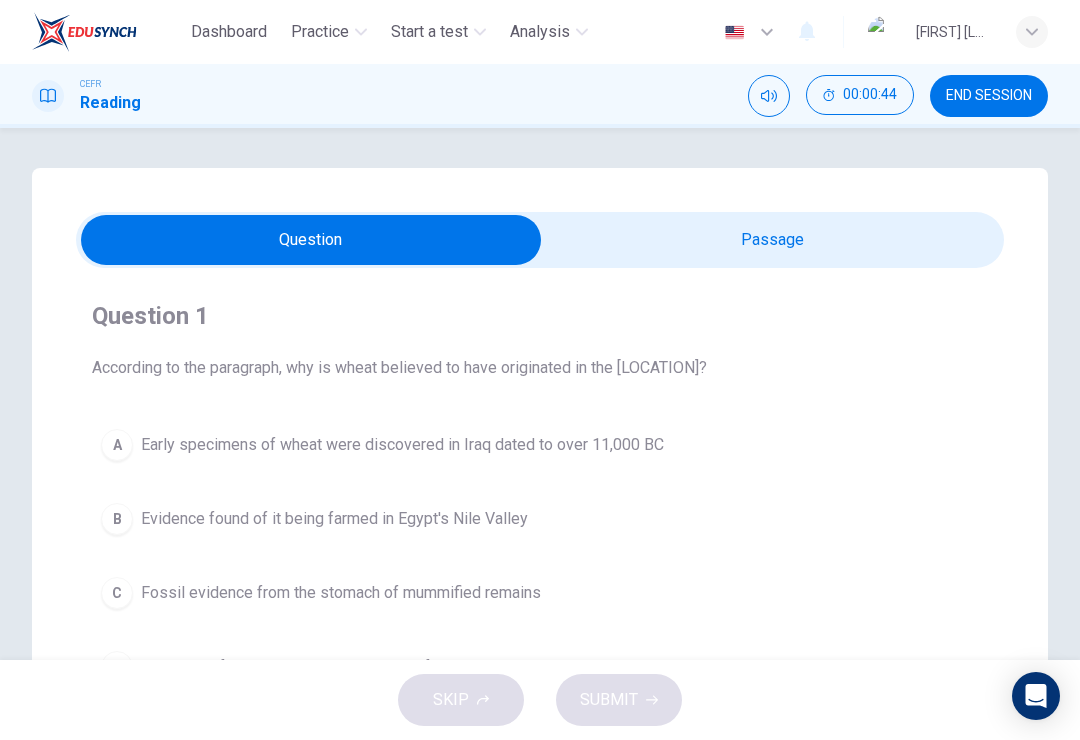 click at bounding box center [311, 240] 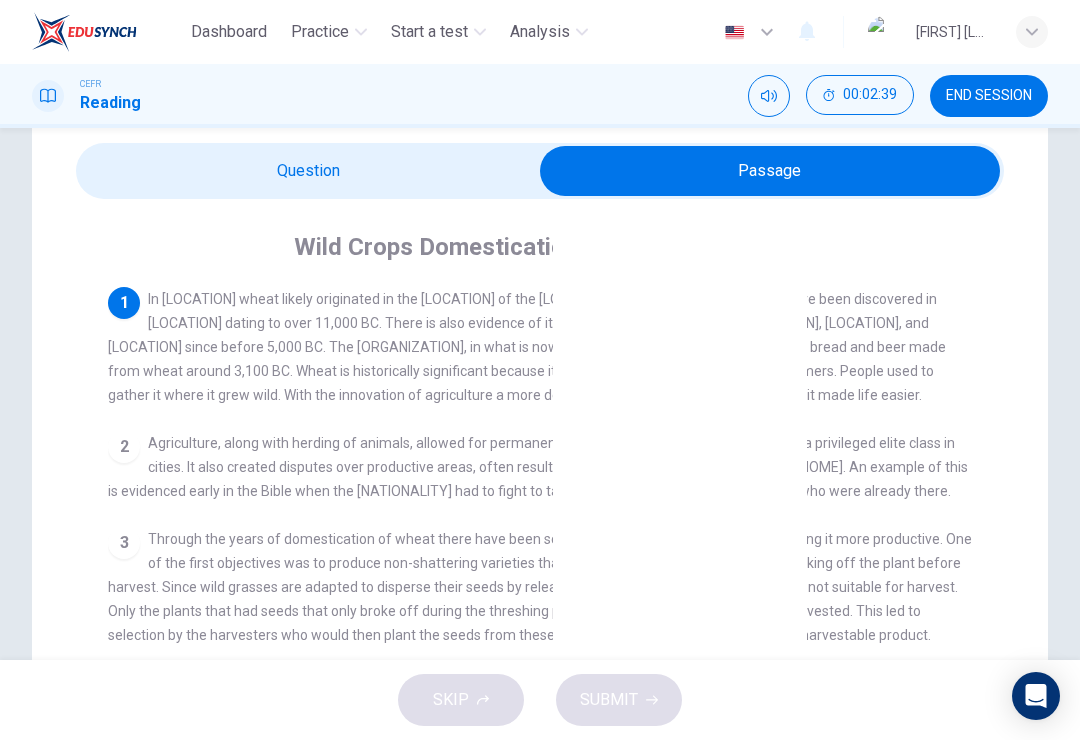 scroll, scrollTop: 64, scrollLeft: 0, axis: vertical 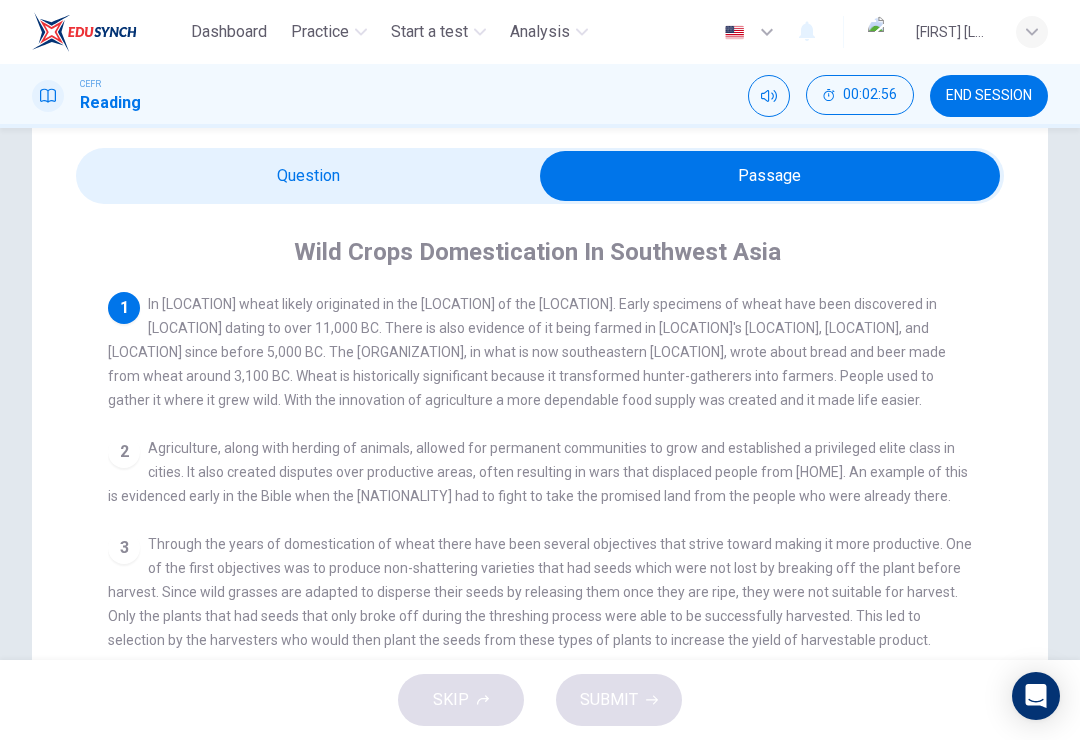 click at bounding box center (770, 176) 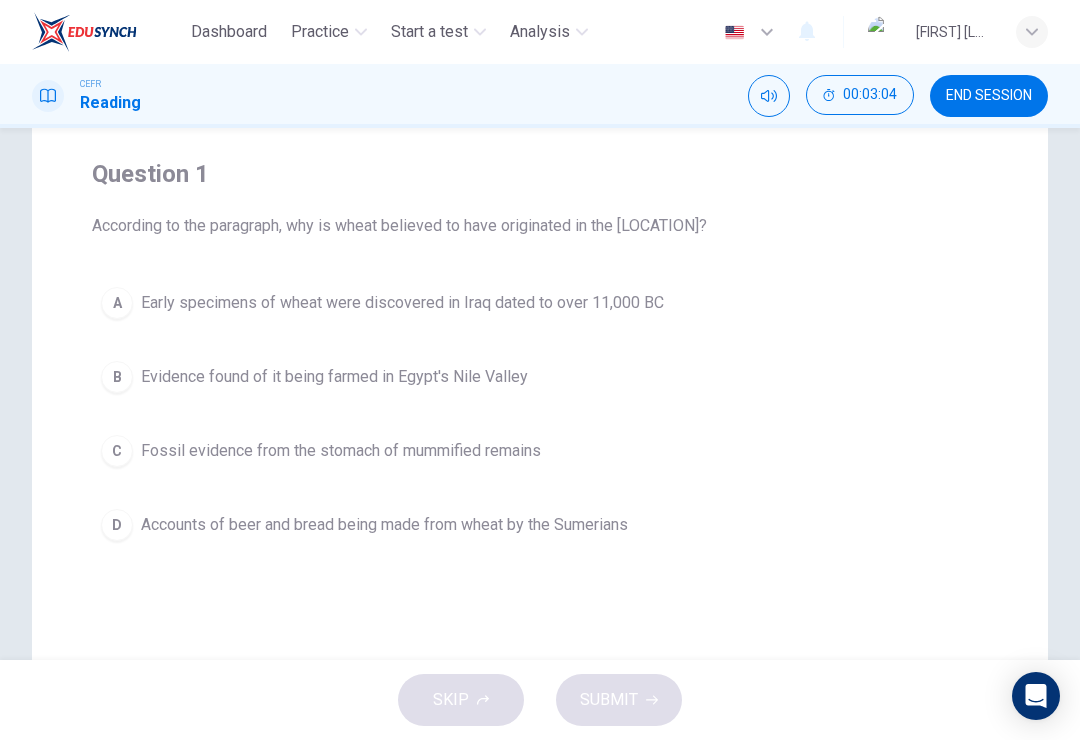 scroll, scrollTop: 154, scrollLeft: 0, axis: vertical 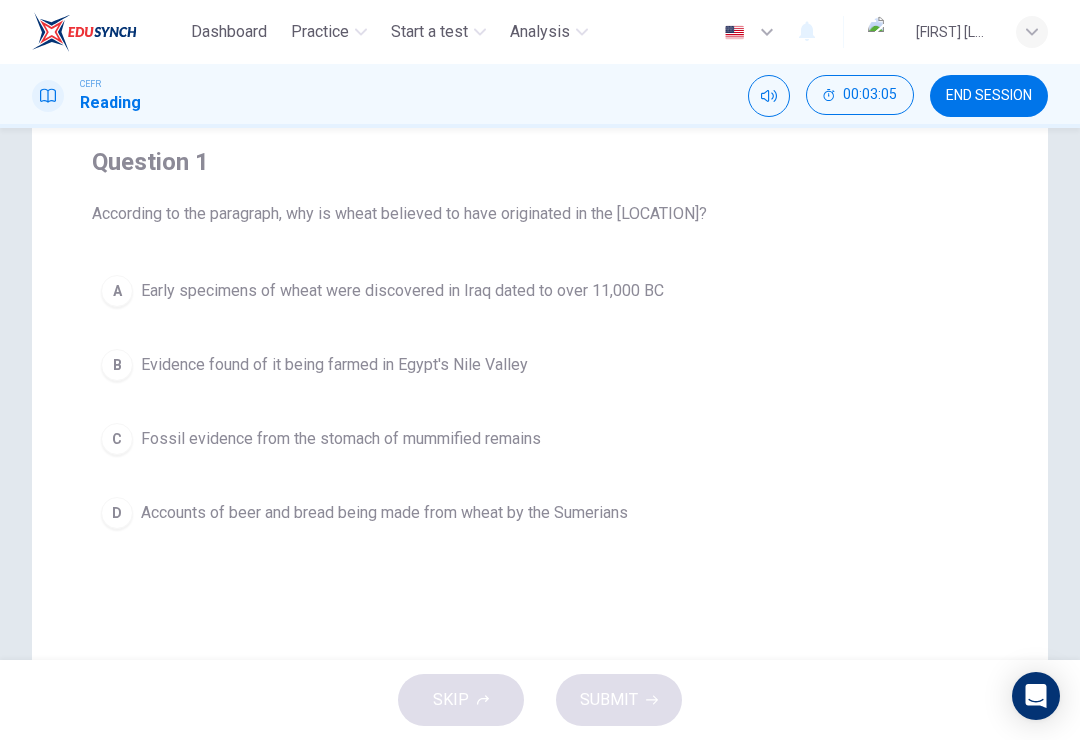 click on "B Evidence found of it being farmed in Egypt's Nile Valley" at bounding box center (540, 365) 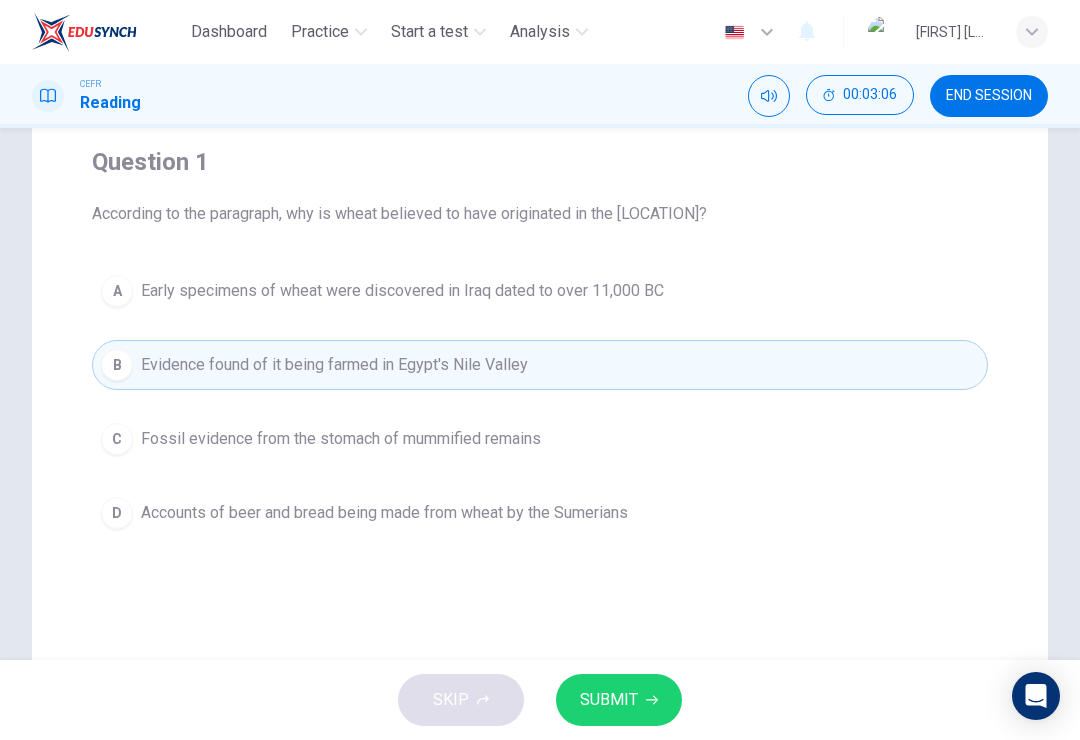 click on "SUBMIT" at bounding box center (619, 700) 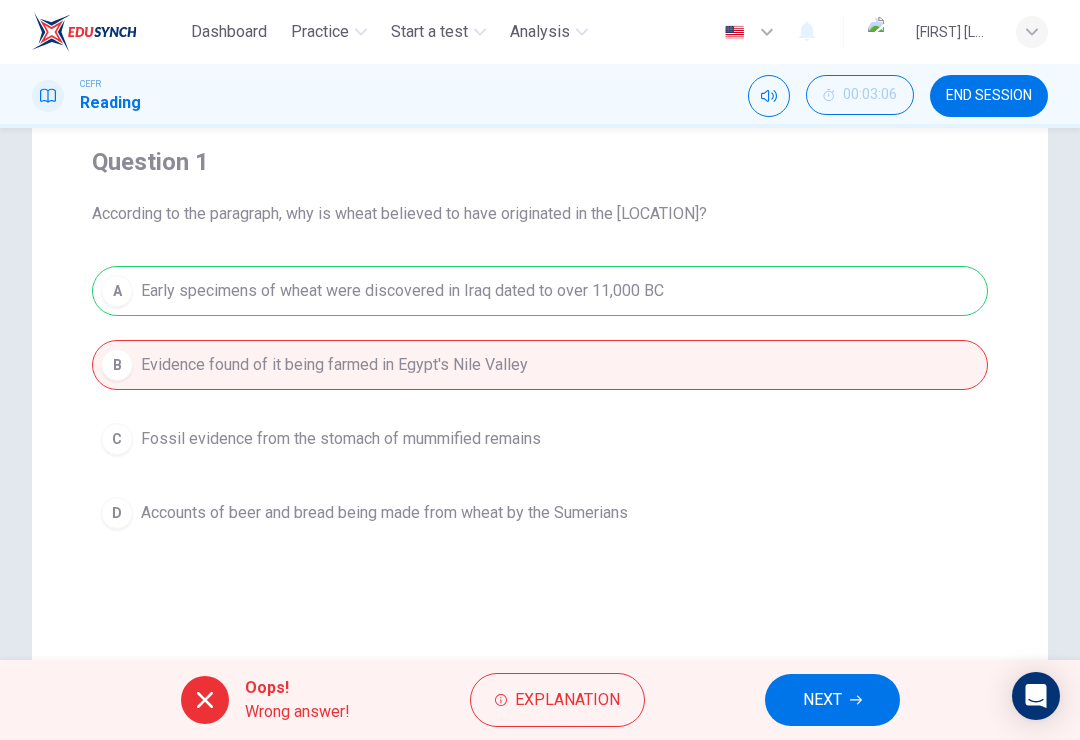 click on "NEXT" at bounding box center [822, 700] 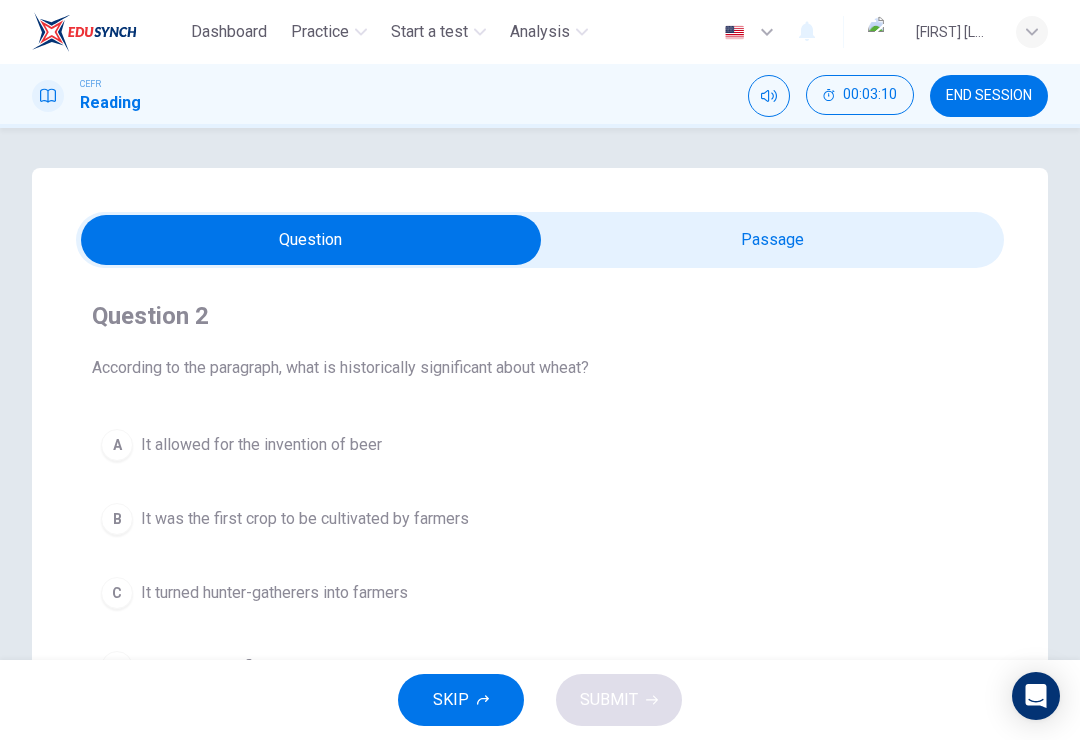 scroll, scrollTop: 0, scrollLeft: 0, axis: both 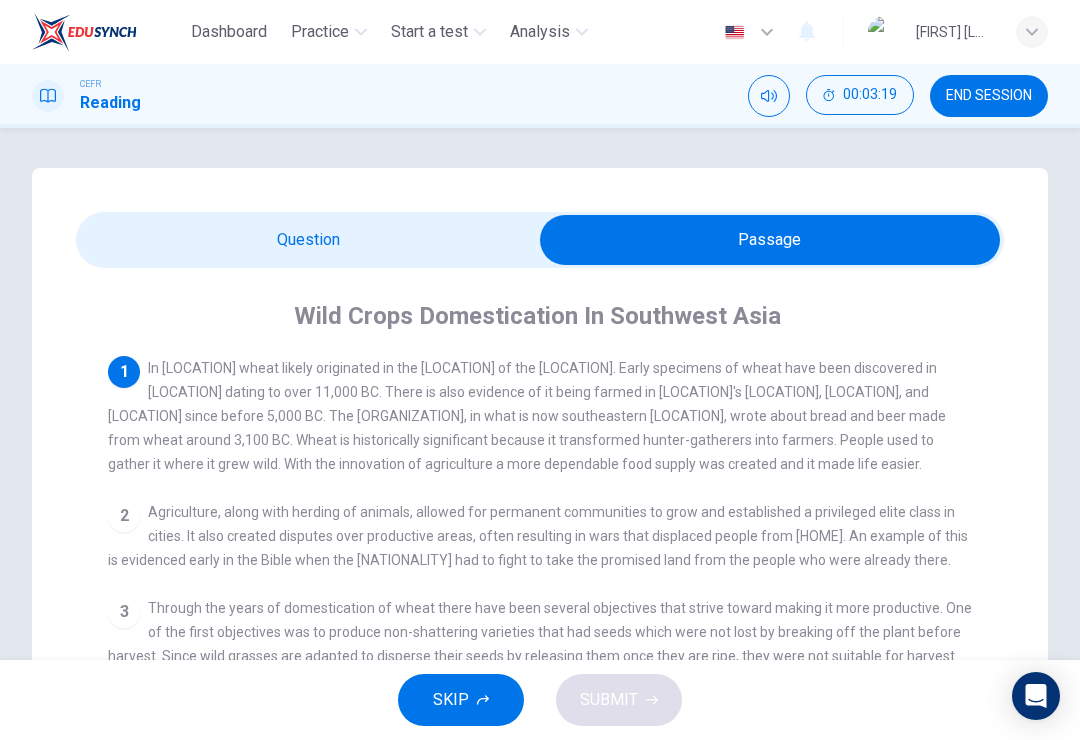 click at bounding box center [770, 240] 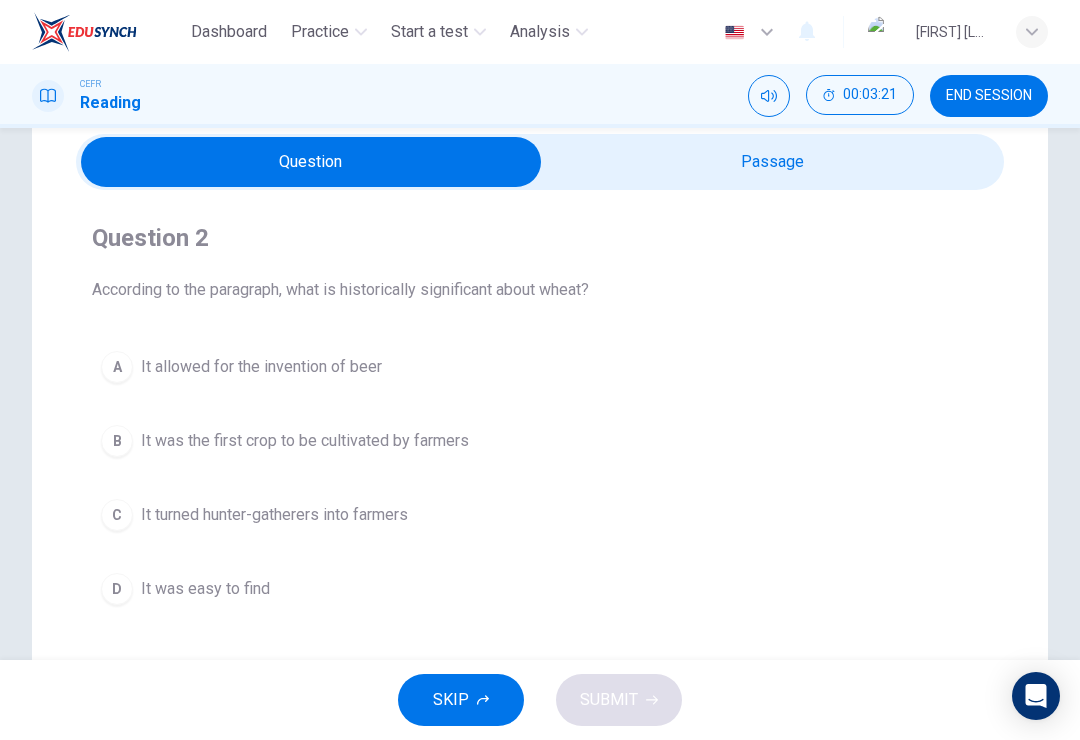 scroll, scrollTop: 79, scrollLeft: 0, axis: vertical 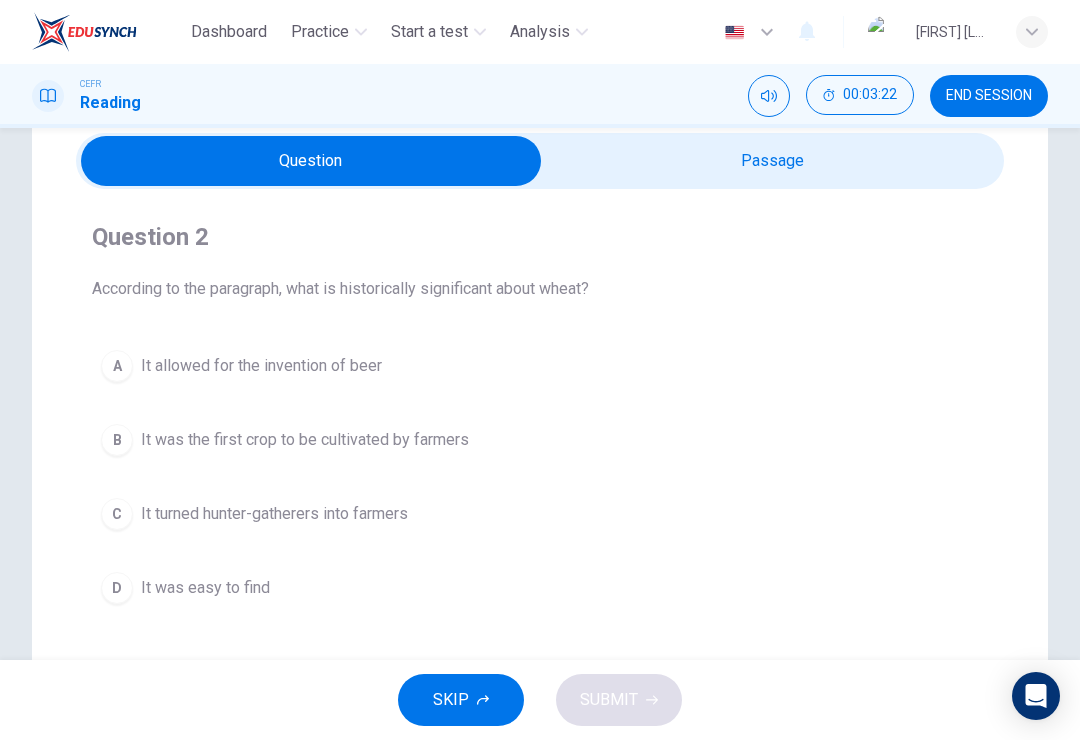 click on "C It turned hunter-gatherers into farmers" at bounding box center [540, 514] 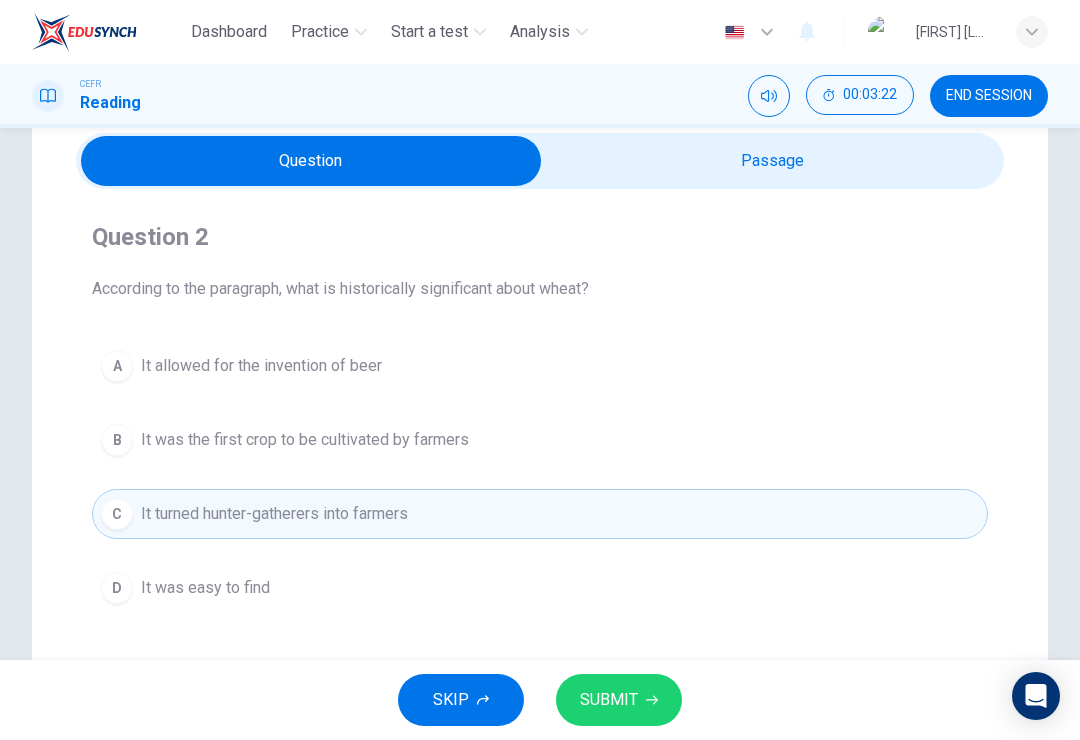 click on "SUBMIT" at bounding box center (619, 700) 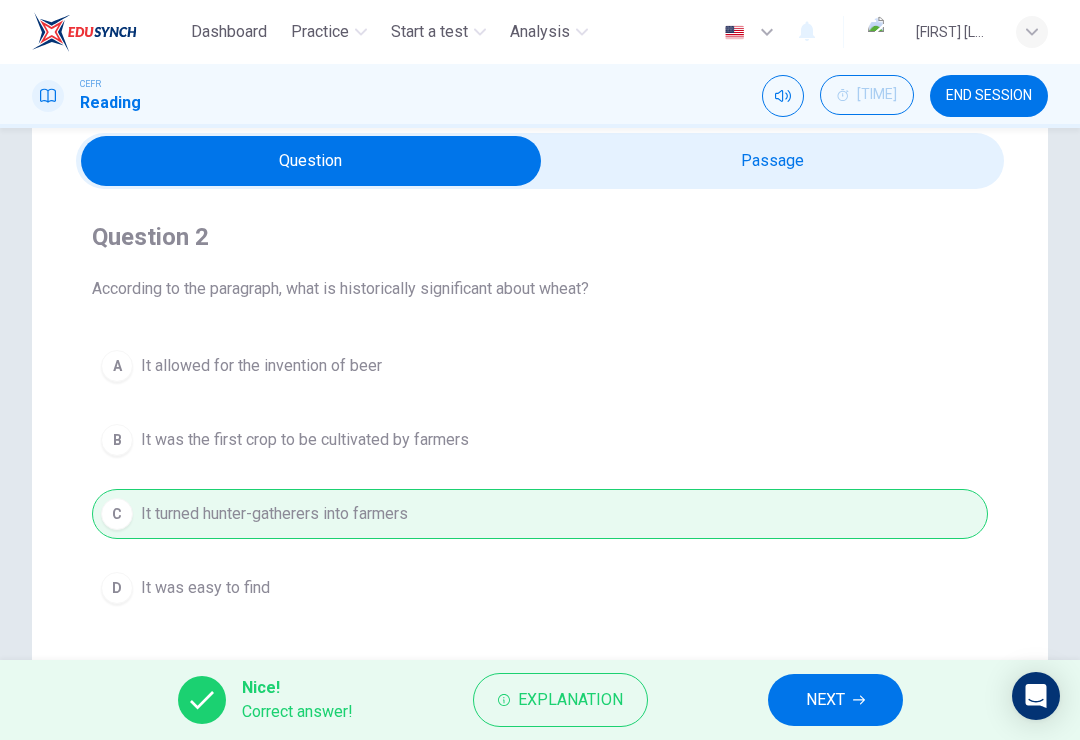click on "NEXT" at bounding box center (825, 700) 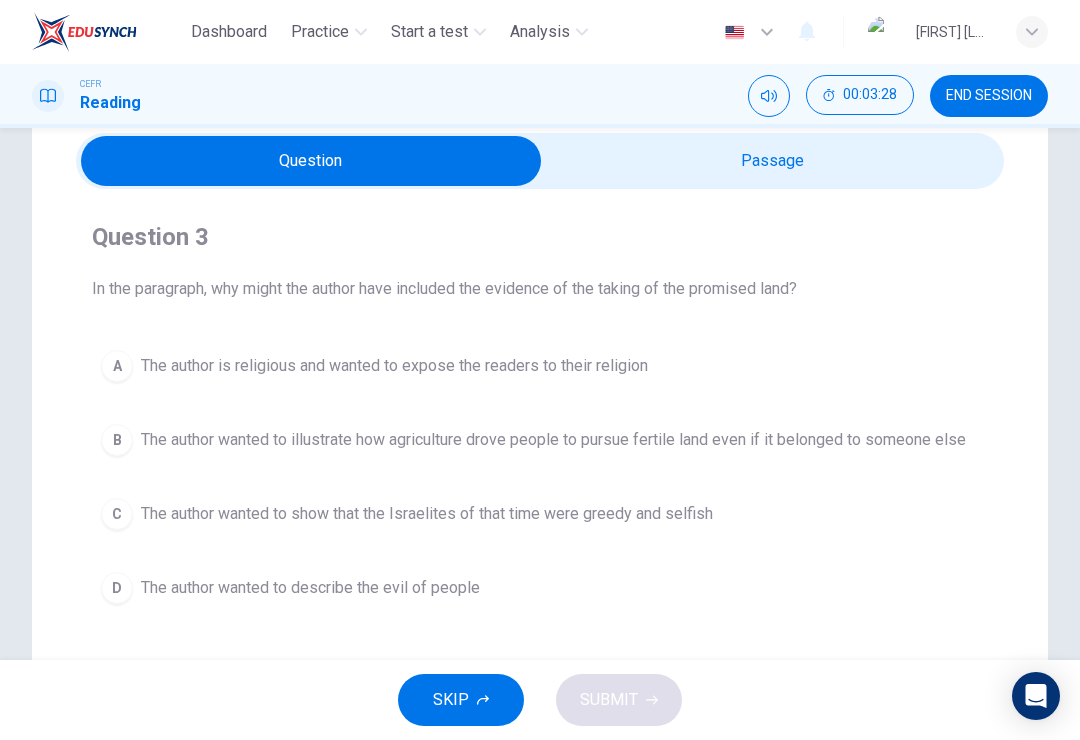 click at bounding box center [311, 161] 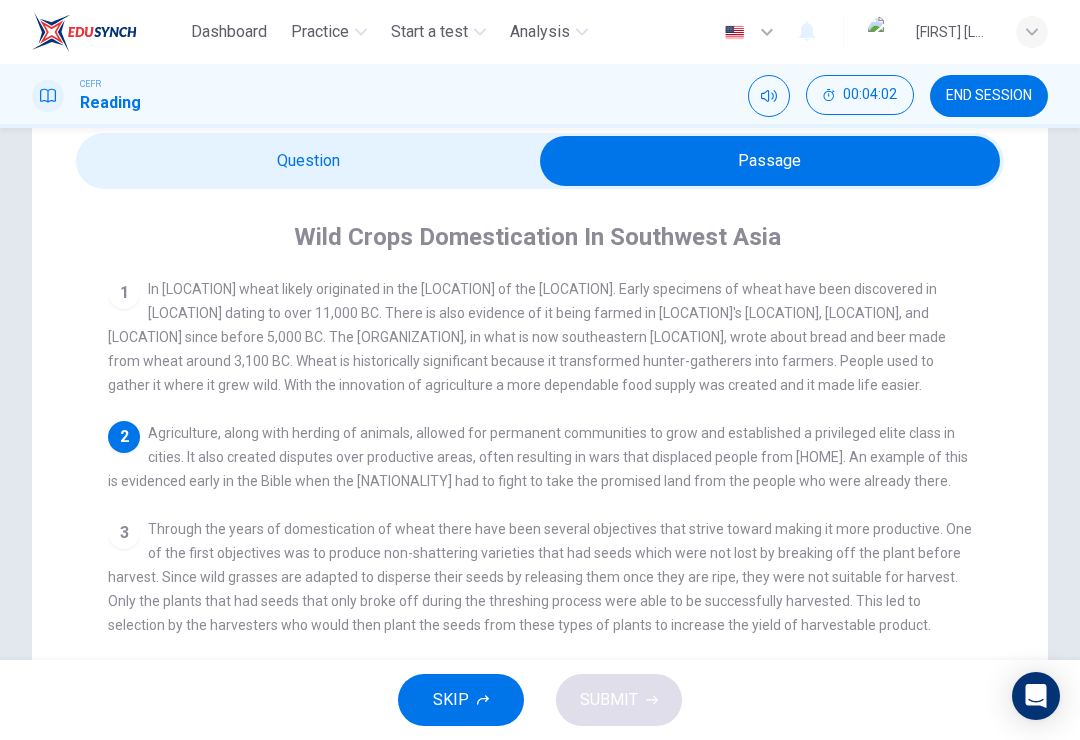 click at bounding box center (770, 161) 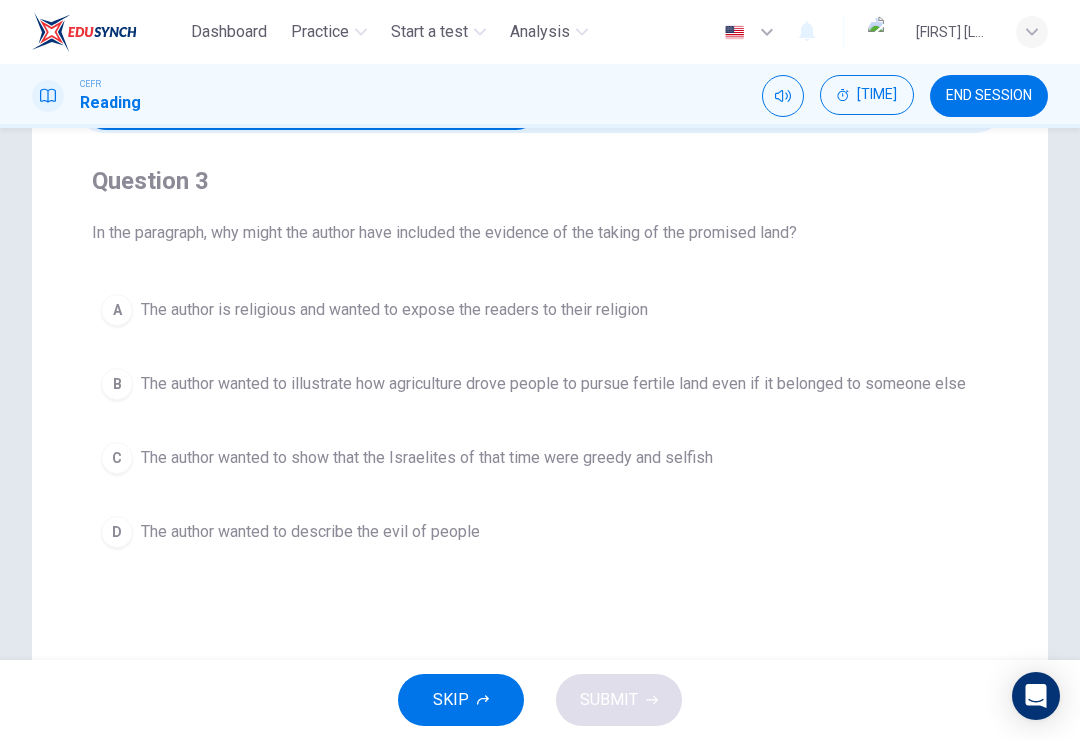 scroll, scrollTop: 140, scrollLeft: 0, axis: vertical 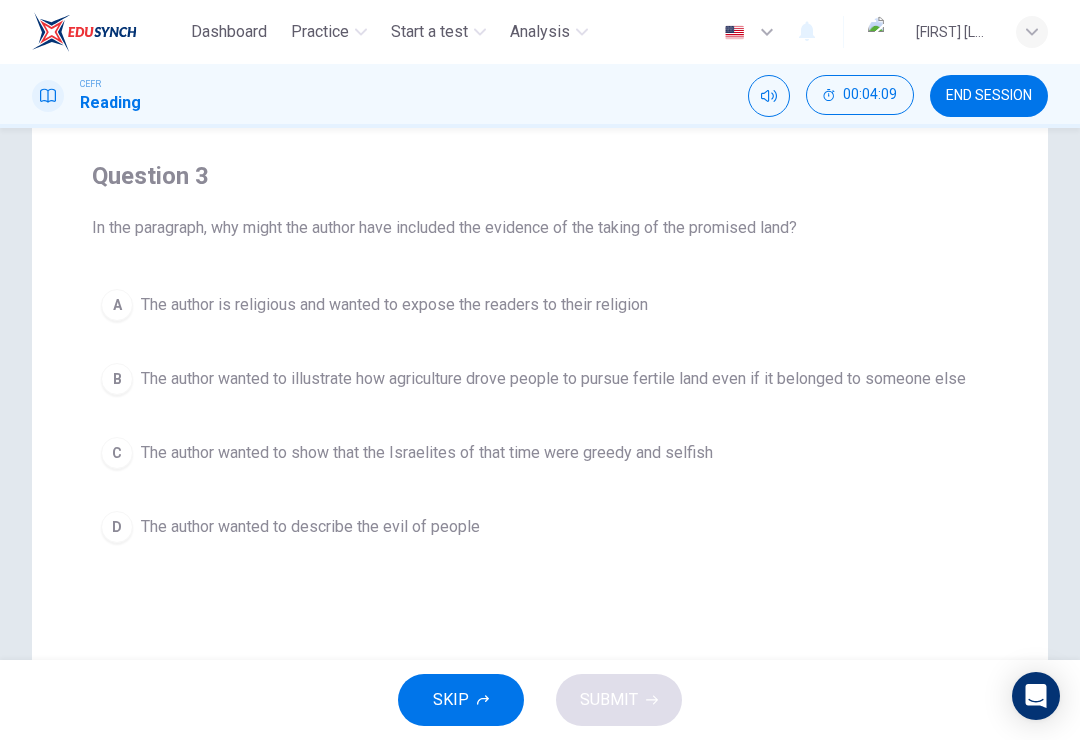 click on "B The author wanted to illustrate how agriculture drove people to pursue fertile land even if it belonged to someone else" at bounding box center [540, 379] 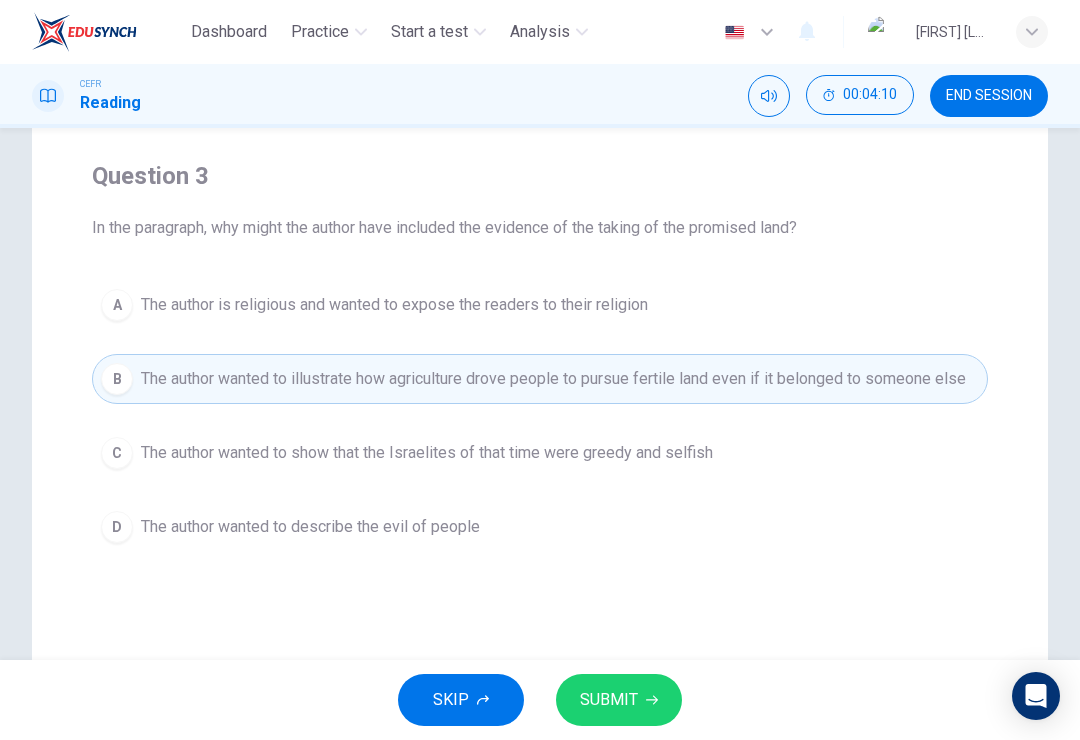 click on "SUBMIT" at bounding box center (609, 700) 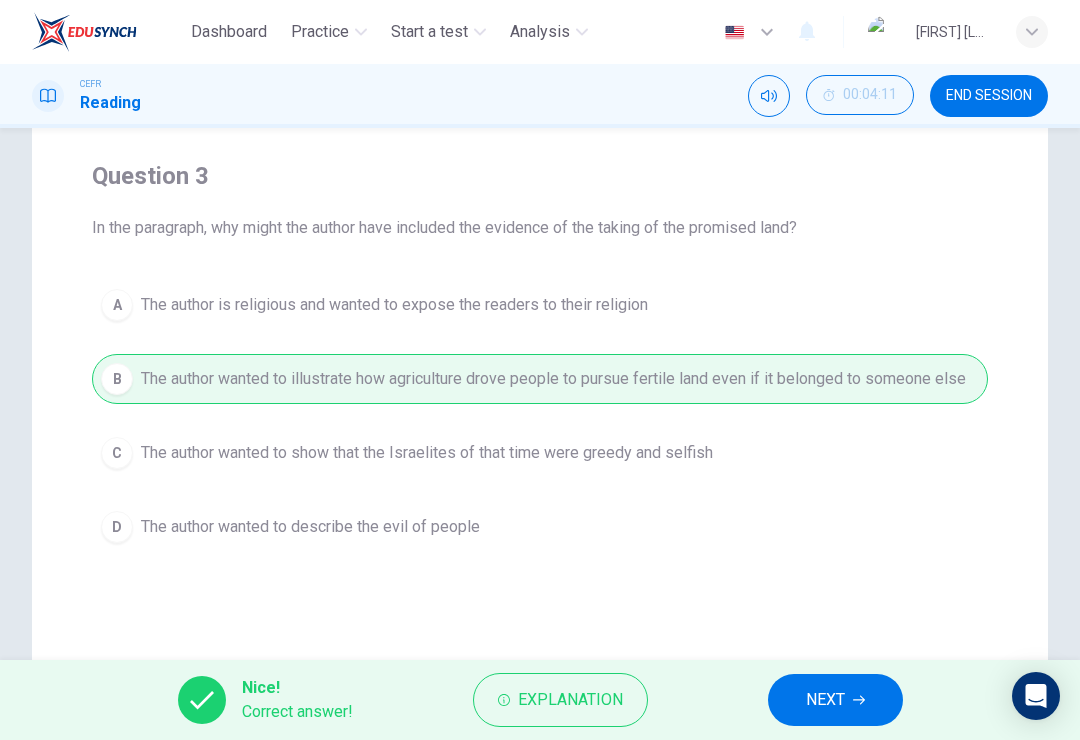 click on "NEXT" at bounding box center (825, 700) 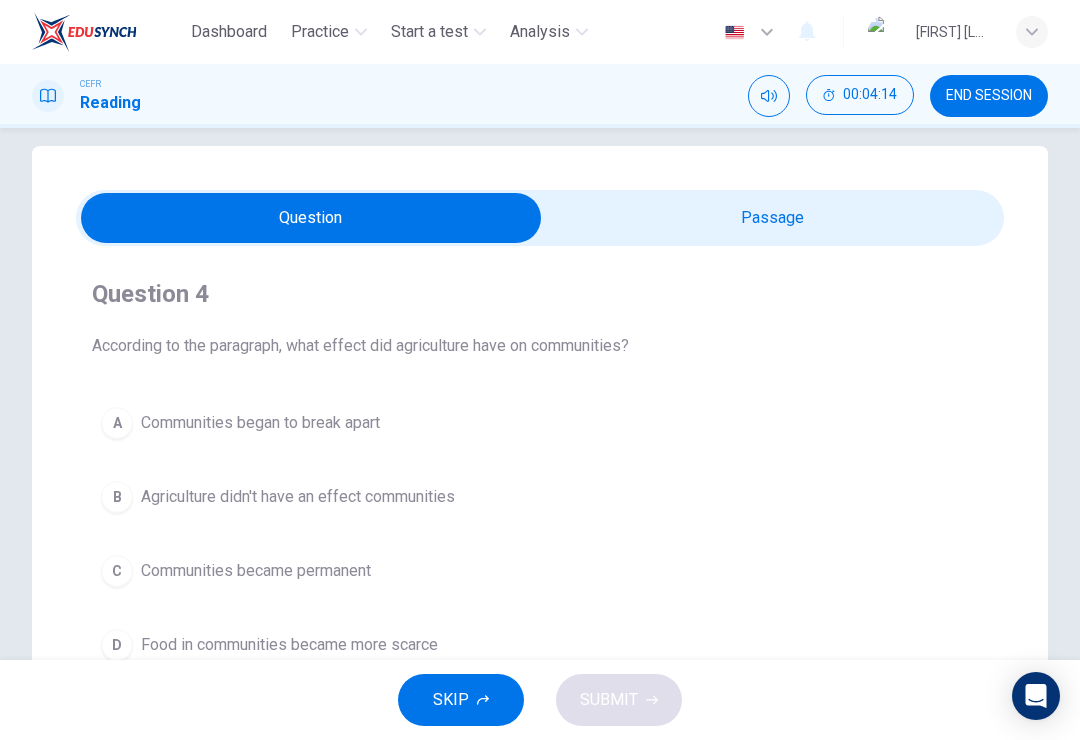 scroll, scrollTop: 24, scrollLeft: 0, axis: vertical 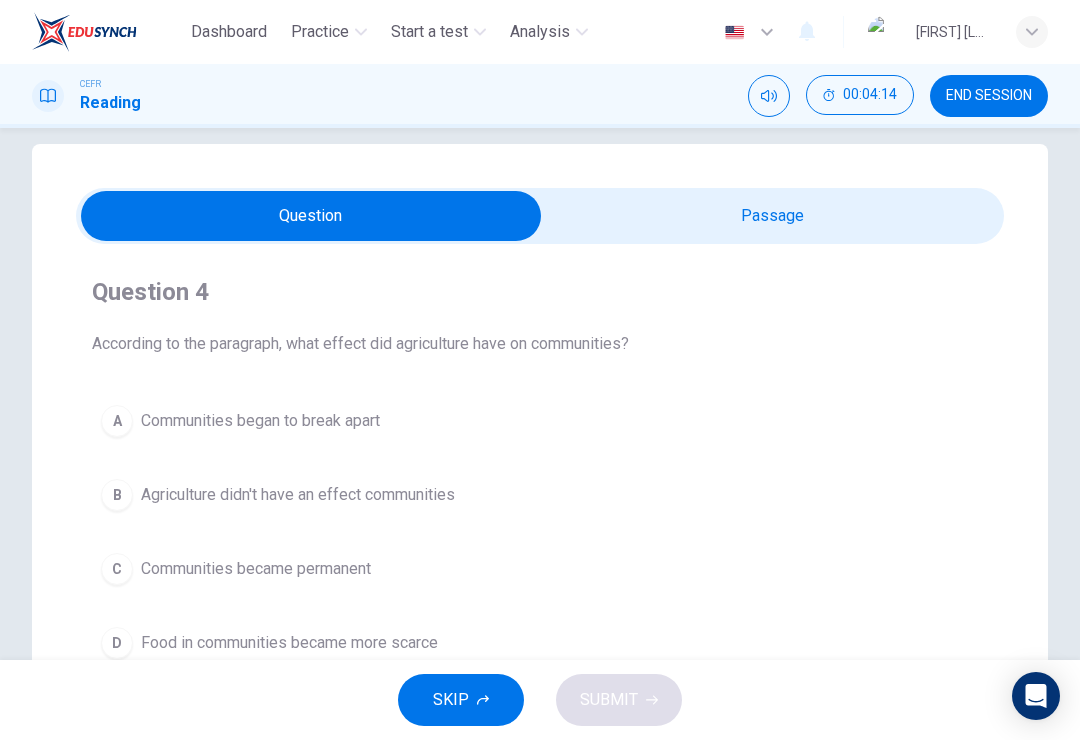 click at bounding box center (311, 216) 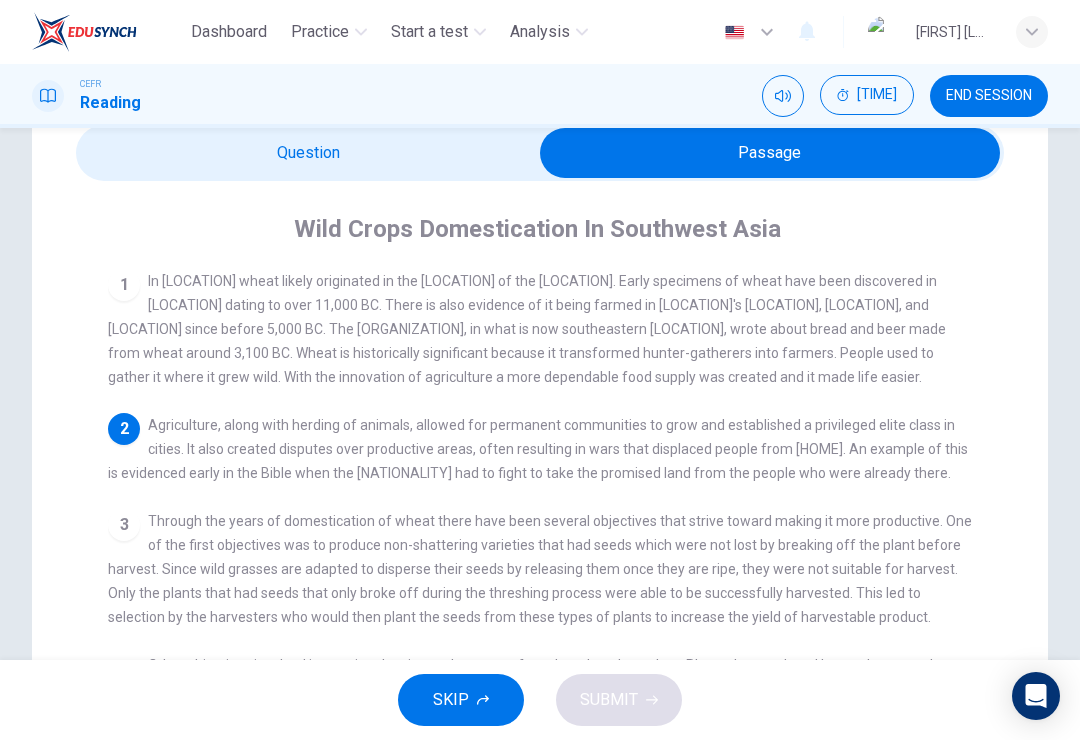 scroll, scrollTop: 87, scrollLeft: 0, axis: vertical 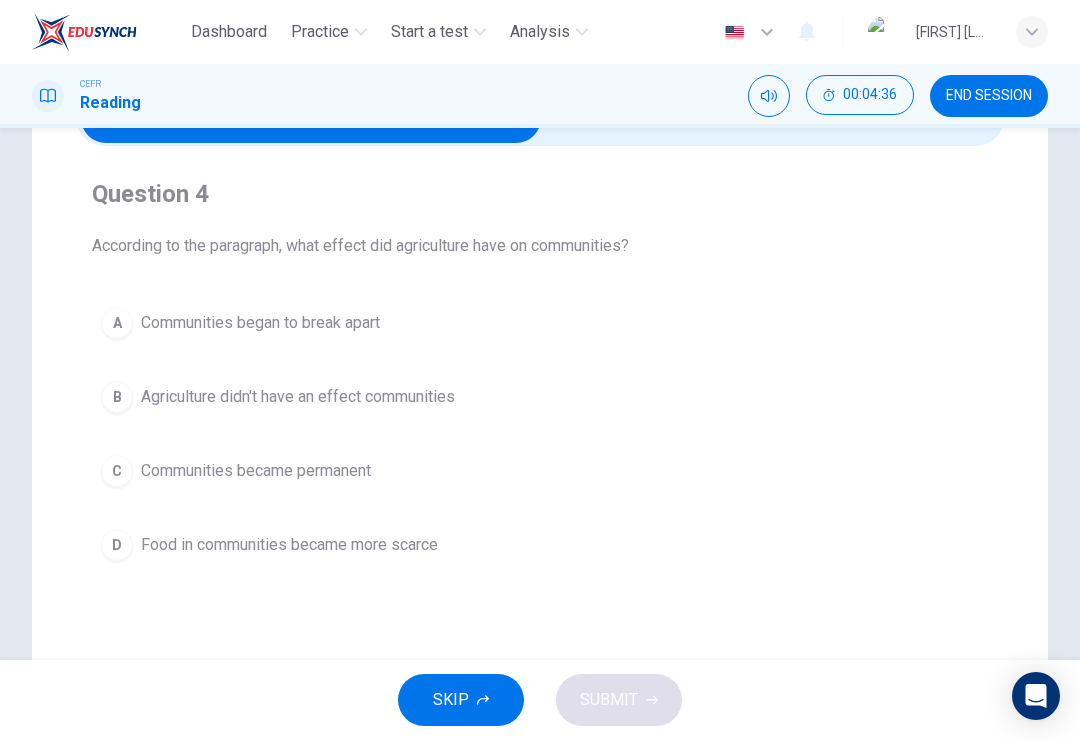 click on "A Communities began to break apart" at bounding box center [540, 323] 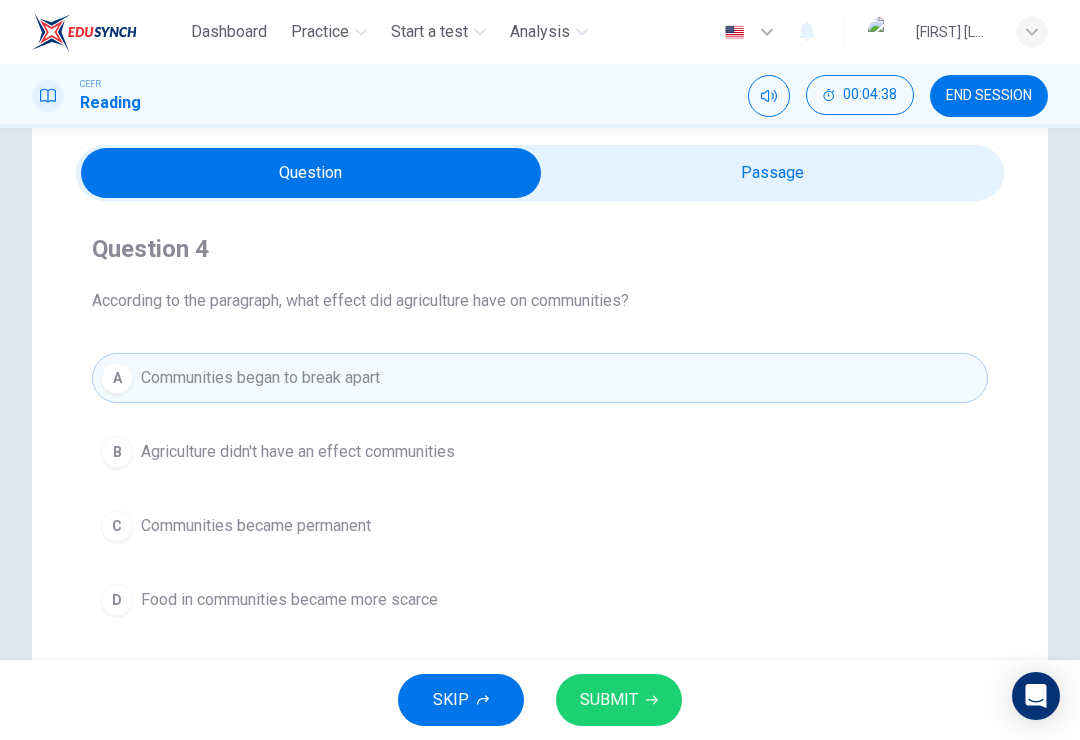 scroll, scrollTop: 66, scrollLeft: 0, axis: vertical 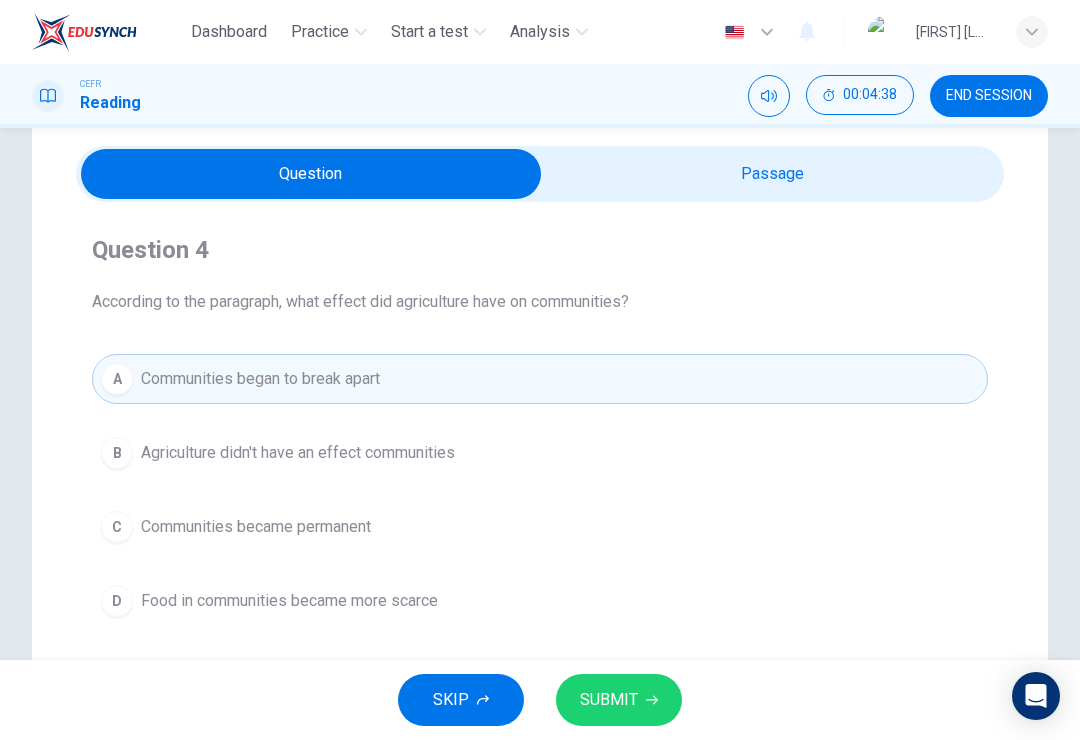 click at bounding box center [311, 174] 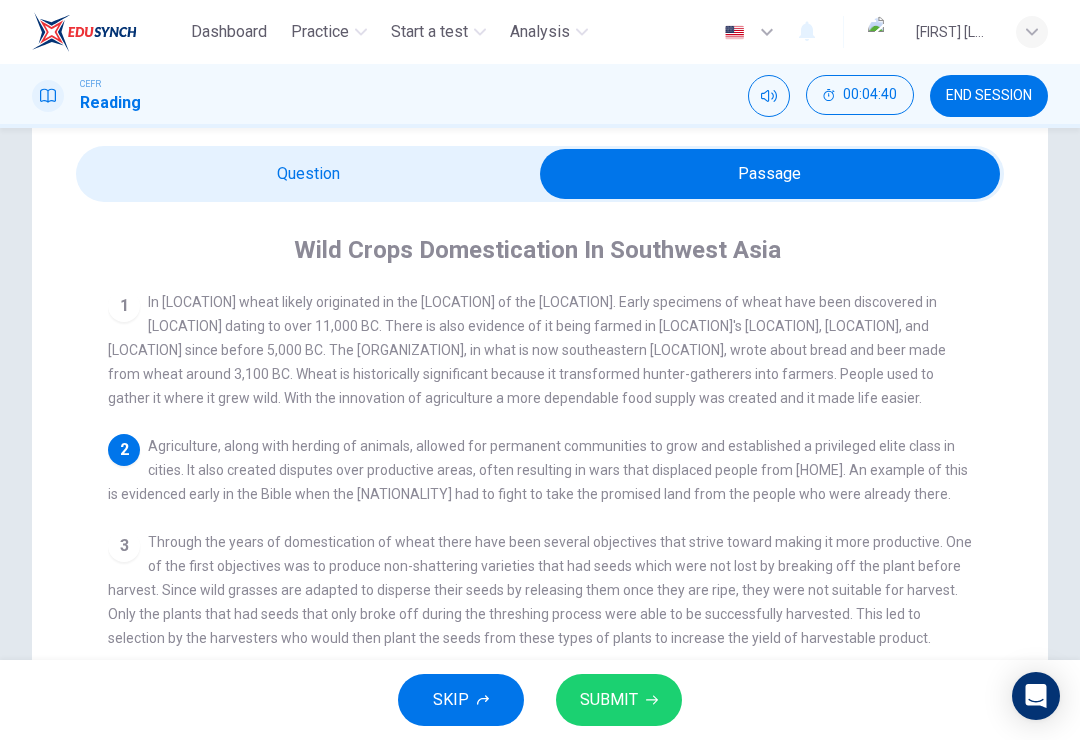 click at bounding box center (770, 174) 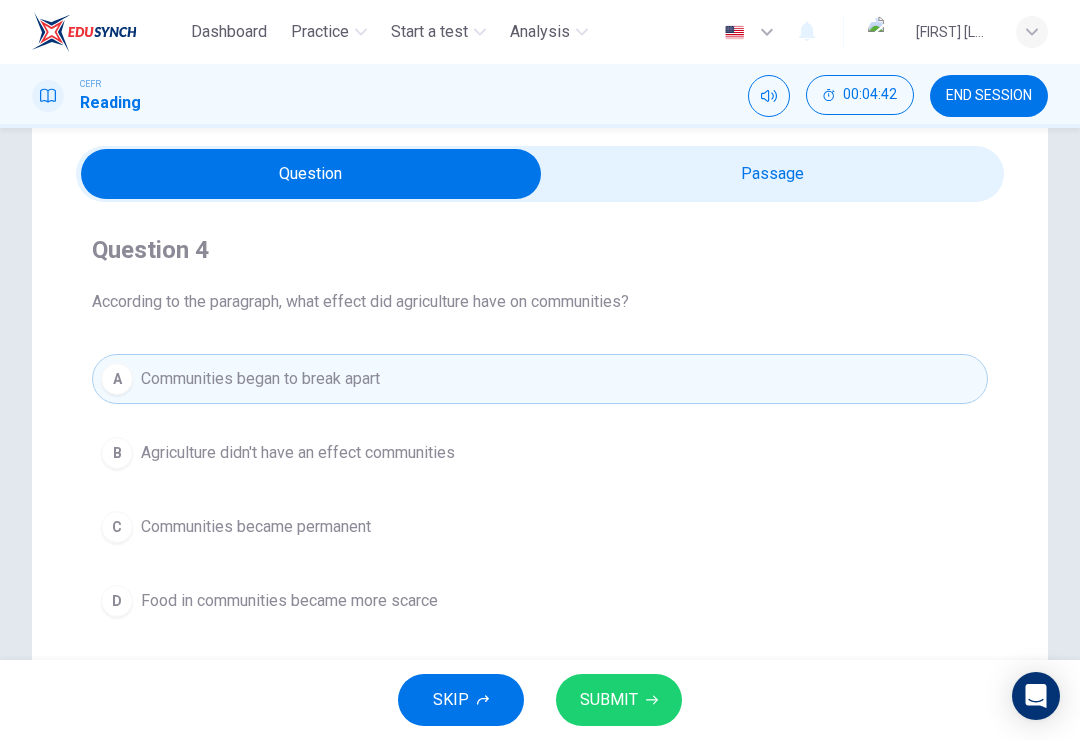 click on "C Communities became permanent" at bounding box center (540, 527) 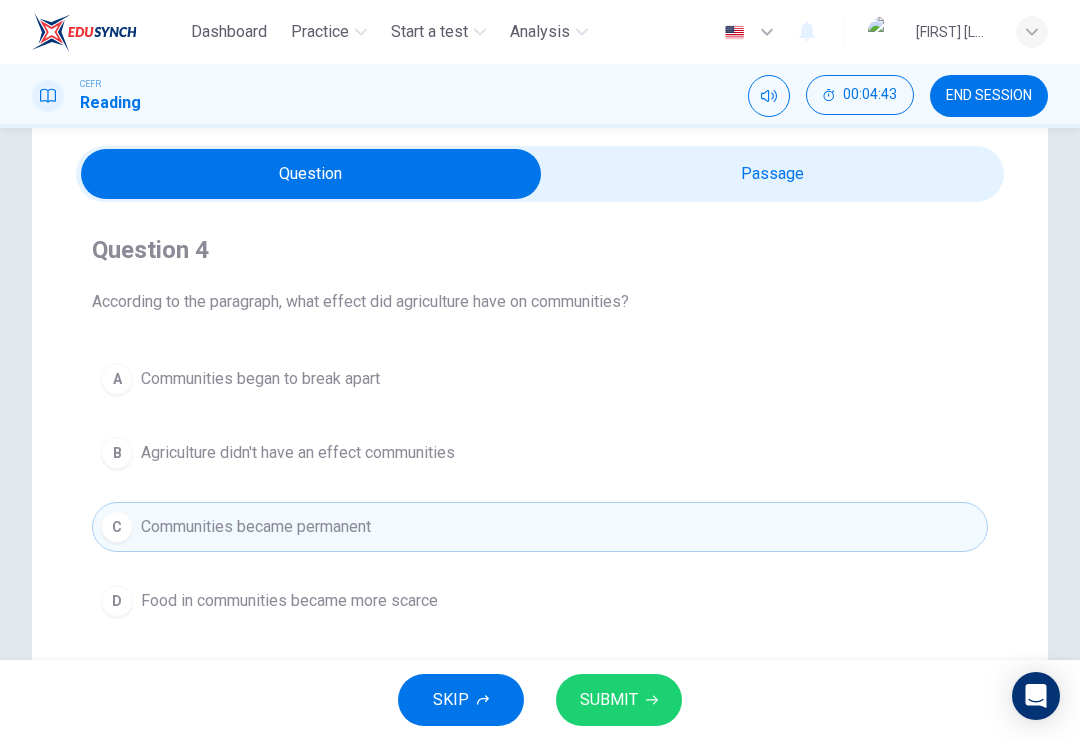 click on "SUBMIT" at bounding box center (619, 700) 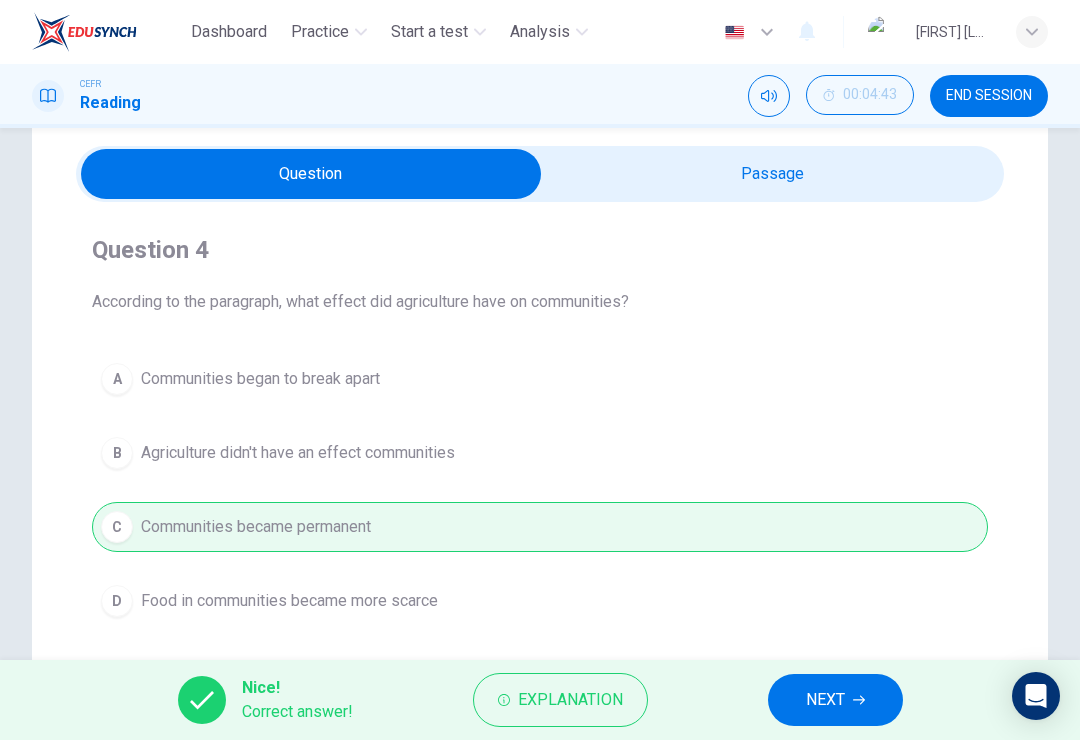 click on "NEXT" at bounding box center [825, 700] 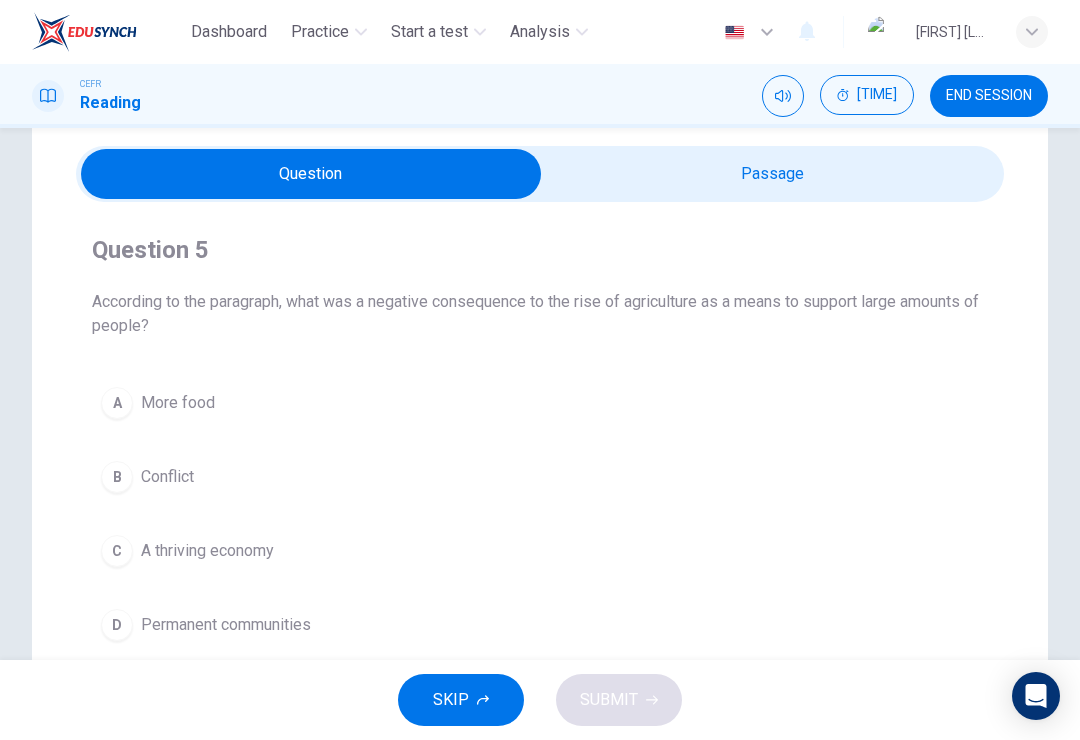 click at bounding box center (311, 174) 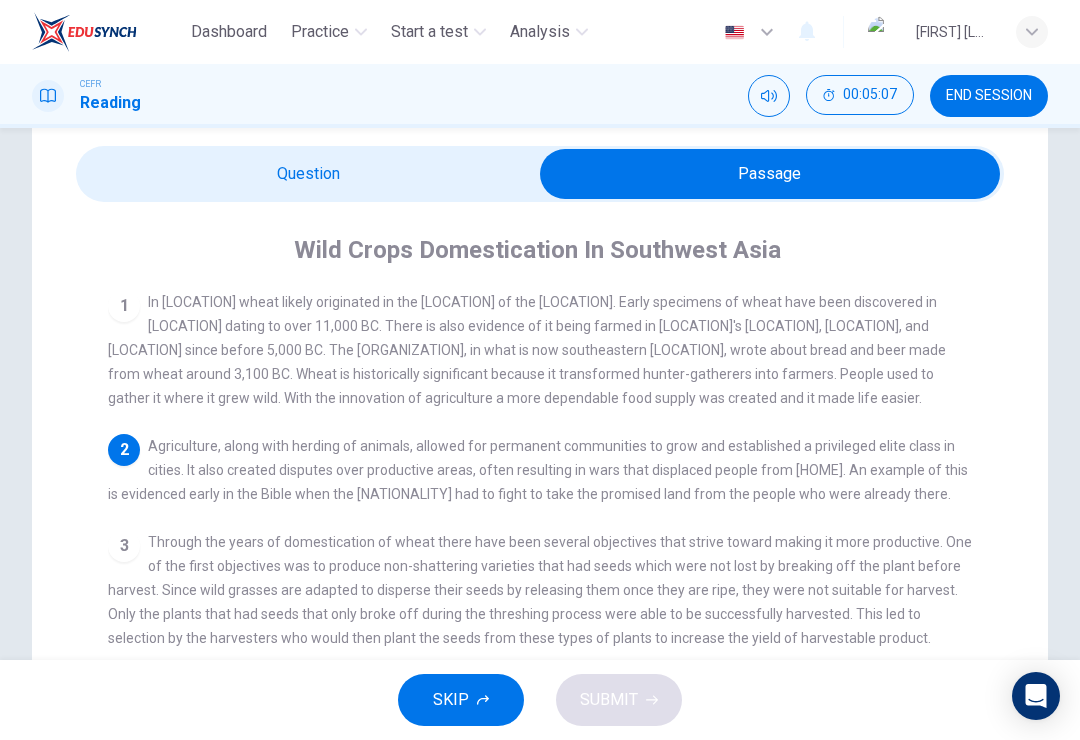 click at bounding box center (770, 174) 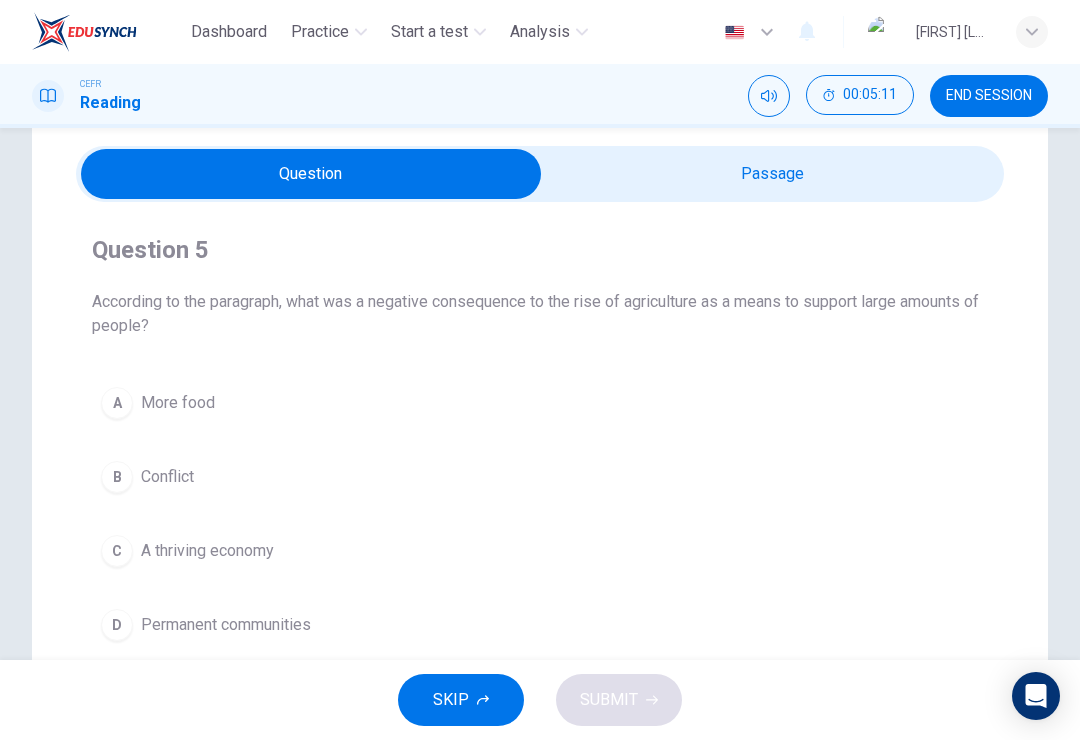 click on "B Conflict" at bounding box center (540, 477) 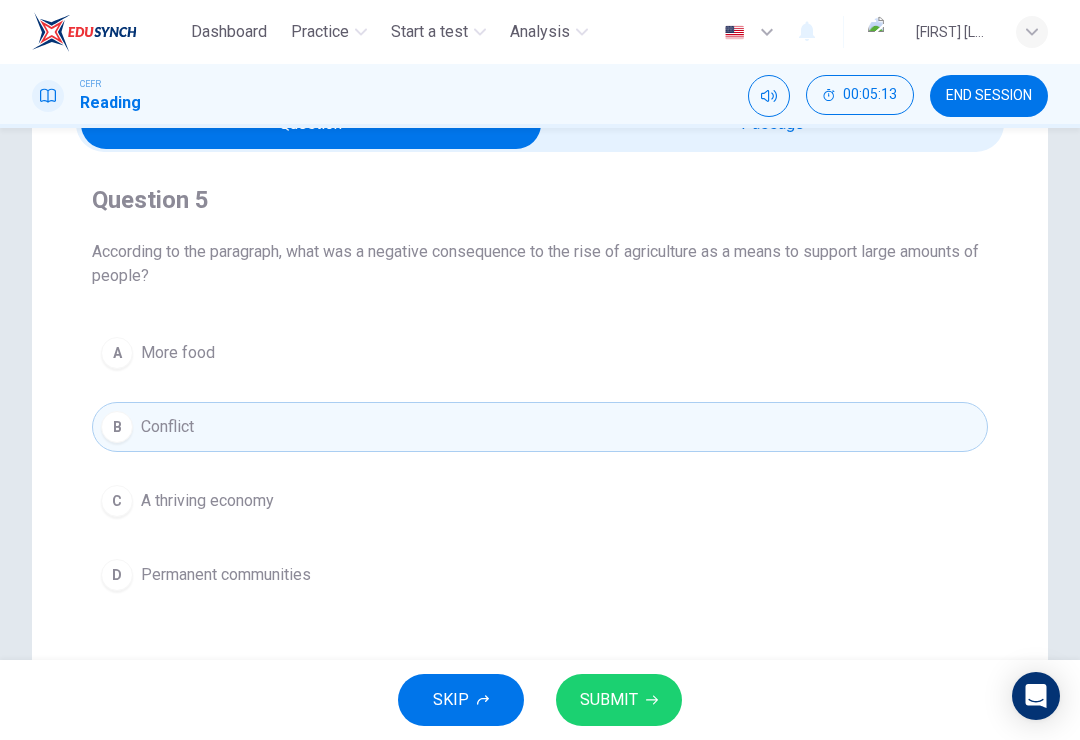 scroll, scrollTop: 126, scrollLeft: 0, axis: vertical 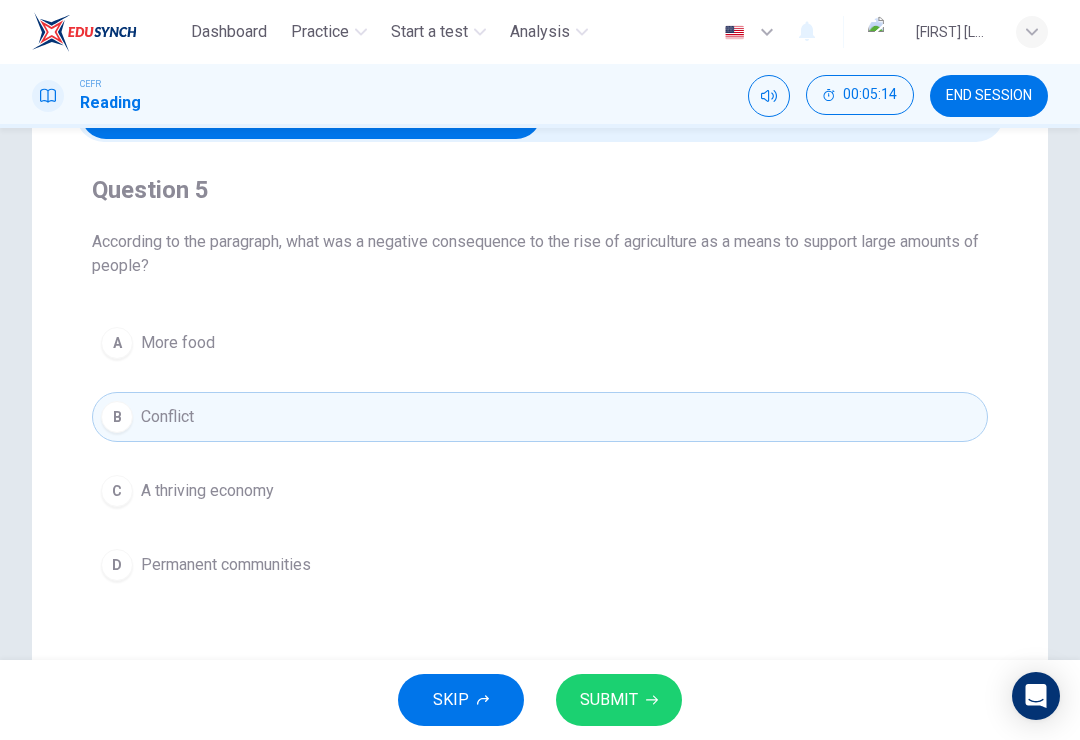 click on "SUBMIT" at bounding box center [619, 700] 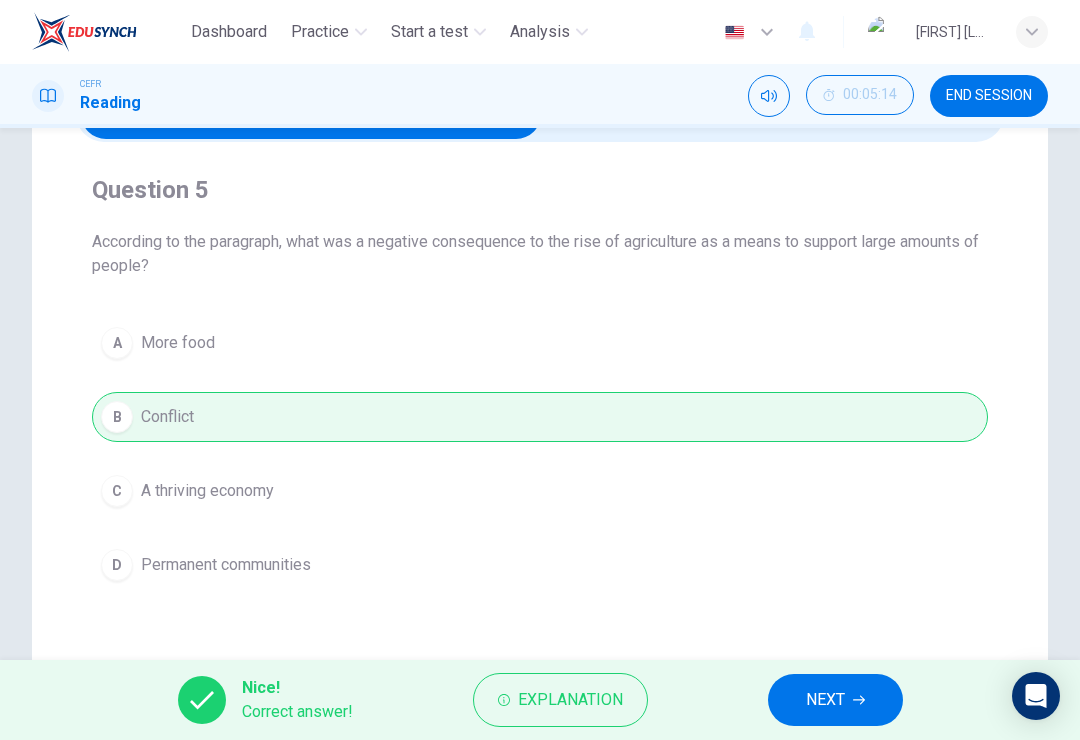 click on "NEXT" at bounding box center (825, 700) 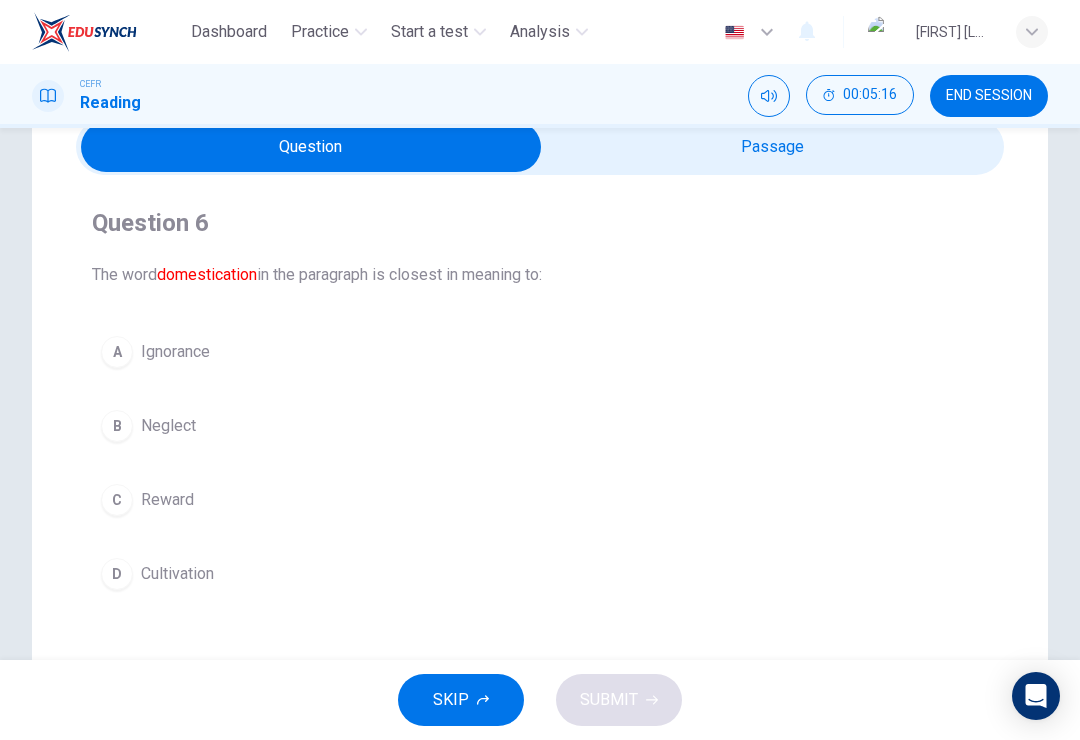 scroll, scrollTop: 73, scrollLeft: 0, axis: vertical 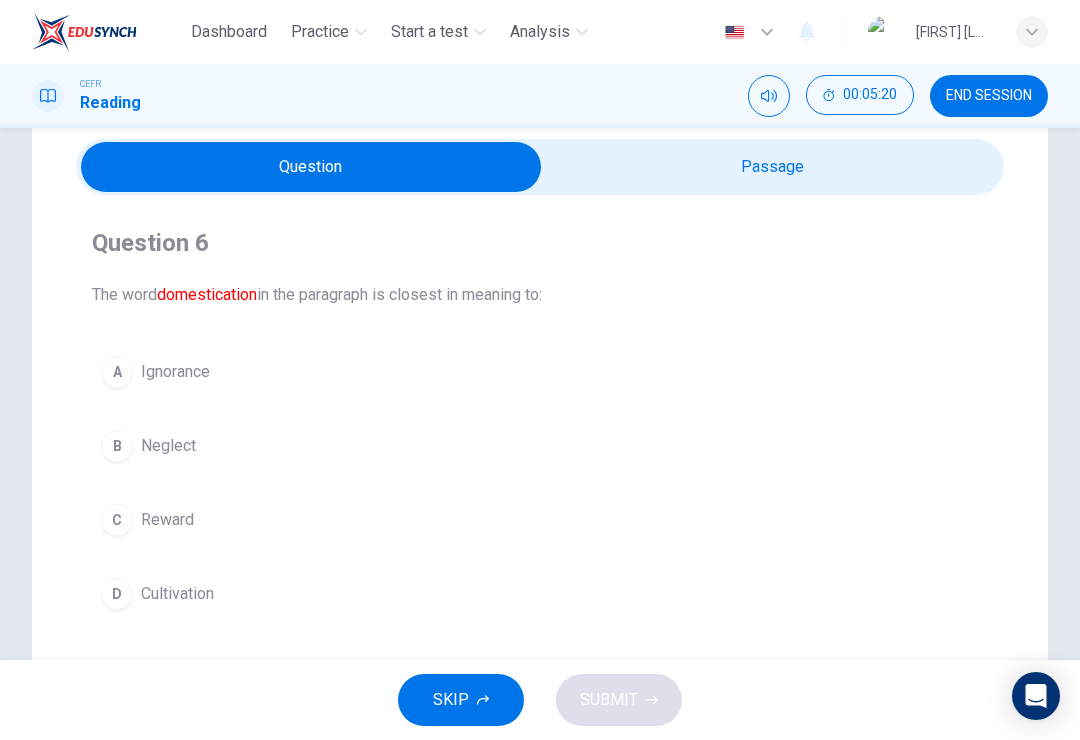 click at bounding box center [311, 167] 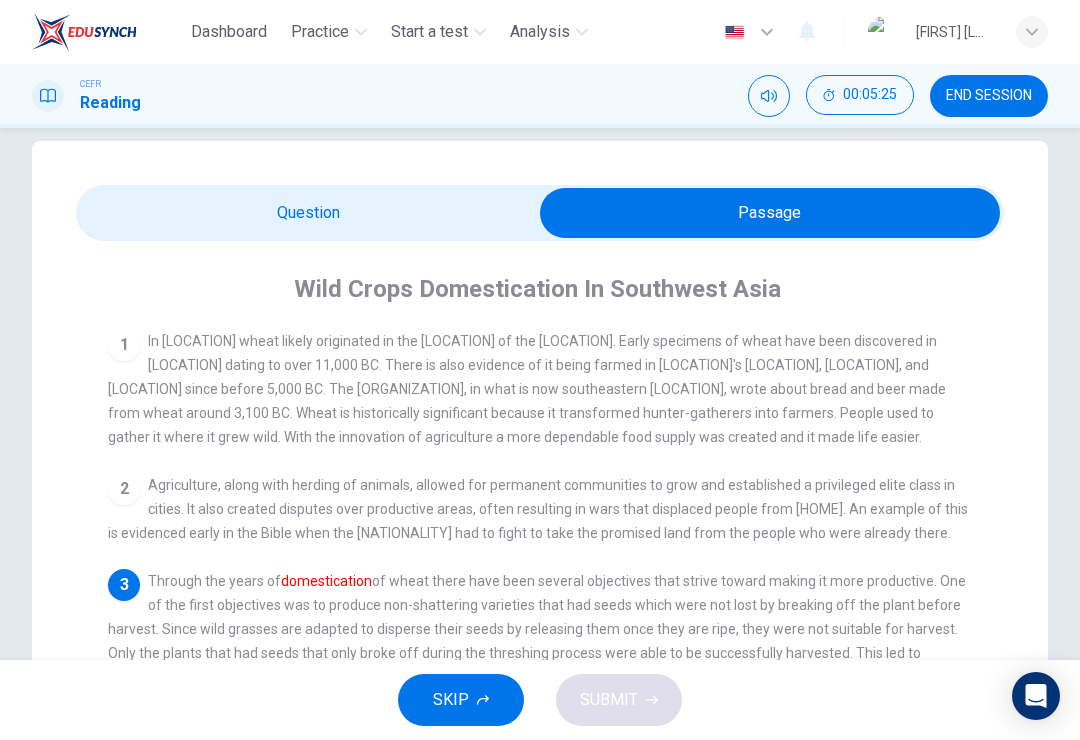 scroll, scrollTop: 28, scrollLeft: 0, axis: vertical 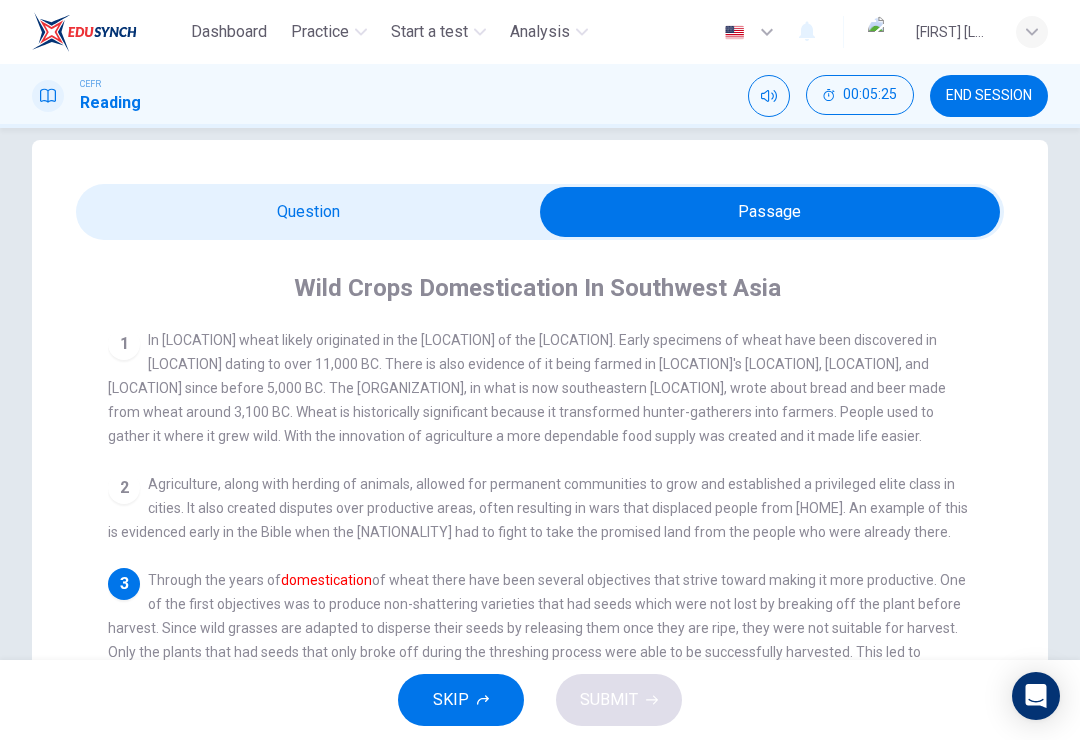 click at bounding box center (770, 212) 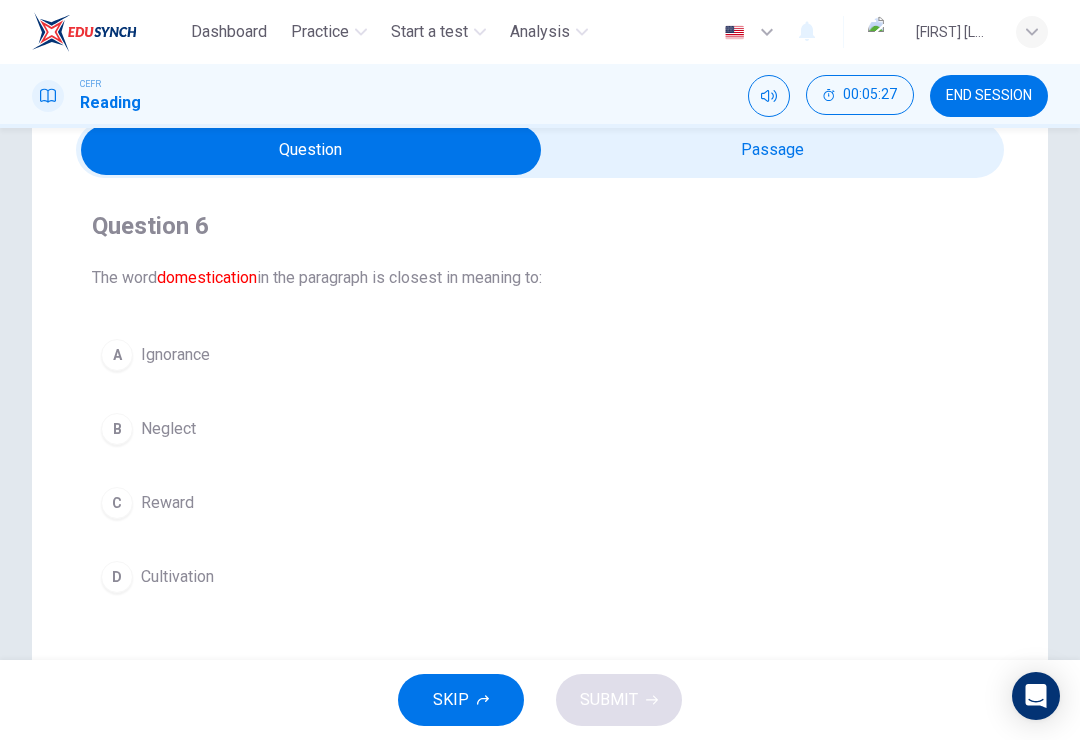scroll, scrollTop: 89, scrollLeft: 0, axis: vertical 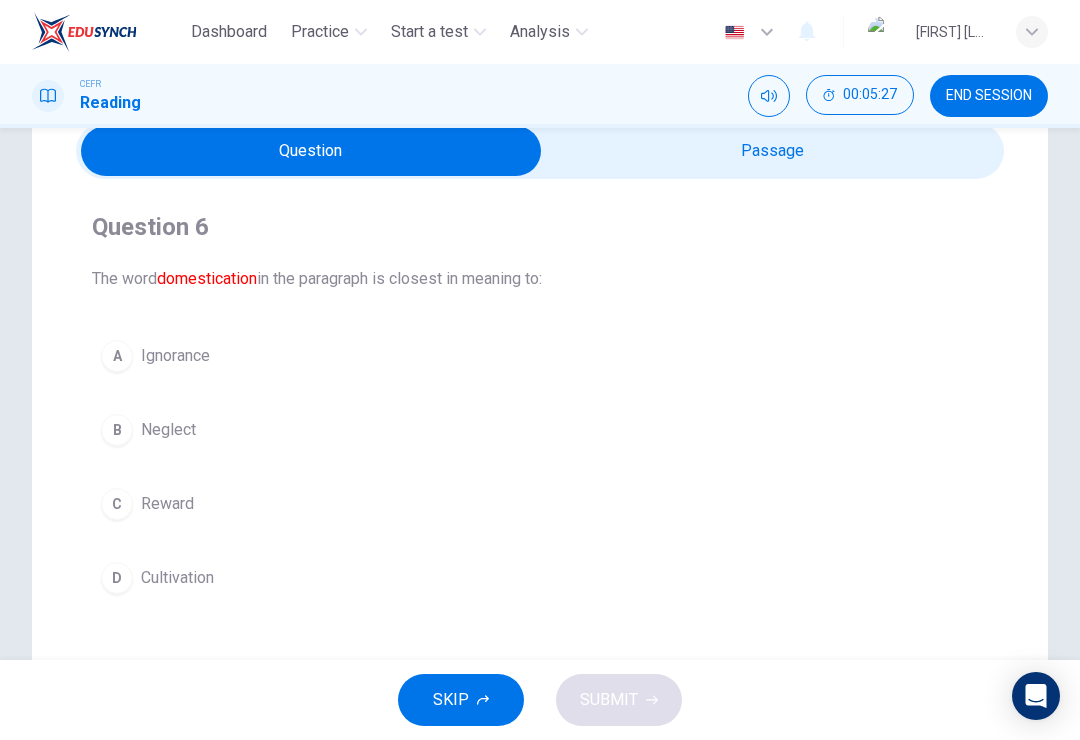 click on "D Cultivation" at bounding box center (540, 578) 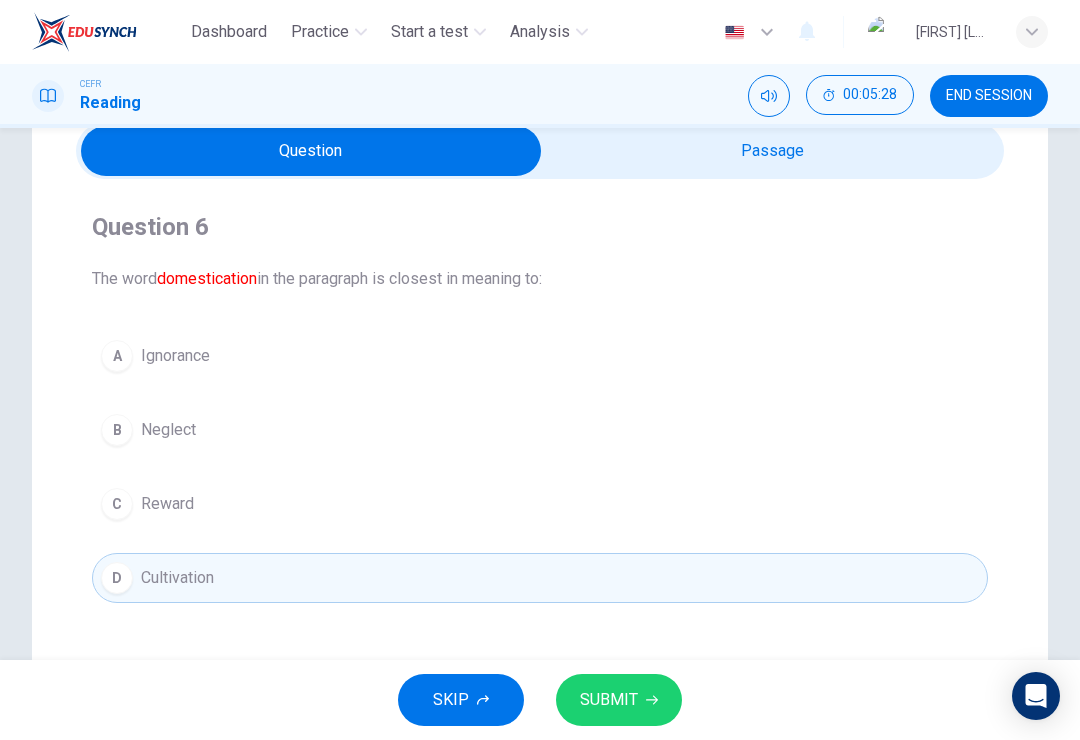 click on "SUBMIT" at bounding box center (609, 700) 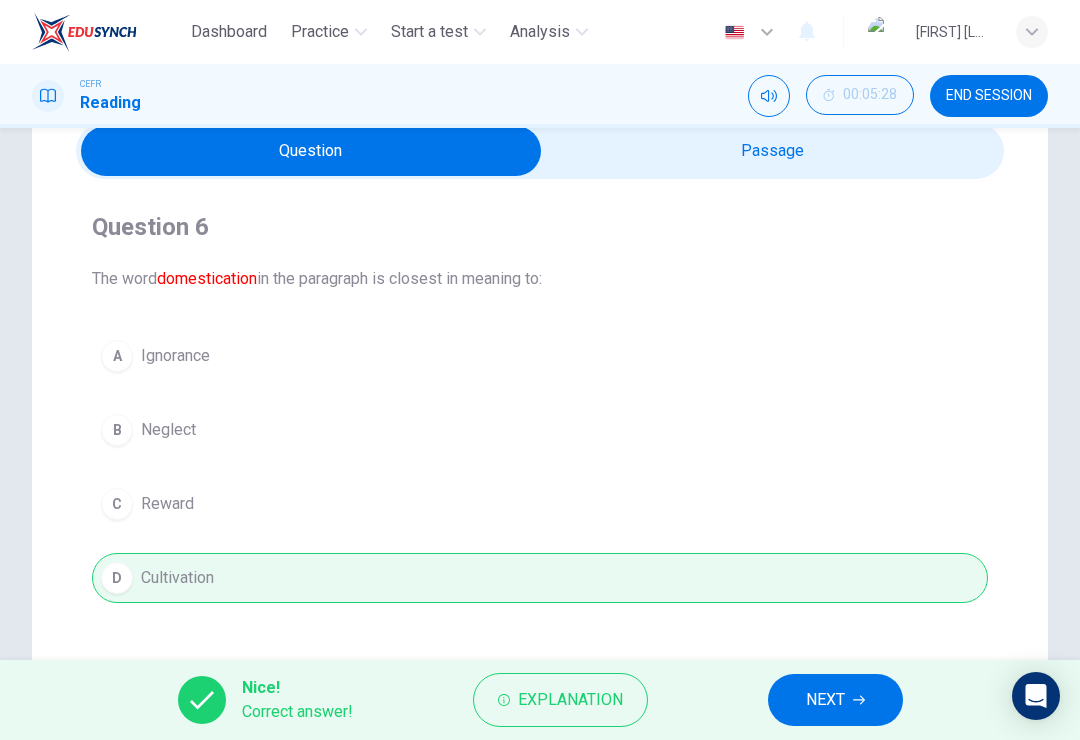 click on "NEXT" at bounding box center [835, 700] 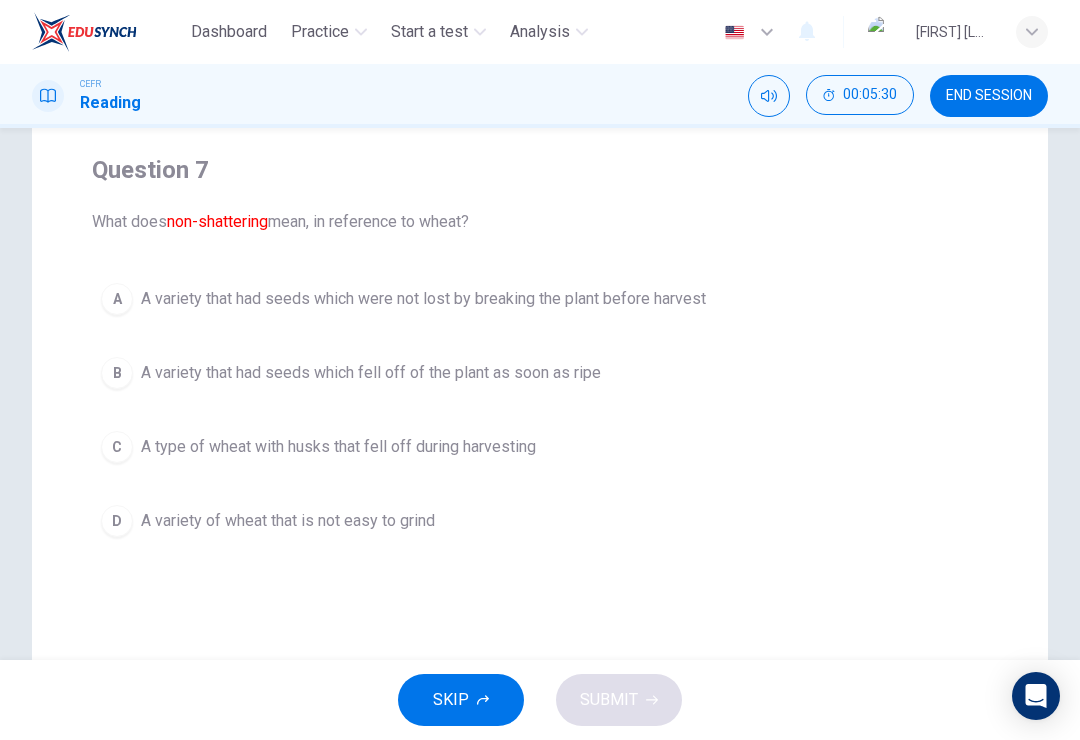 scroll, scrollTop: 145, scrollLeft: 0, axis: vertical 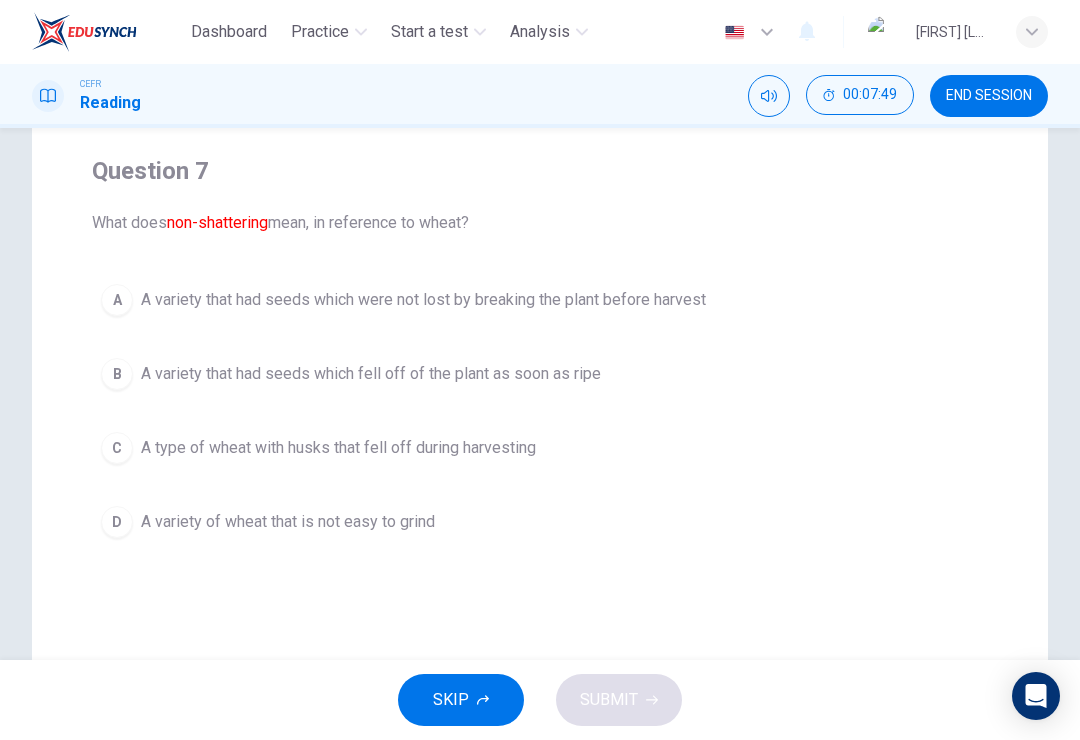 click on "A variety of wheat that is not easy to grind" at bounding box center [423, 300] 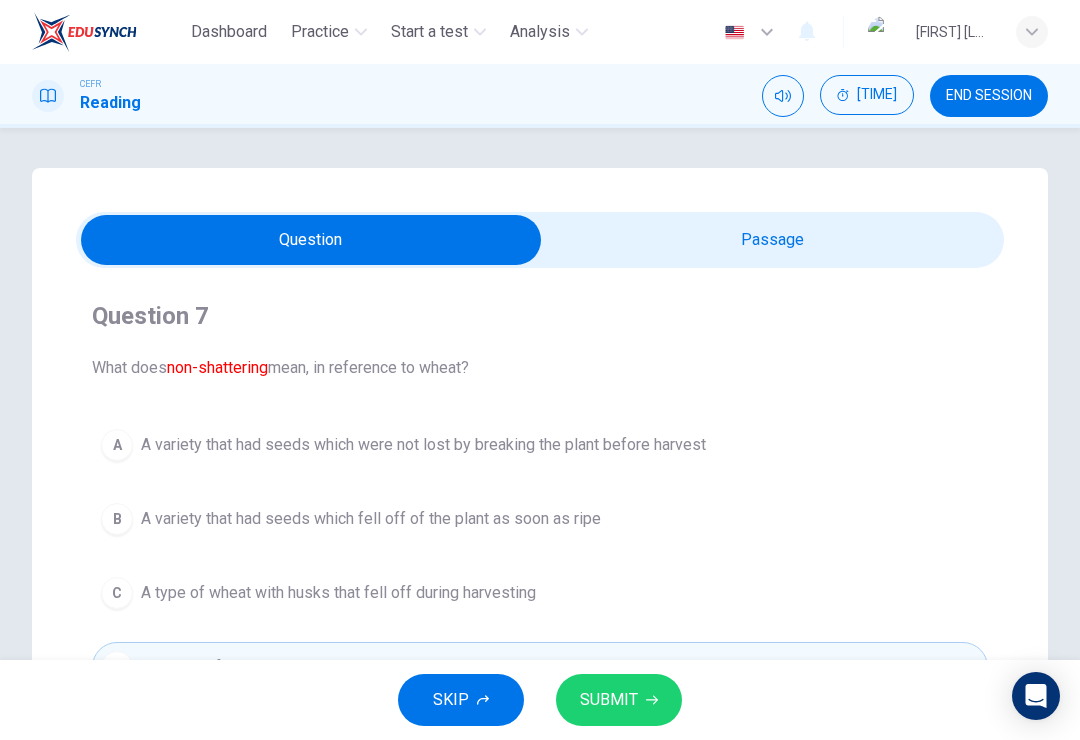 scroll, scrollTop: 0, scrollLeft: 0, axis: both 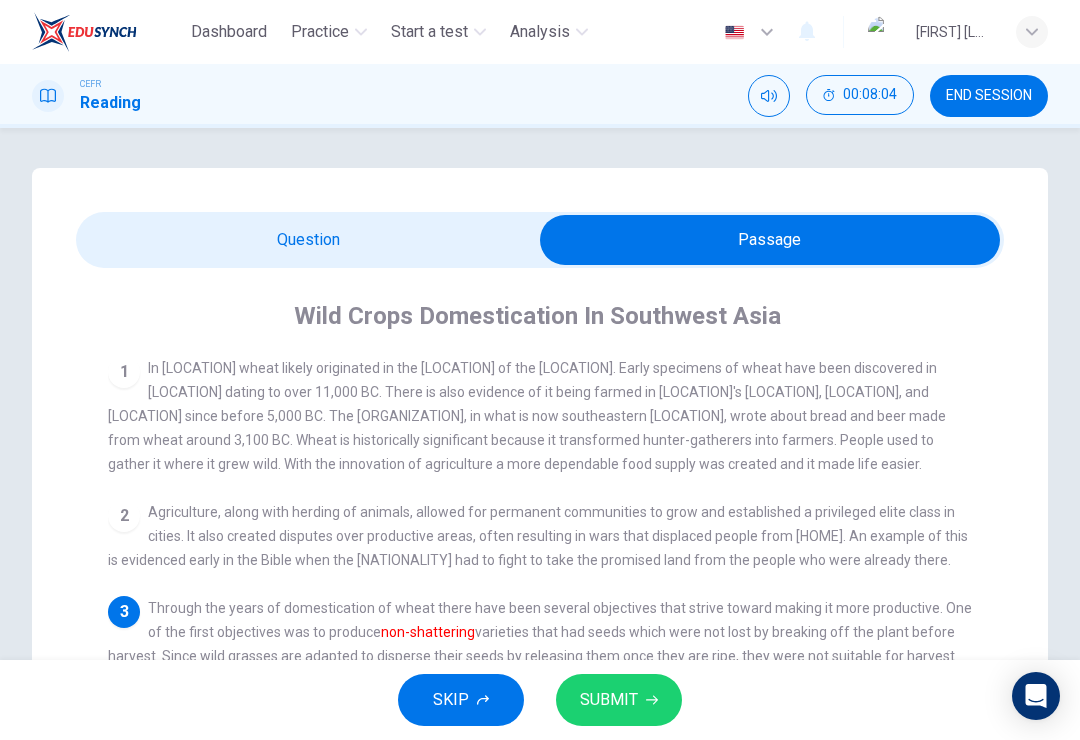 click at bounding box center [770, 240] 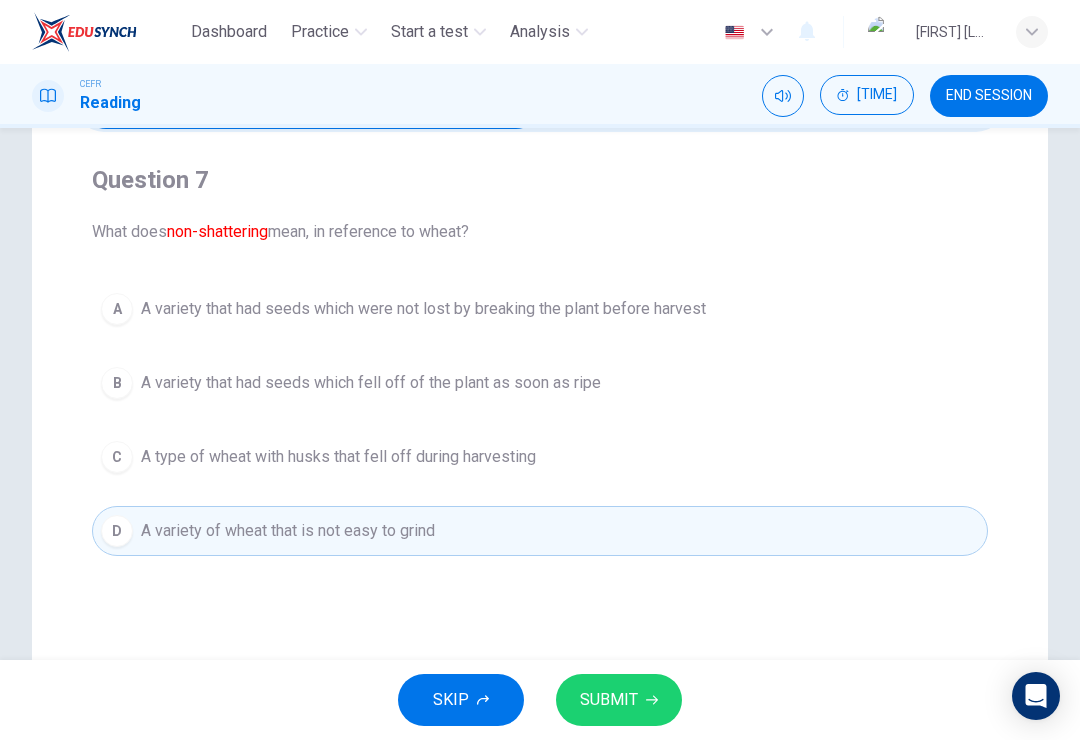 scroll, scrollTop: 145, scrollLeft: 0, axis: vertical 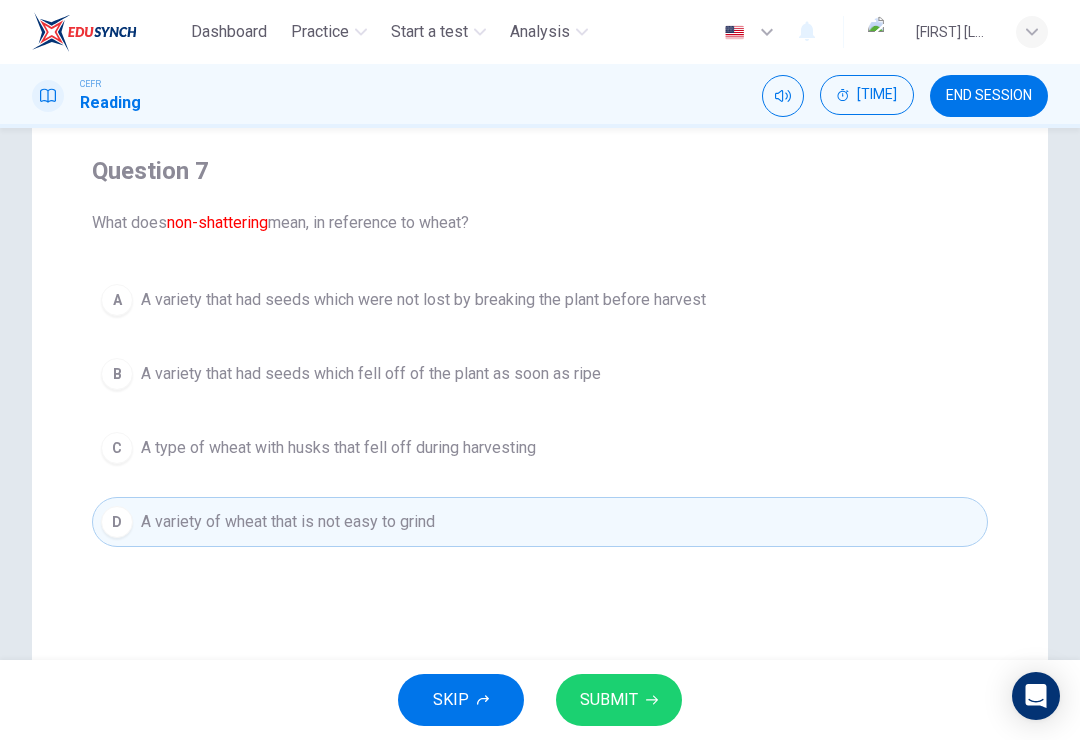 click on "A A variety that had seeds which were not lost by breaking the plant before harvest" at bounding box center [540, 300] 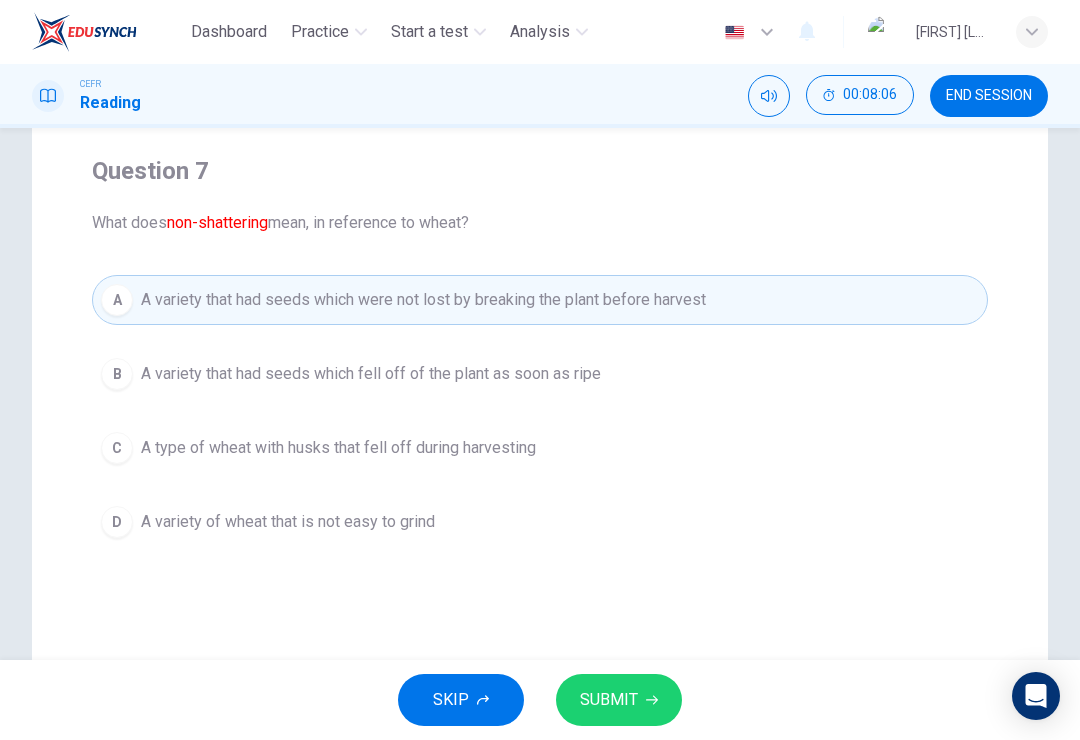 click on "SUBMIT" at bounding box center (609, 700) 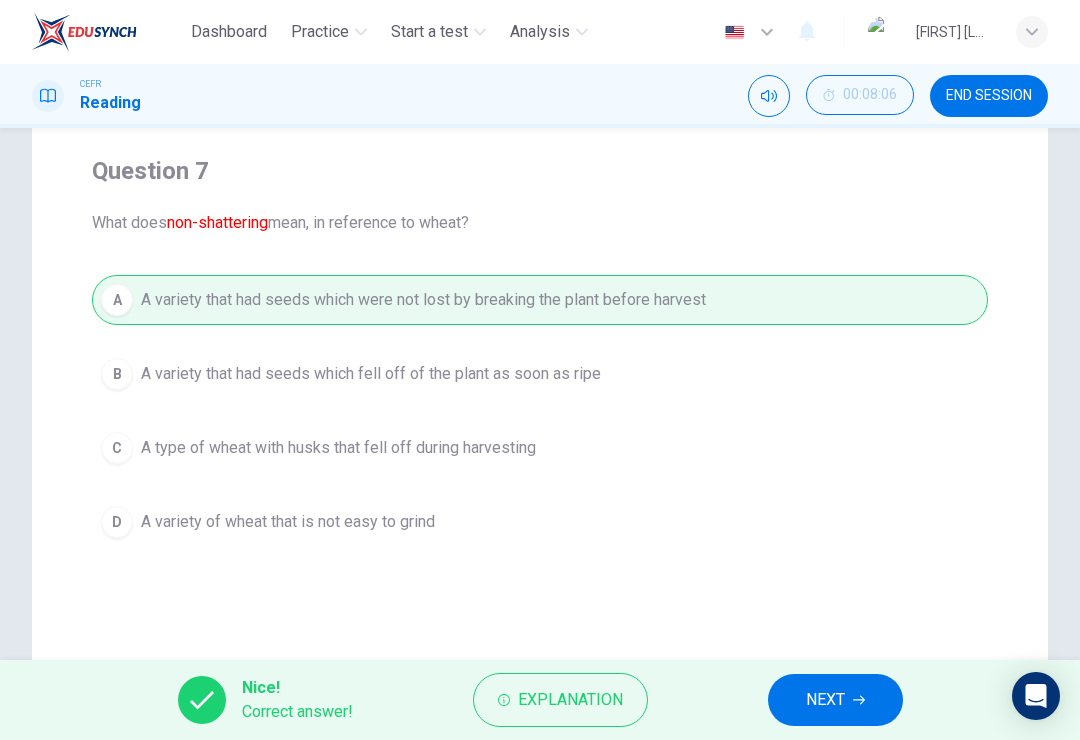 click on "NEXT" at bounding box center [835, 700] 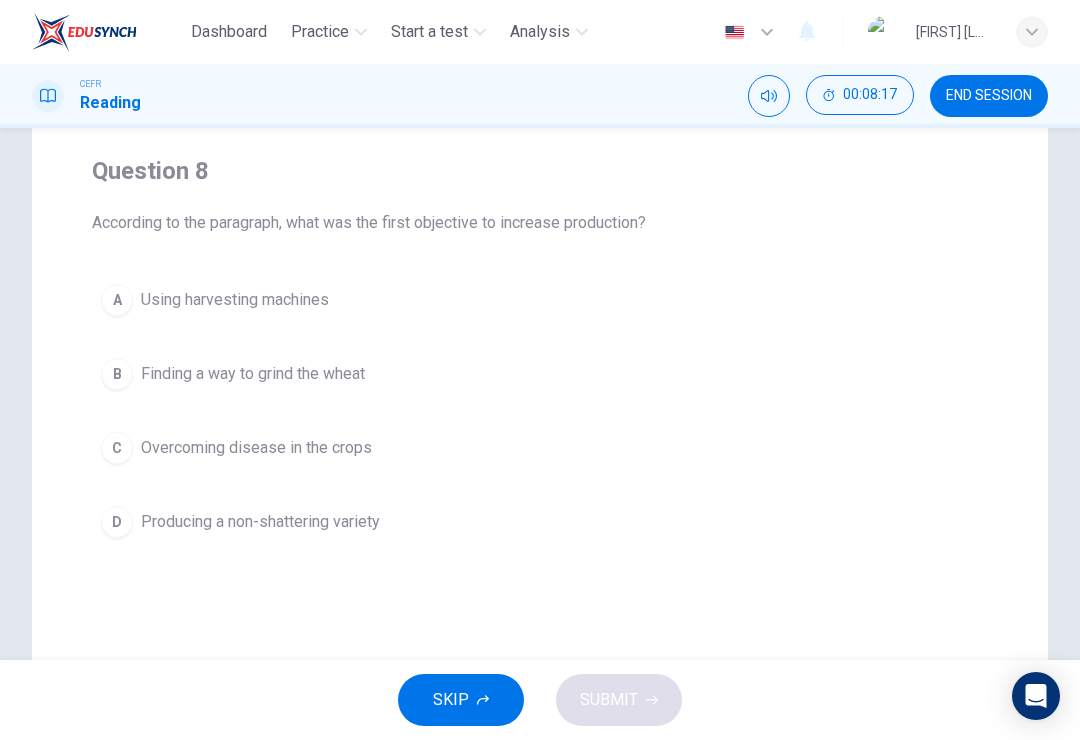 click on "Producing a non-shattering variety" at bounding box center (235, 300) 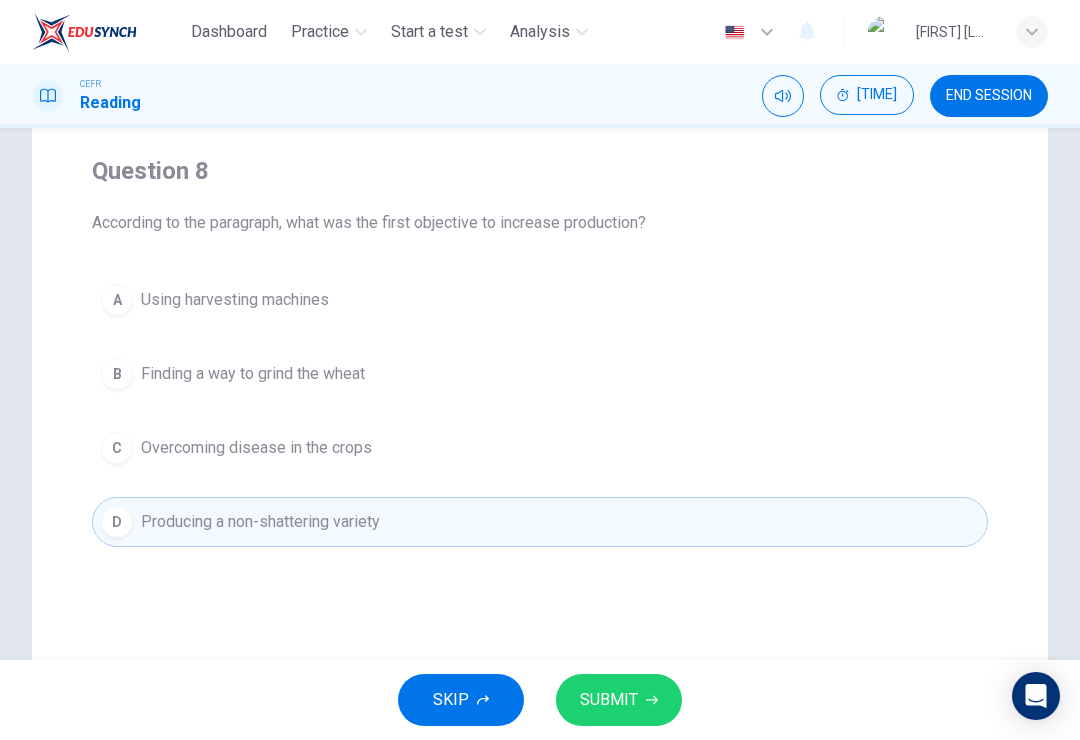 click on "SUBMIT" at bounding box center (609, 700) 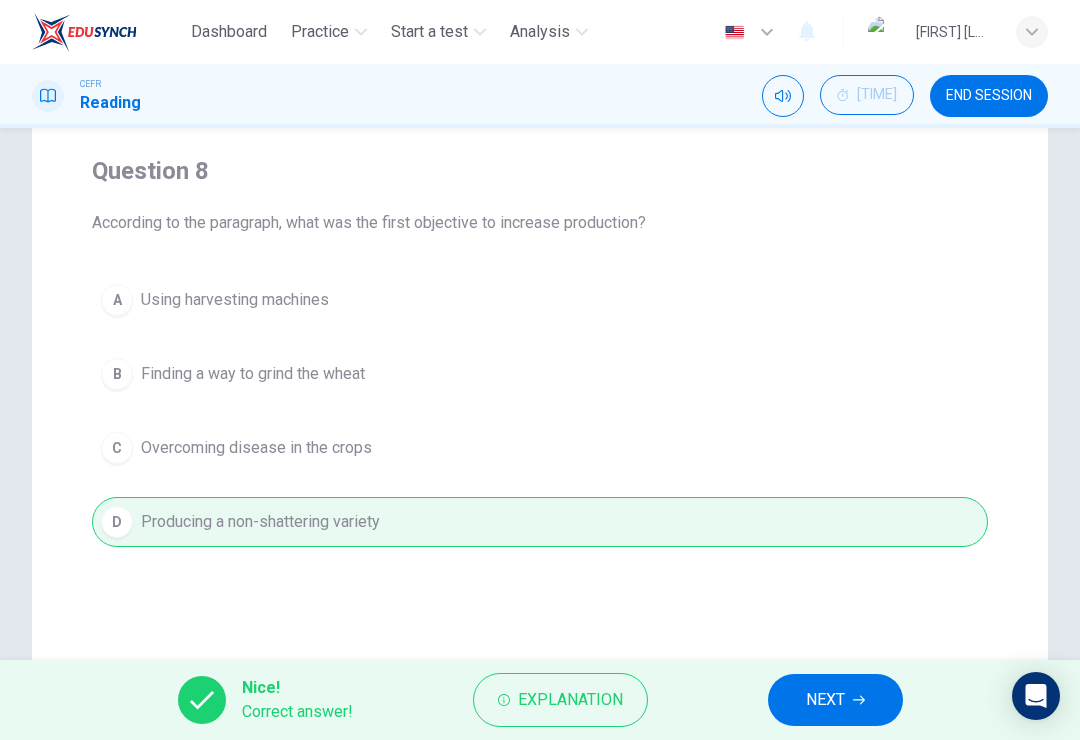 click on "NEXT" at bounding box center (825, 700) 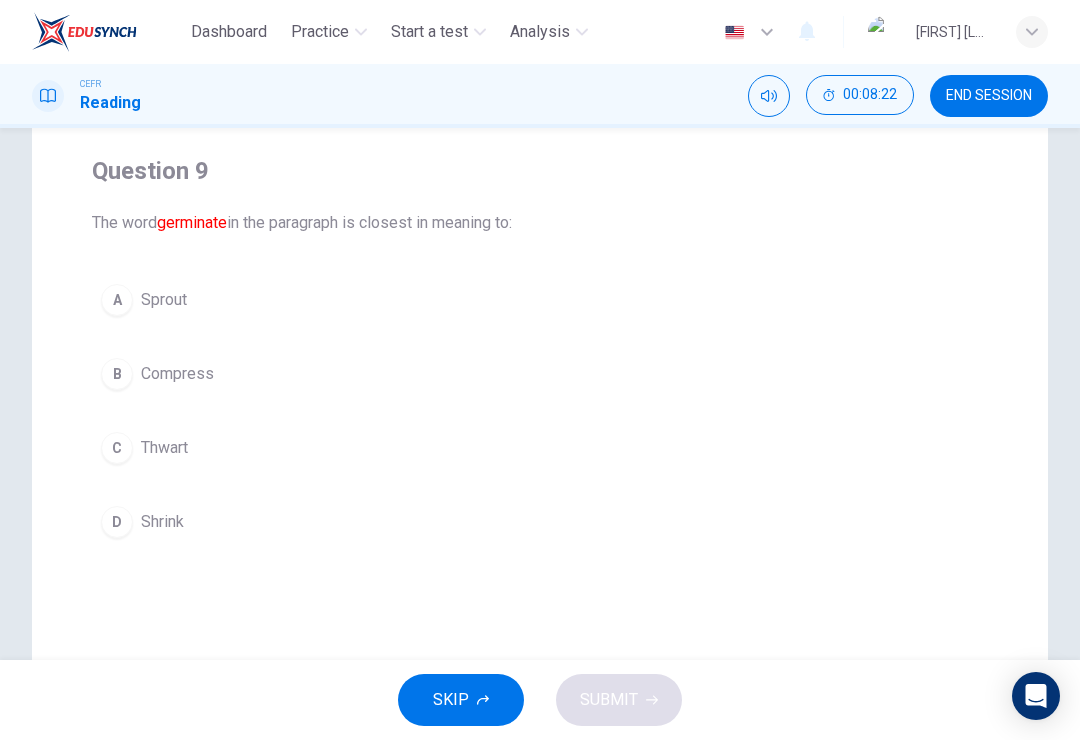 click on "A Sprout" at bounding box center (540, 300) 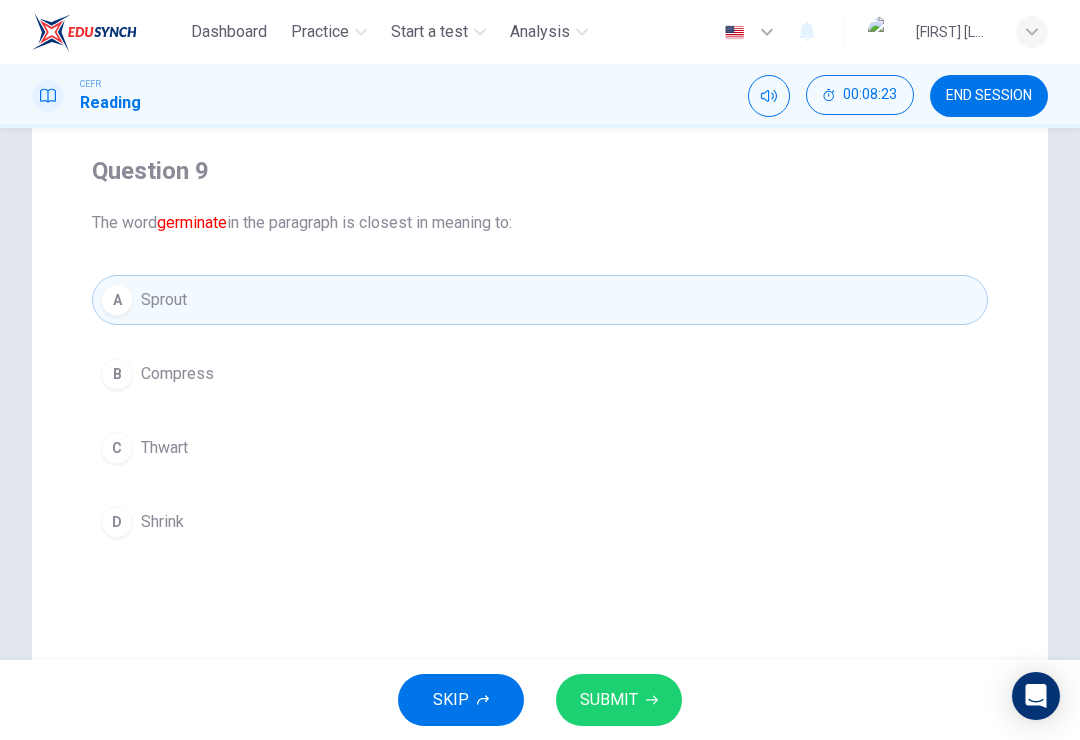click on "SUBMIT" at bounding box center [619, 700] 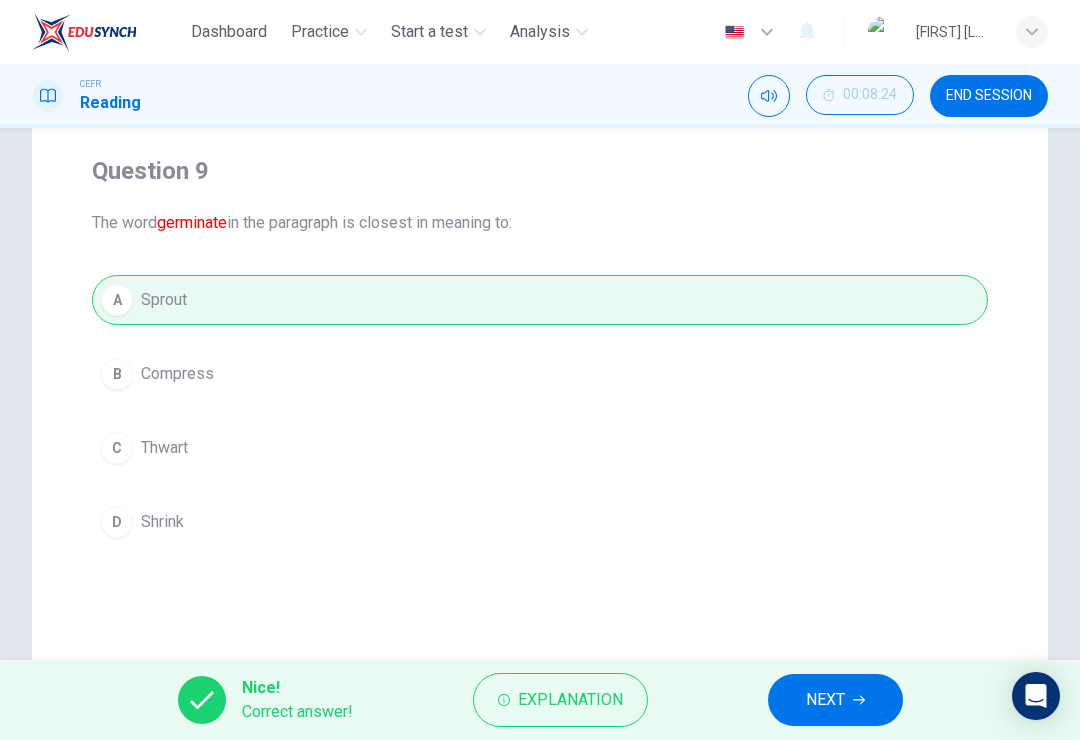 click on "NEXT" at bounding box center (825, 700) 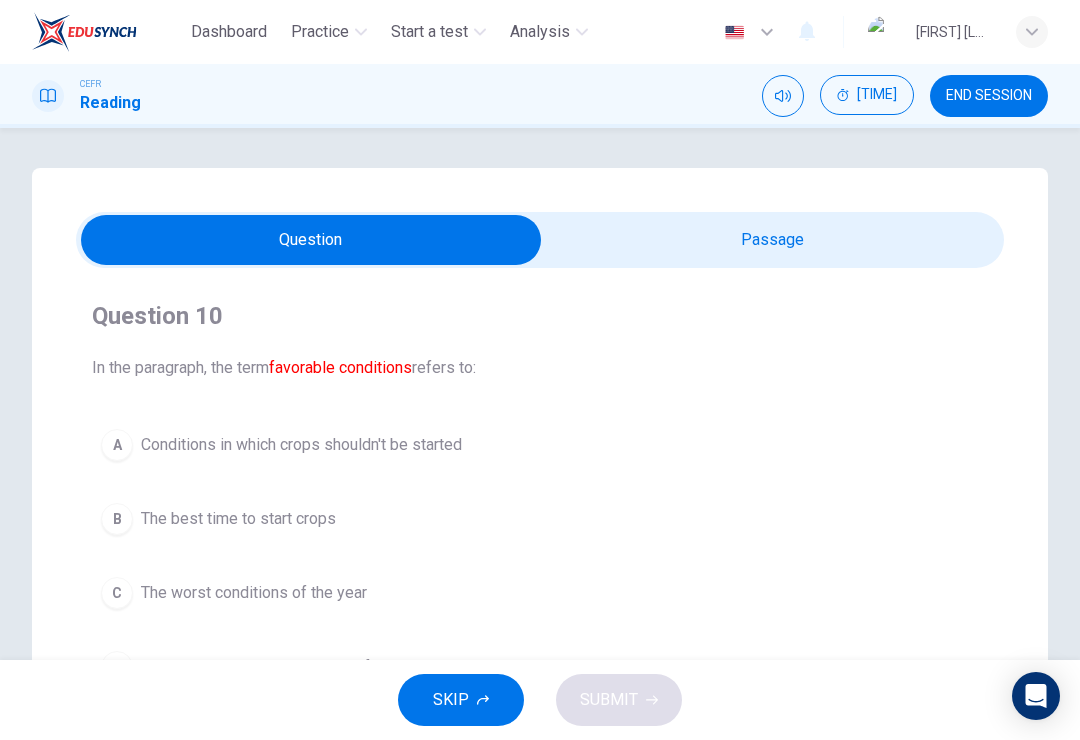 scroll, scrollTop: 0, scrollLeft: 0, axis: both 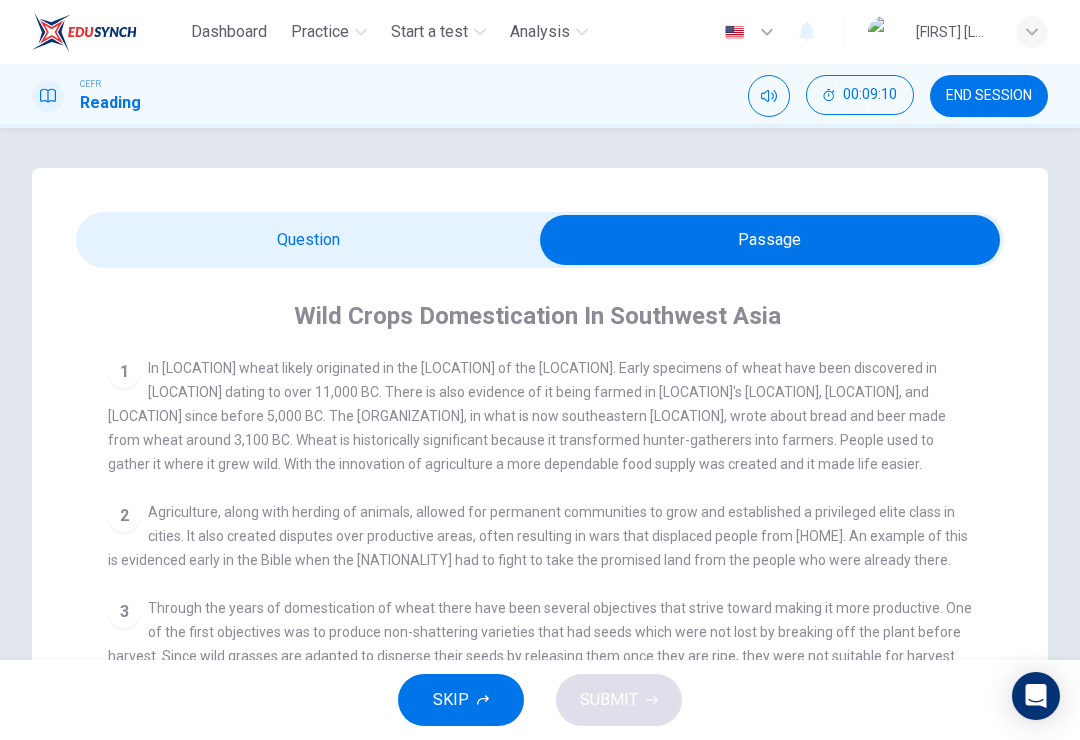 click at bounding box center (770, 240) 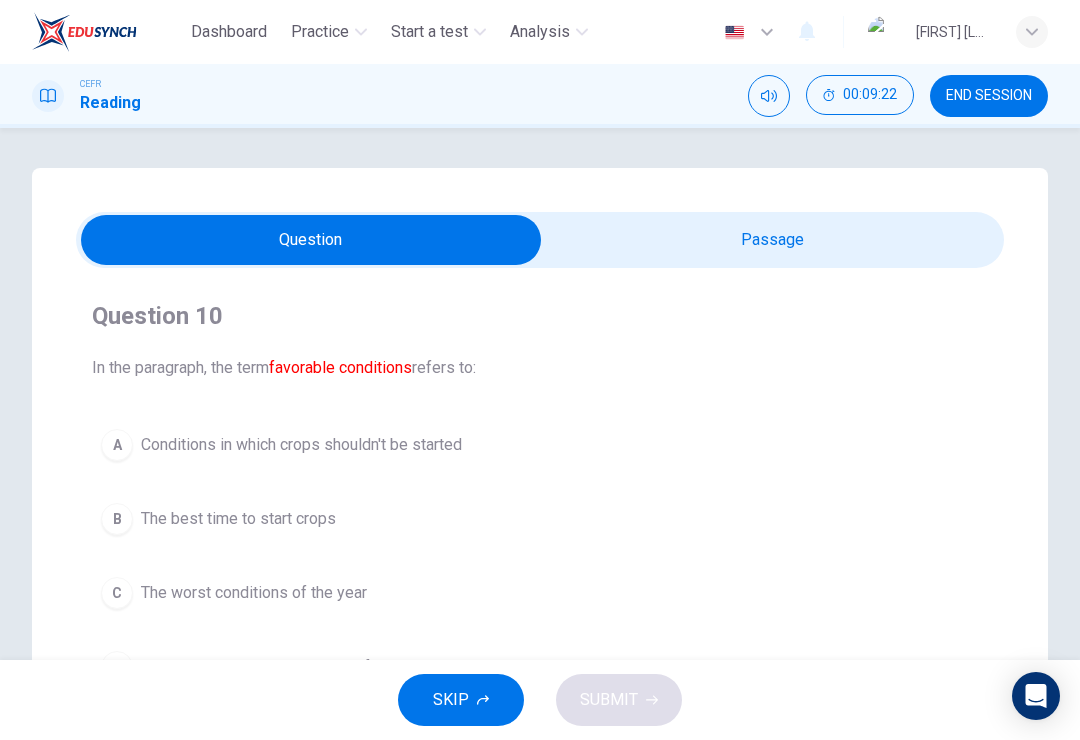 scroll, scrollTop: 0, scrollLeft: 0, axis: both 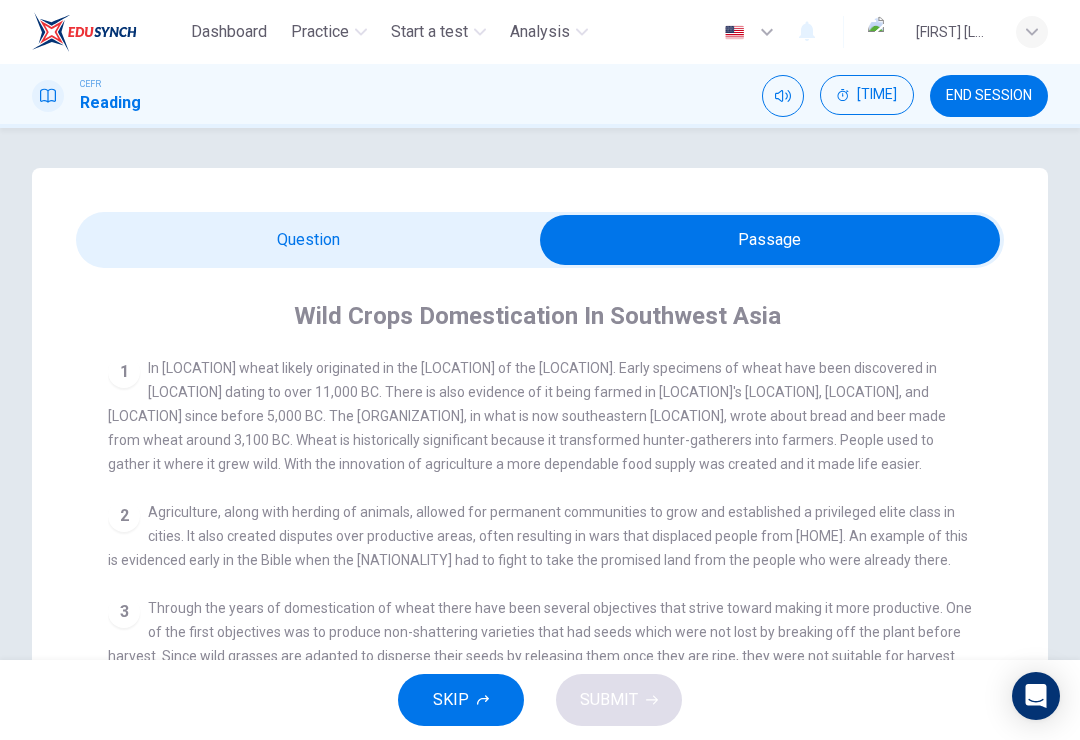 click at bounding box center (770, 240) 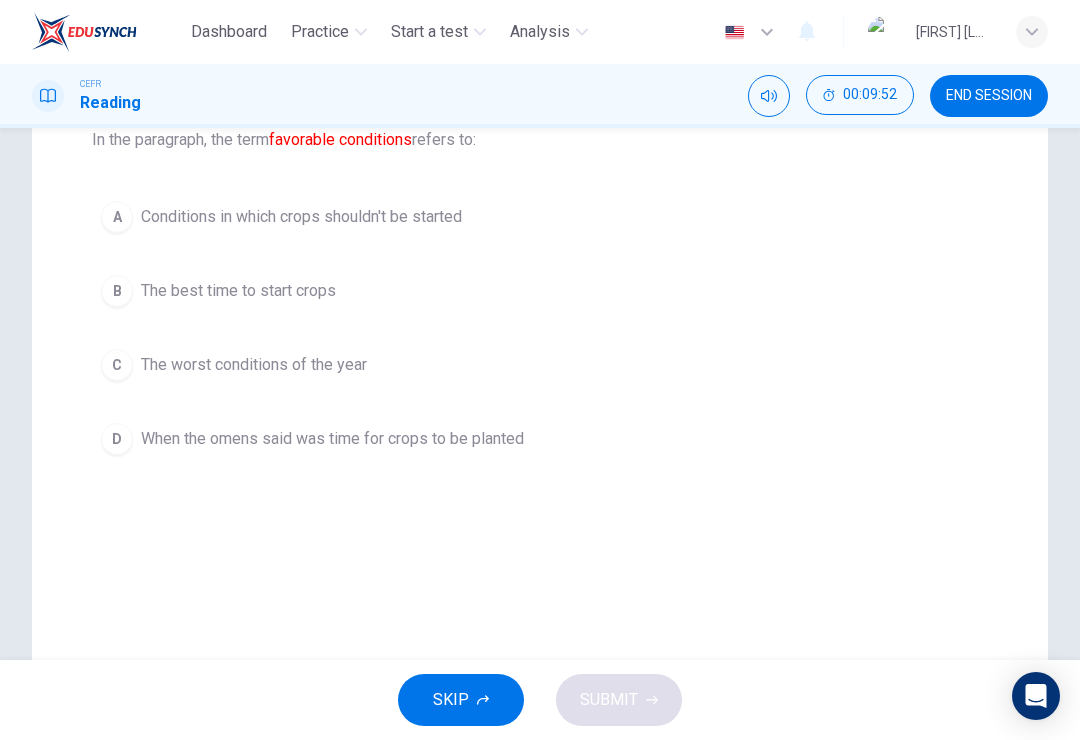 scroll, scrollTop: 229, scrollLeft: 0, axis: vertical 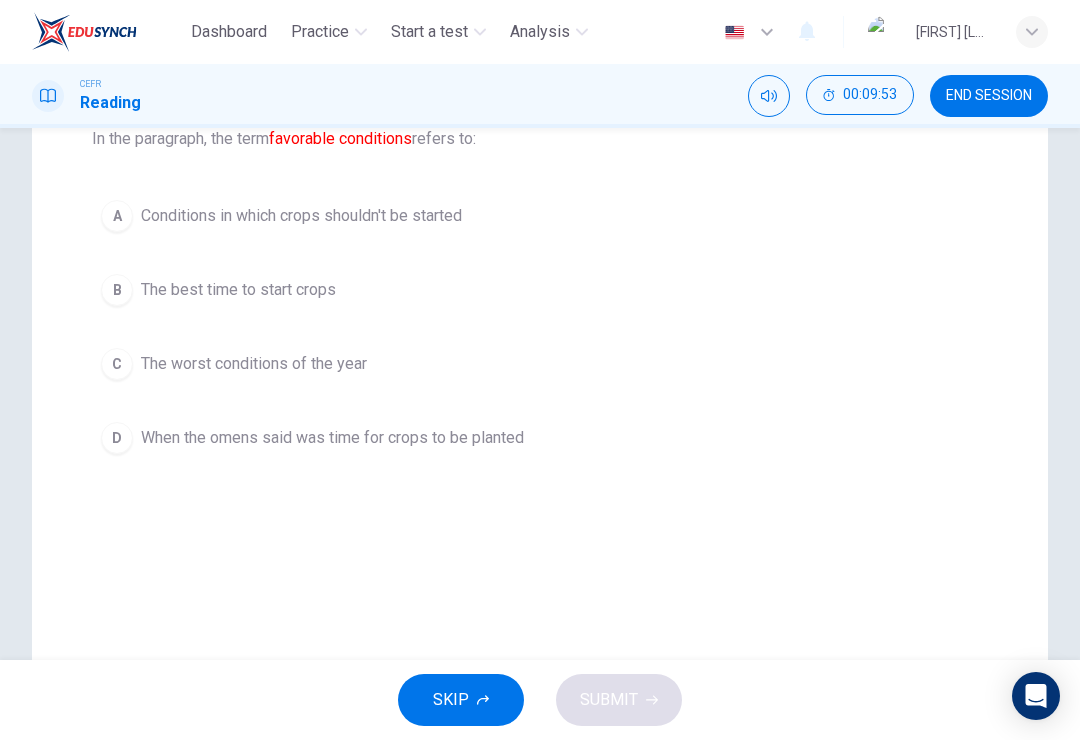click on "B The best time to start crops" at bounding box center [540, 290] 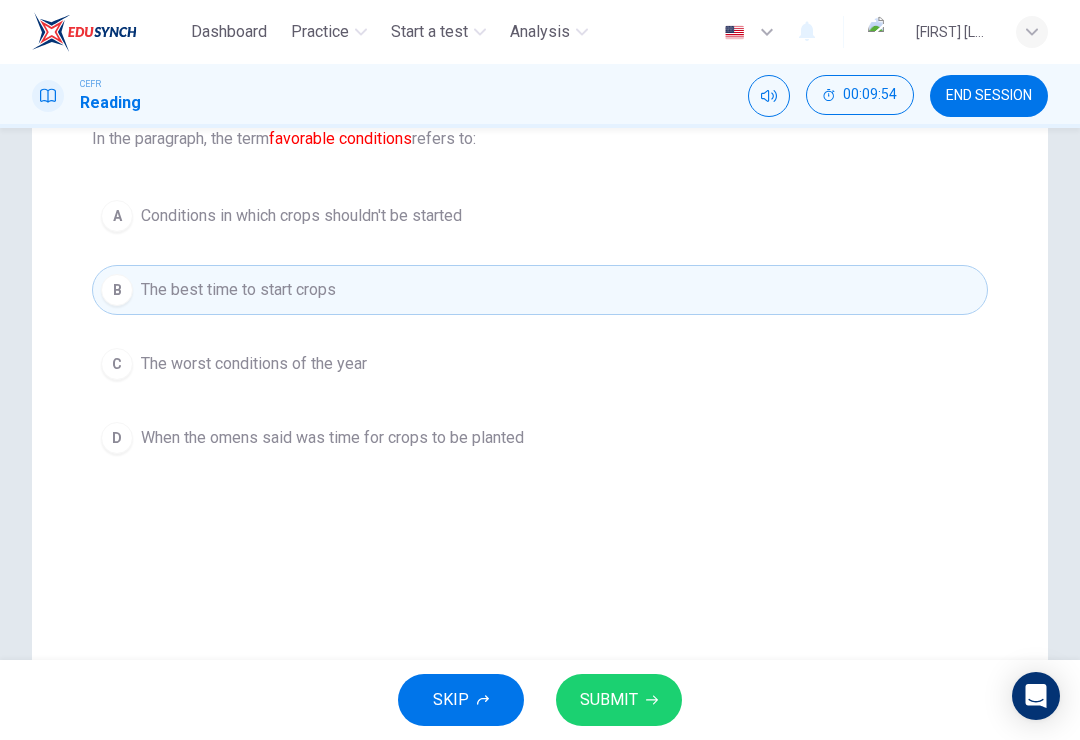 click on "SUBMIT" at bounding box center (619, 700) 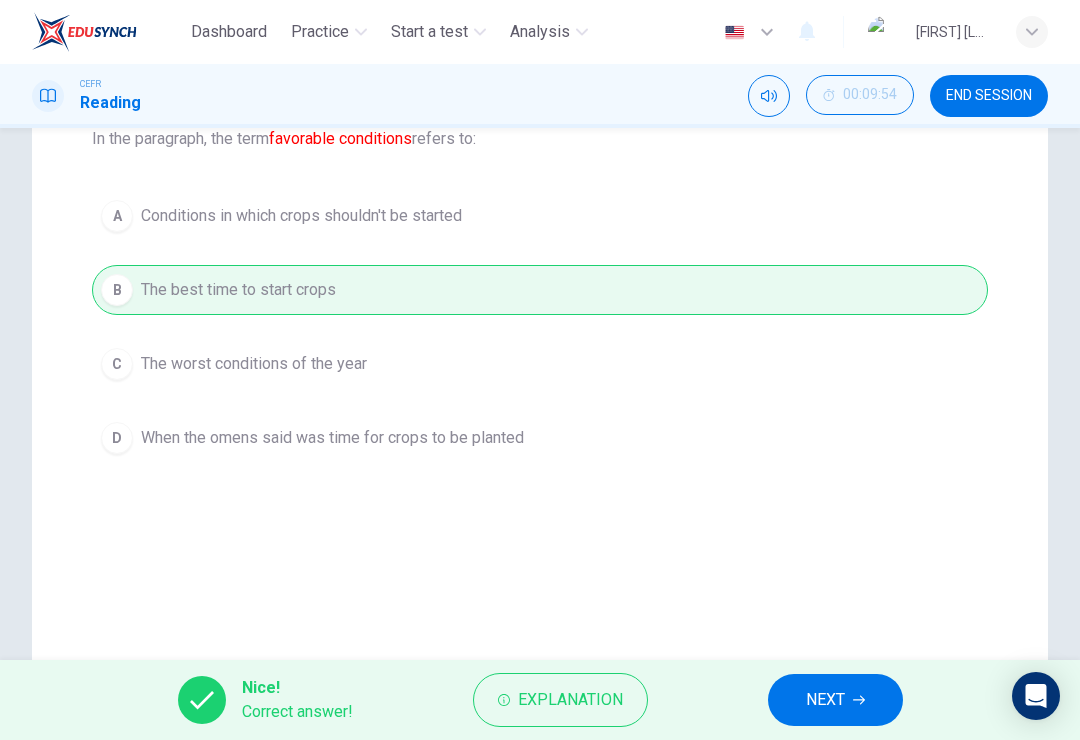 click on "NEXT" at bounding box center (825, 700) 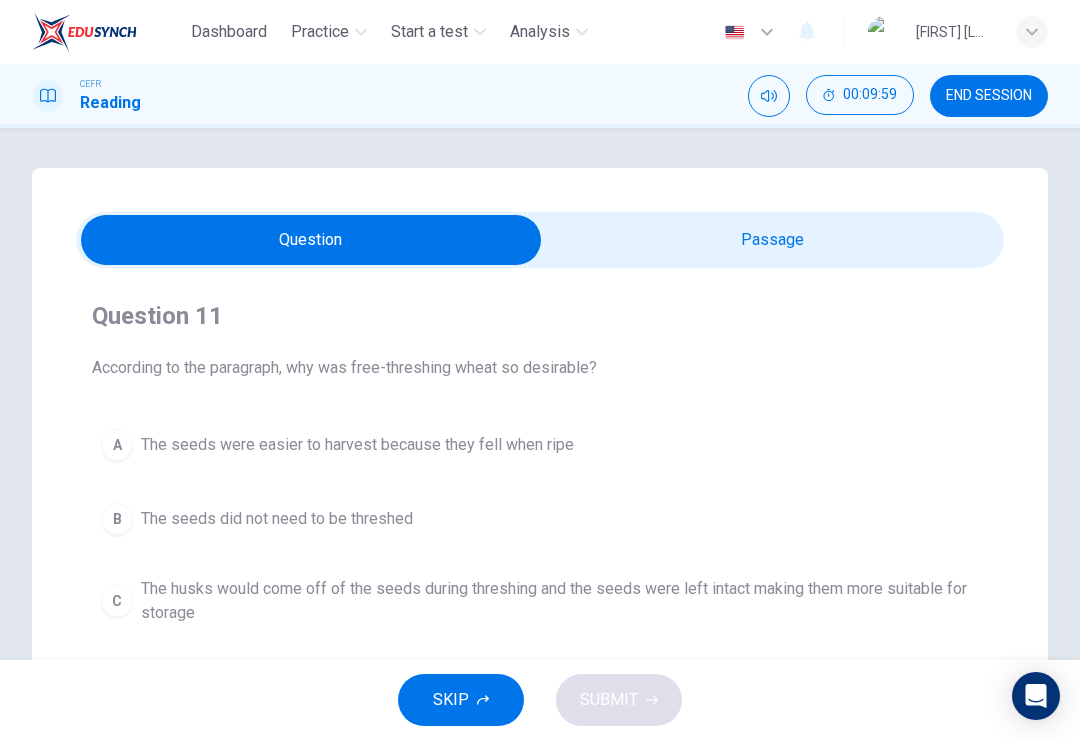 scroll, scrollTop: -1, scrollLeft: 0, axis: vertical 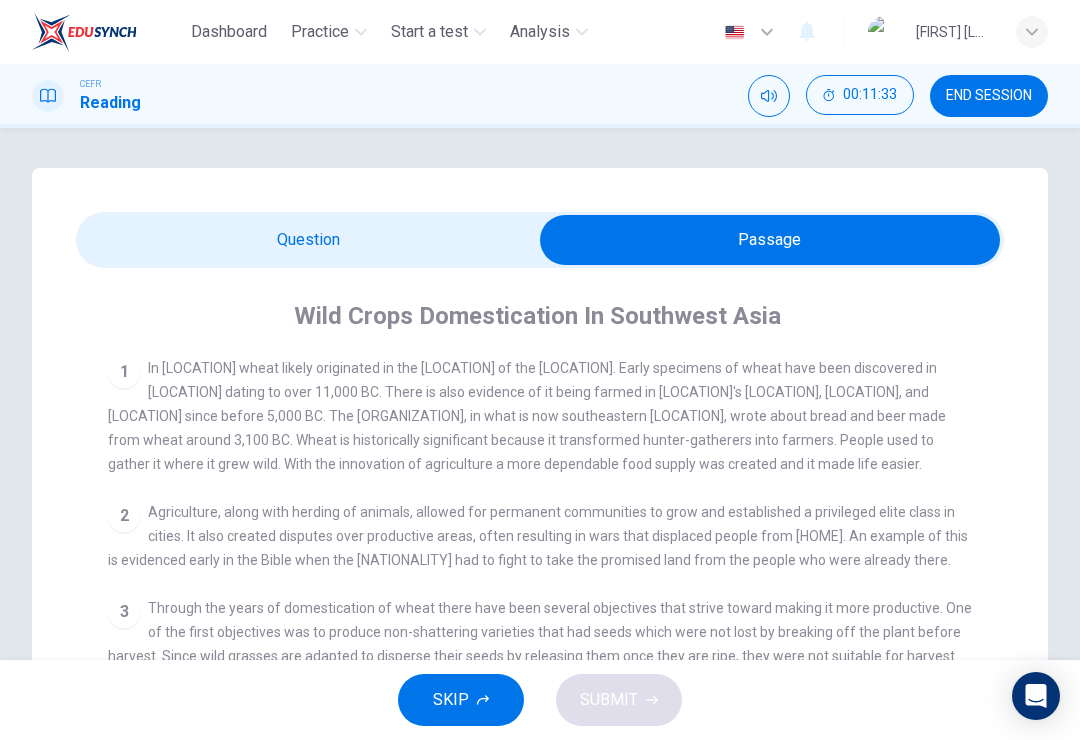 click at bounding box center (770, 240) 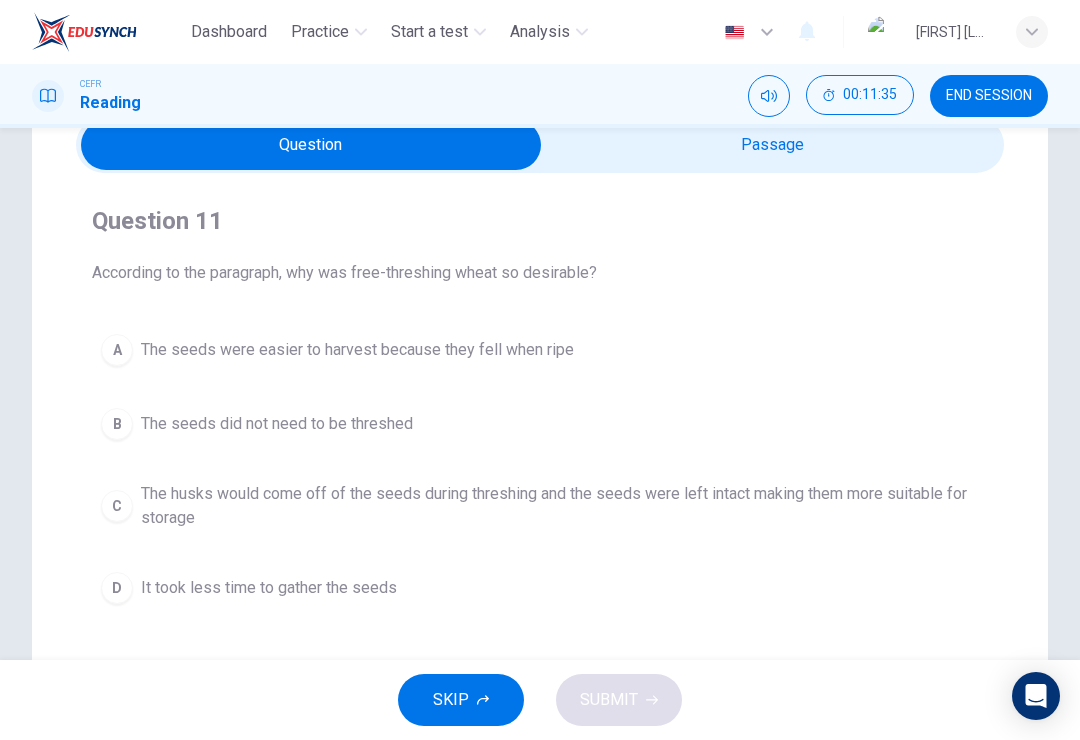 scroll, scrollTop: 96, scrollLeft: 0, axis: vertical 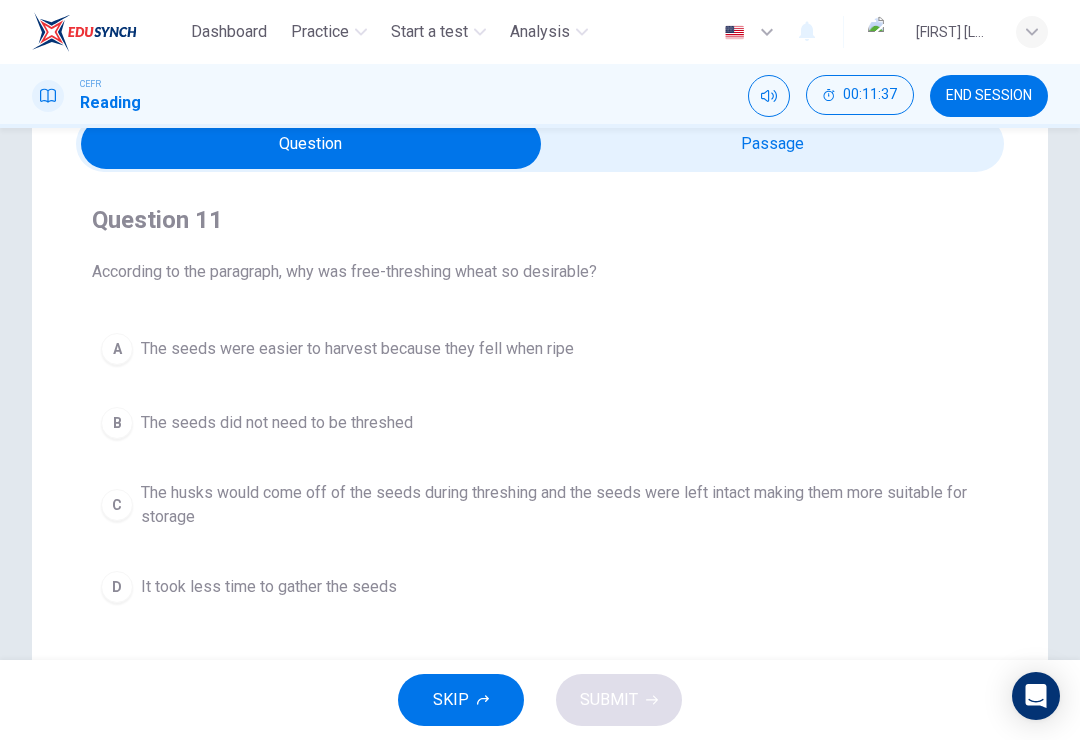 click on "The husks would come off of the seeds during threshing and the seeds were left intact making them more suitable for storage" at bounding box center (357, 349) 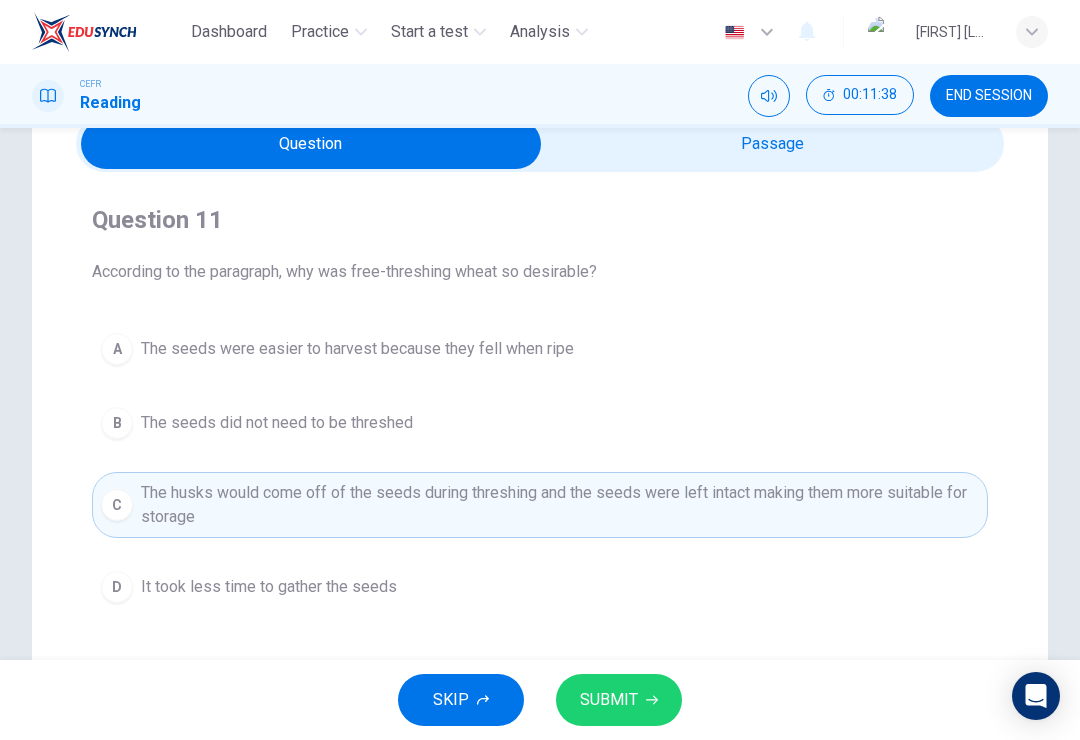 click on "SUBMIT" at bounding box center (609, 700) 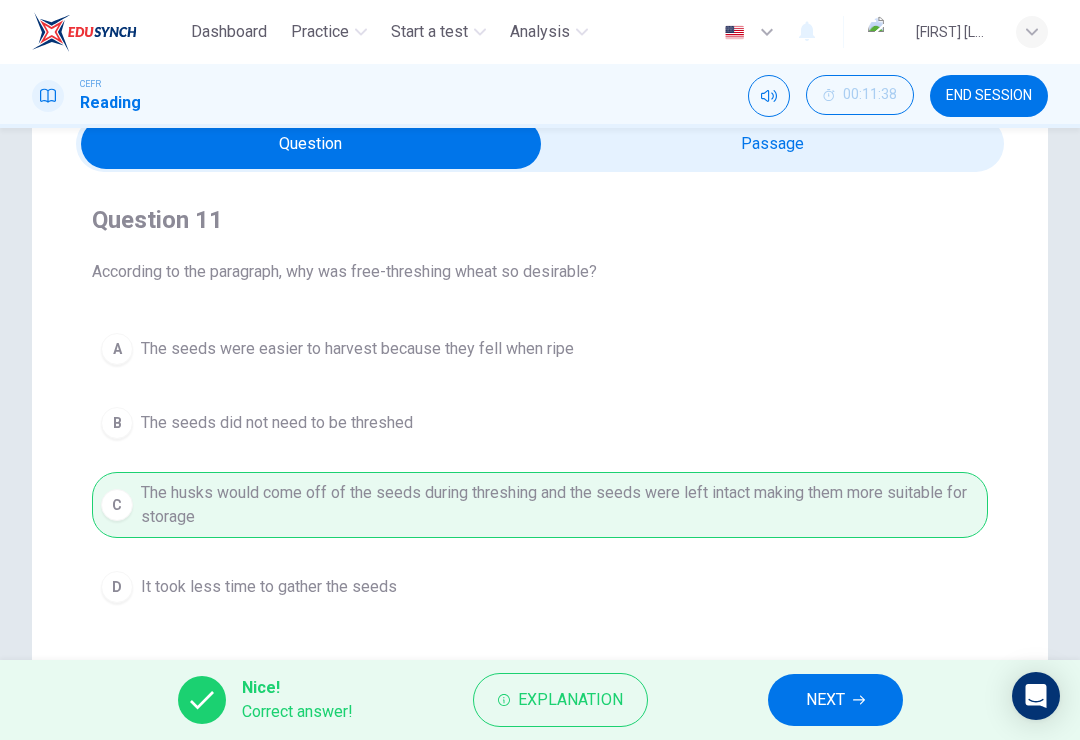click on "NEXT" at bounding box center (835, 700) 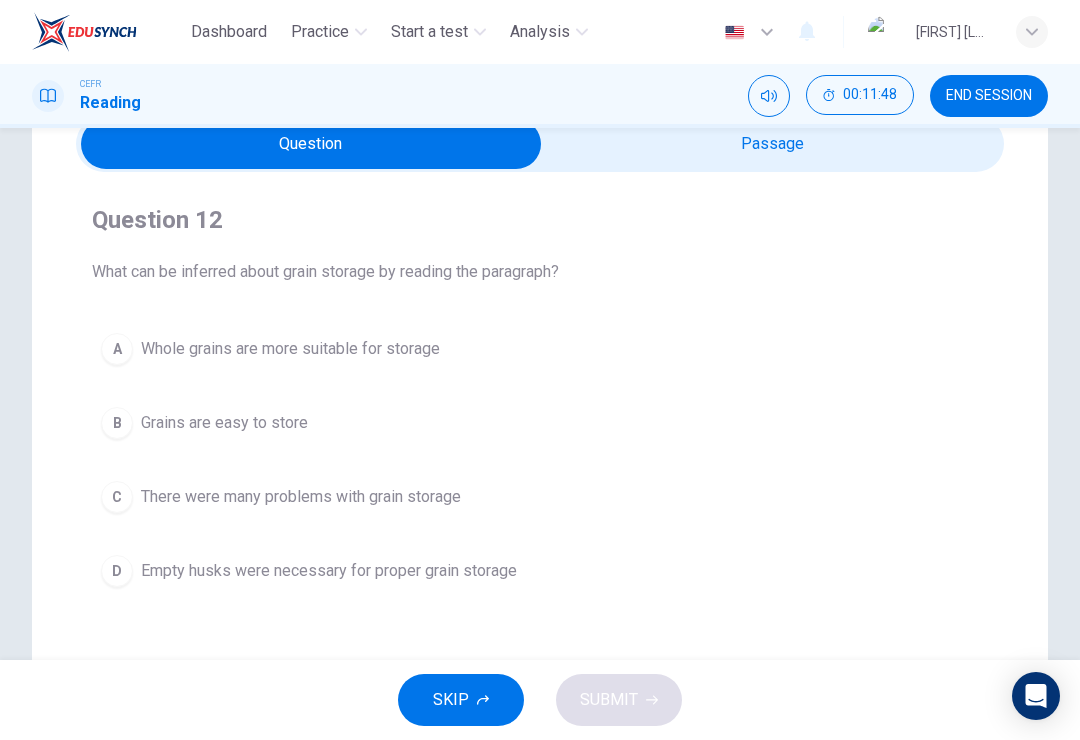 click on "Empty husks were necessary for proper grain storage" at bounding box center [290, 349] 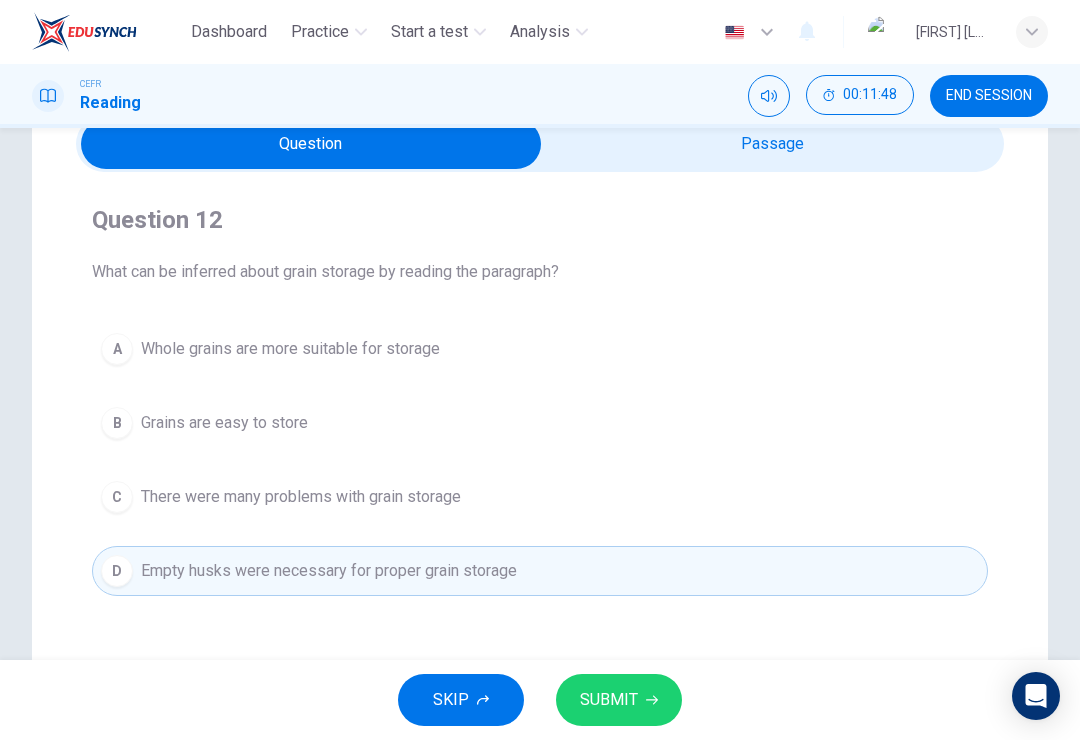 click on "SUBMIT" at bounding box center (609, 700) 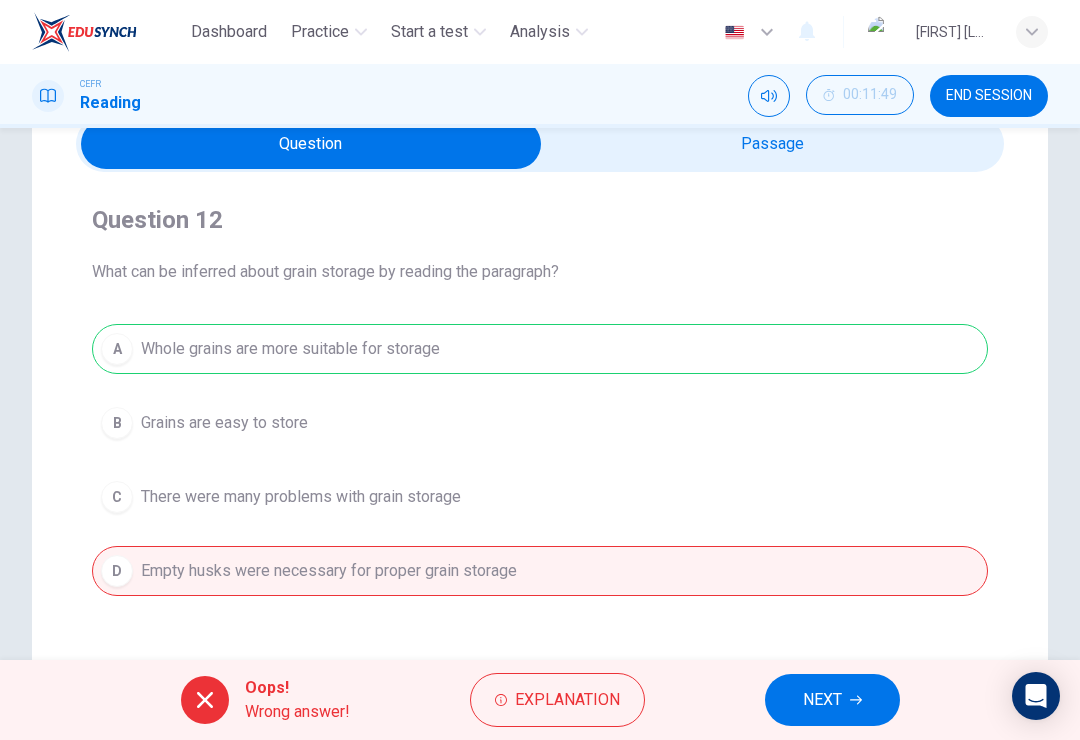 click on "NEXT" at bounding box center (832, 700) 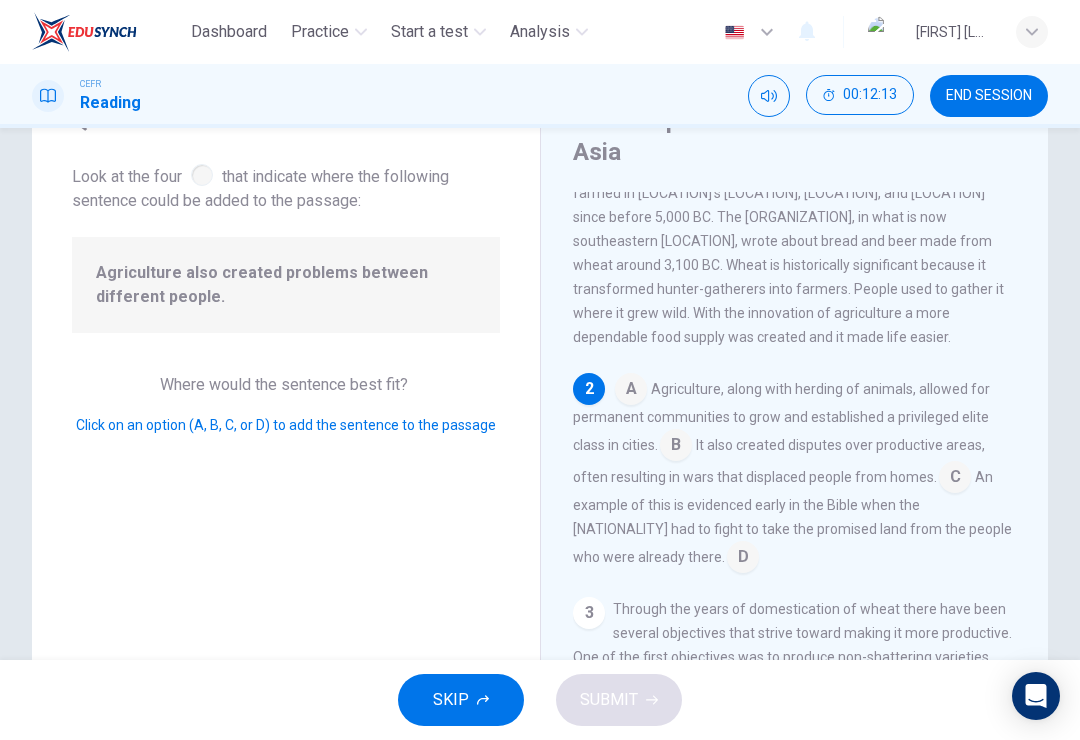 scroll, scrollTop: 83, scrollLeft: 0, axis: vertical 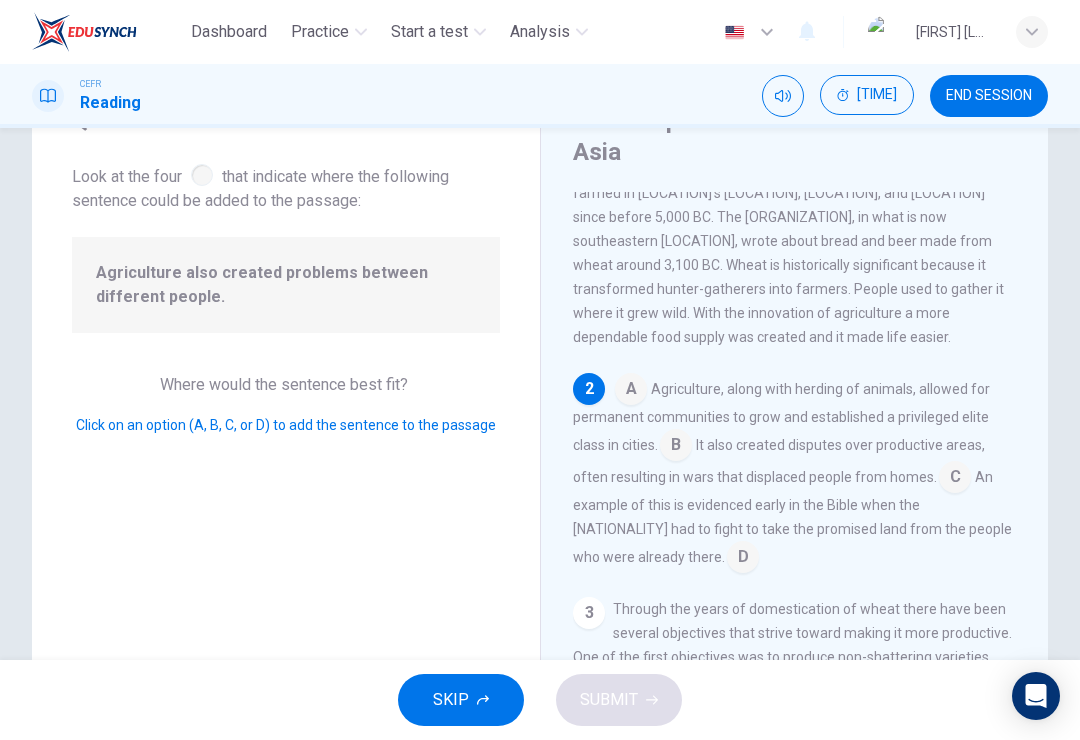 click at bounding box center [631, 391] 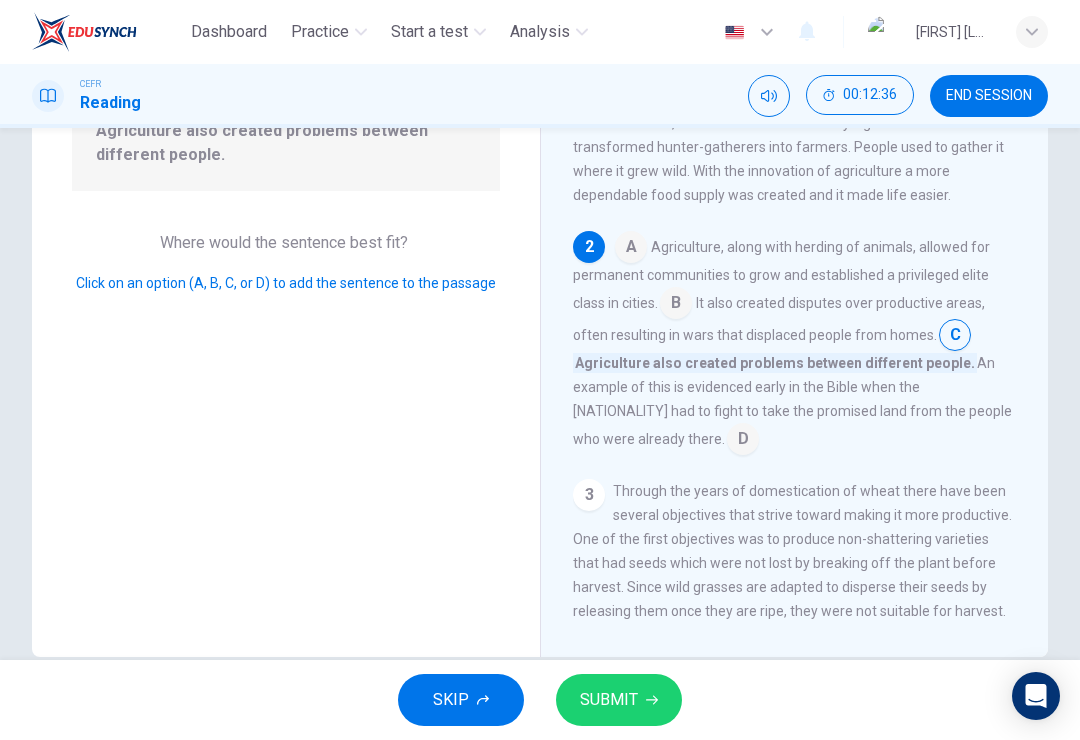 scroll, scrollTop: 239, scrollLeft: 0, axis: vertical 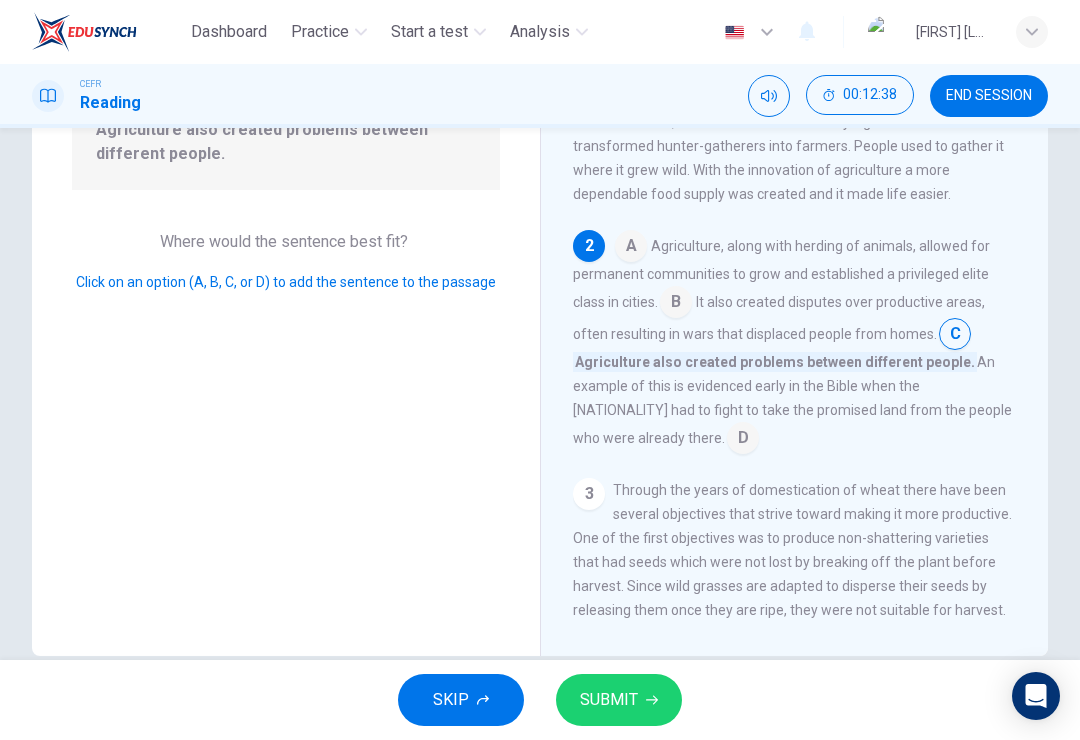 click on "SUBMIT" at bounding box center [609, 700] 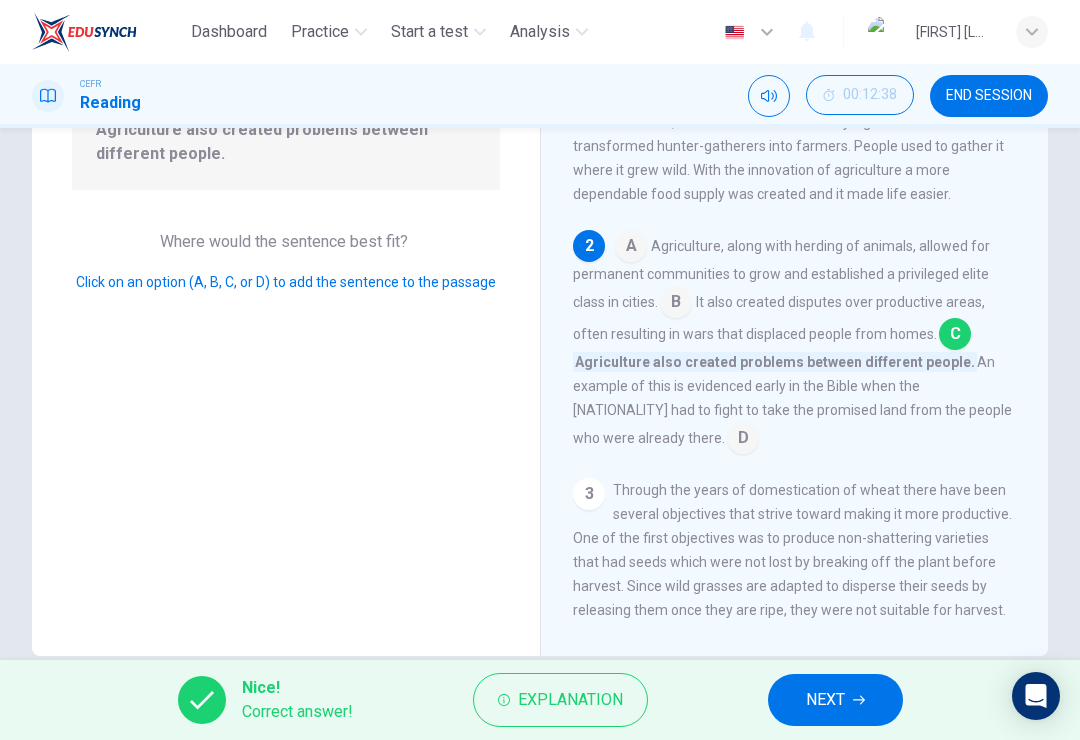 click on "NEXT" at bounding box center [825, 700] 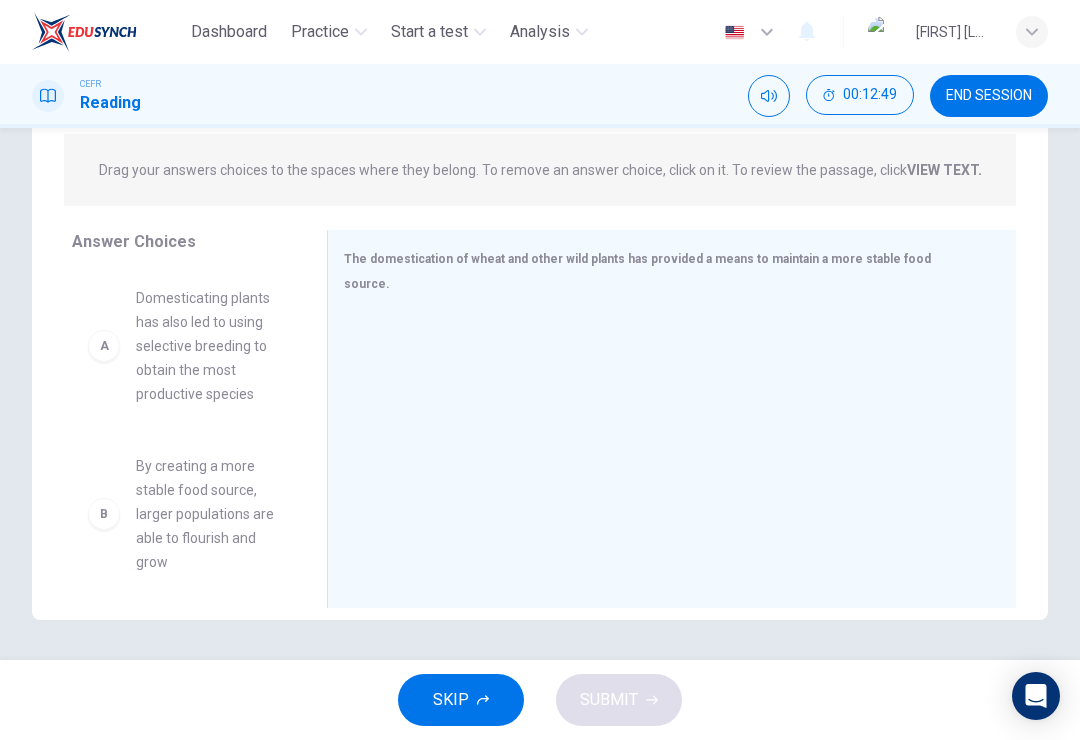 scroll, scrollTop: 243, scrollLeft: 0, axis: vertical 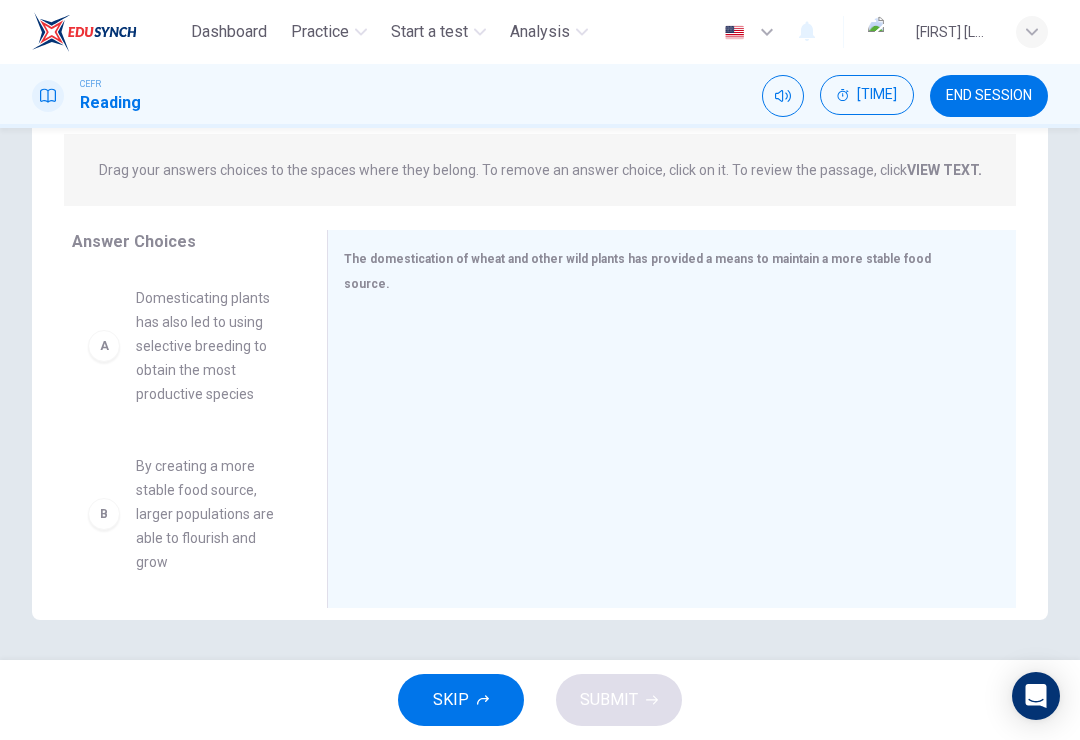 click on "By creating a more stable food source, larger populations are able to flourish and grow" at bounding box center (207, 346) 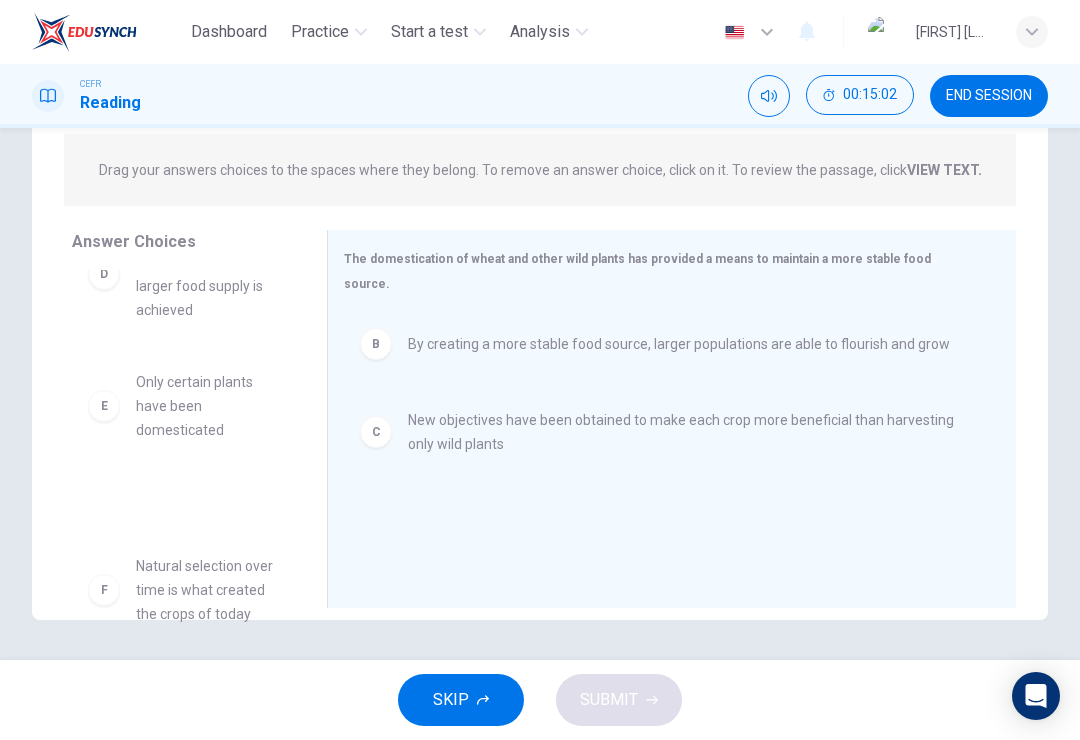scroll, scrollTop: 228, scrollLeft: 0, axis: vertical 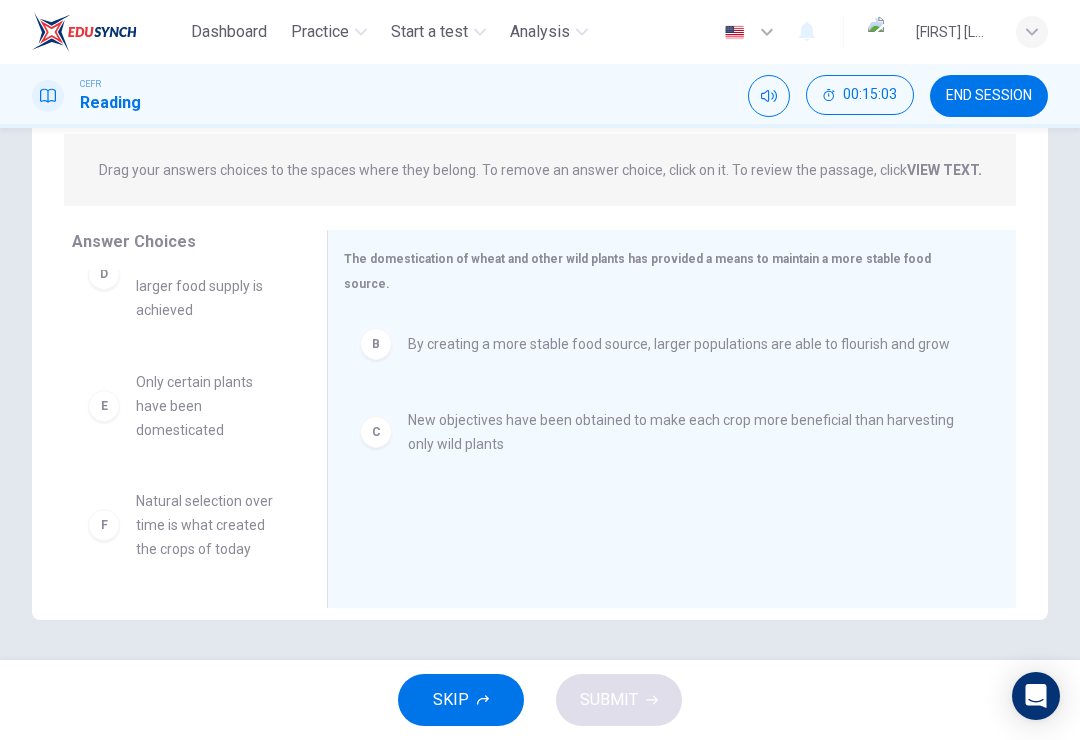 click on "A Domesticating plants has also led to using selective breeding to obtain the most productive species D By producing more beneficial crops, a larger food supply is achieved E Only certain plants have been domesticated" at bounding box center [191, 424] 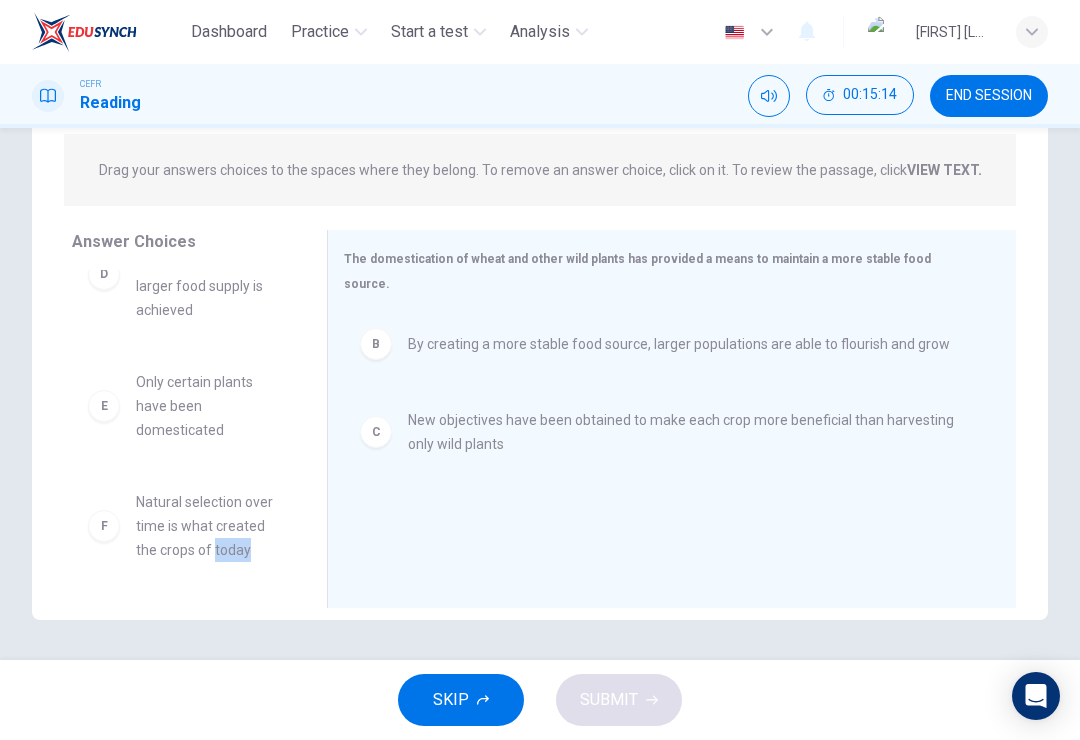 click on "This question is worth 2 points. This question is worth 2 points. Drag your answers choices to the spaces where they belong. To remove an answer choice, click on it. To review the passage, click   VIEW TEXT. Click on the answer choices below to select your answers. To remove an answer choice, go to the Answers tab and click on it. To review the passage, click the PASSAGE tab. Choices Answers A Domesticating plants has also led to using selective breeding to obtain the most productive species D By producing more beneficial crops, a larger food supply is achieved E Only certain plants have been domesticated F B C Answer Choices A D E F B C 1 2 3" at bounding box center [540, 272] 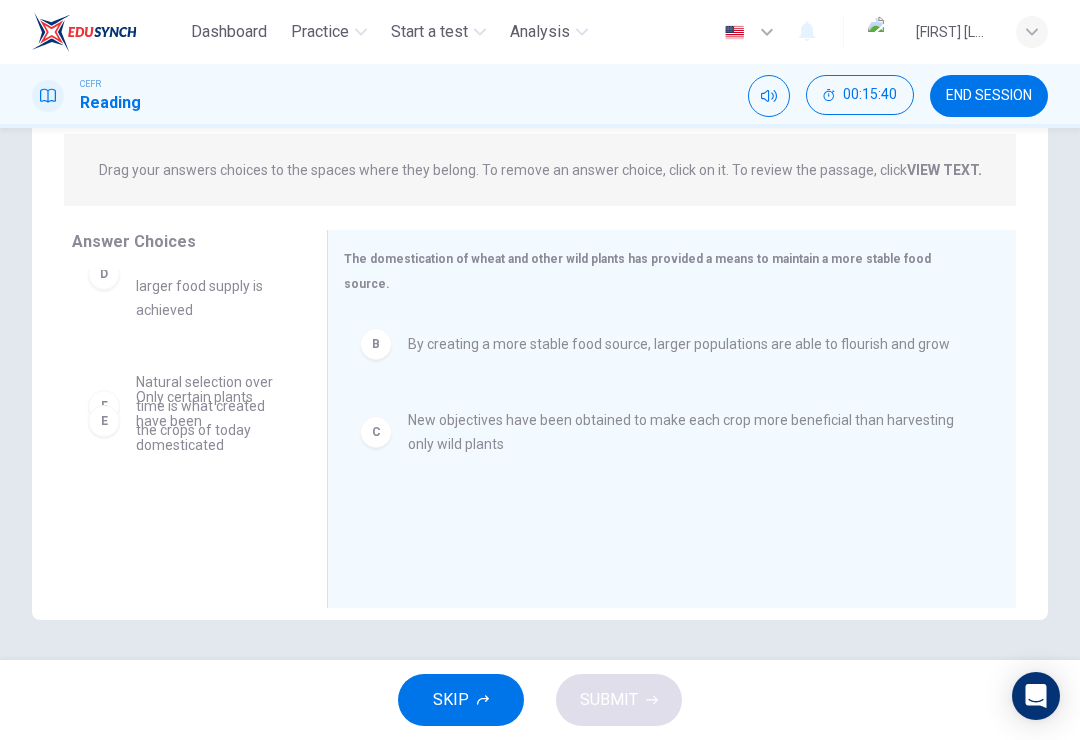 scroll, scrollTop: 228, scrollLeft: 0, axis: vertical 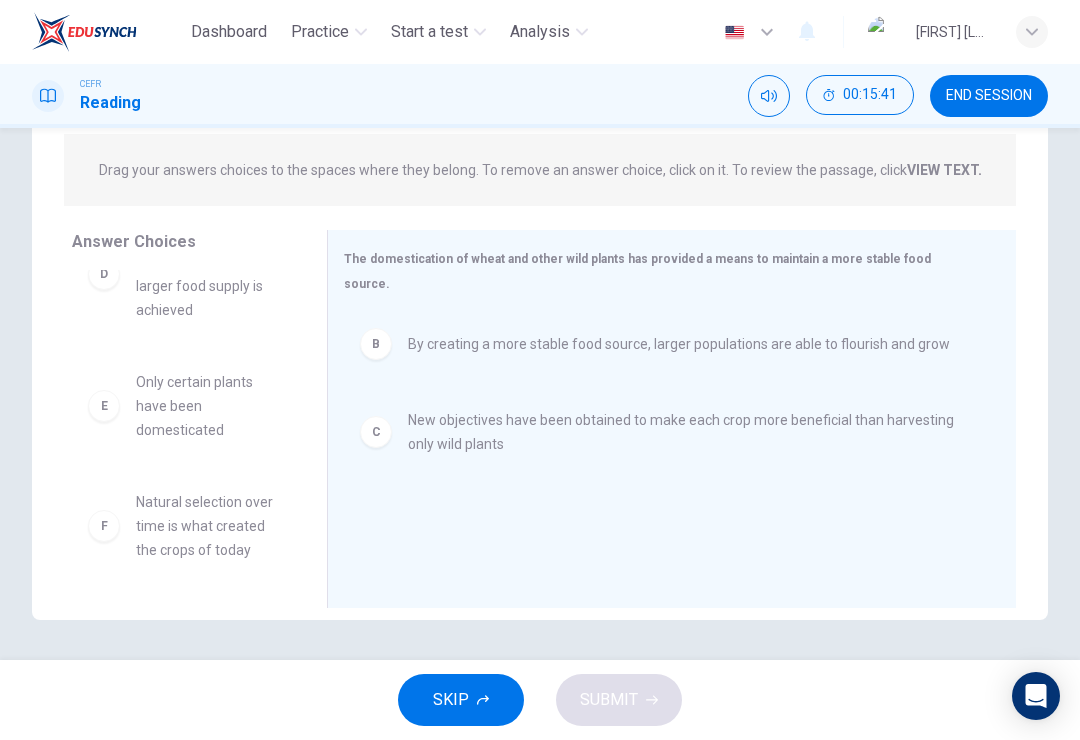 click on "B By creating a more stable food source, larger populations are able to flourish and grow C New objectives have been obtained to make each crop more beneficial than harvesting only wild plants" at bounding box center [664, 446] 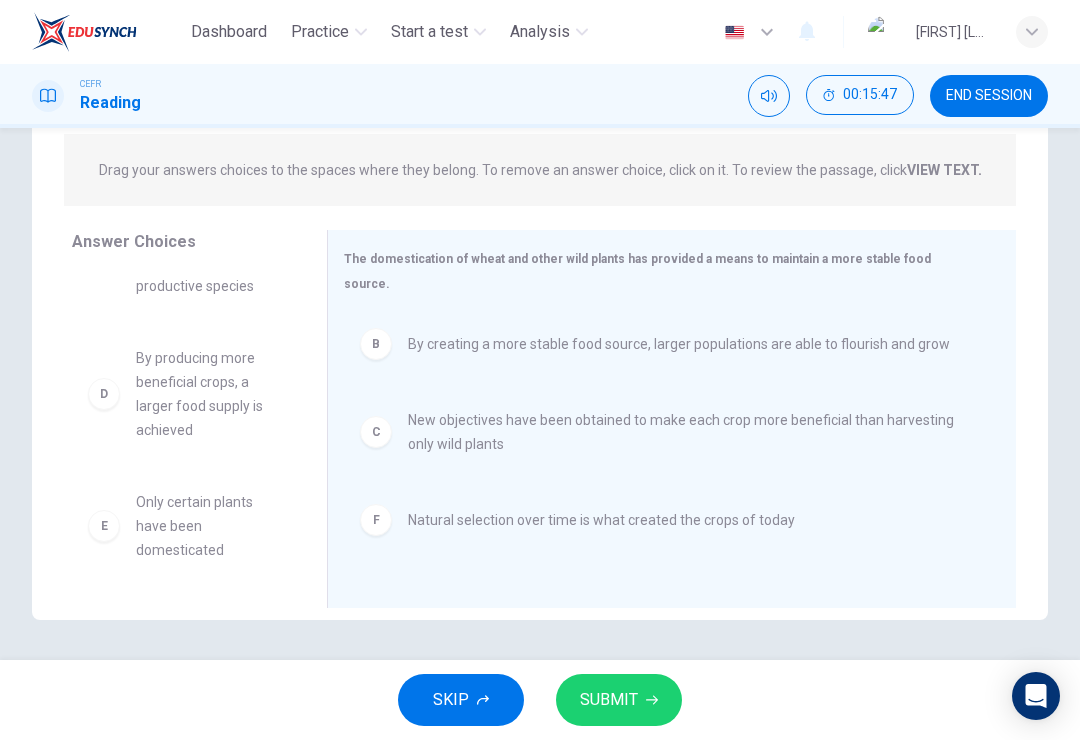 scroll, scrollTop: 108, scrollLeft: 0, axis: vertical 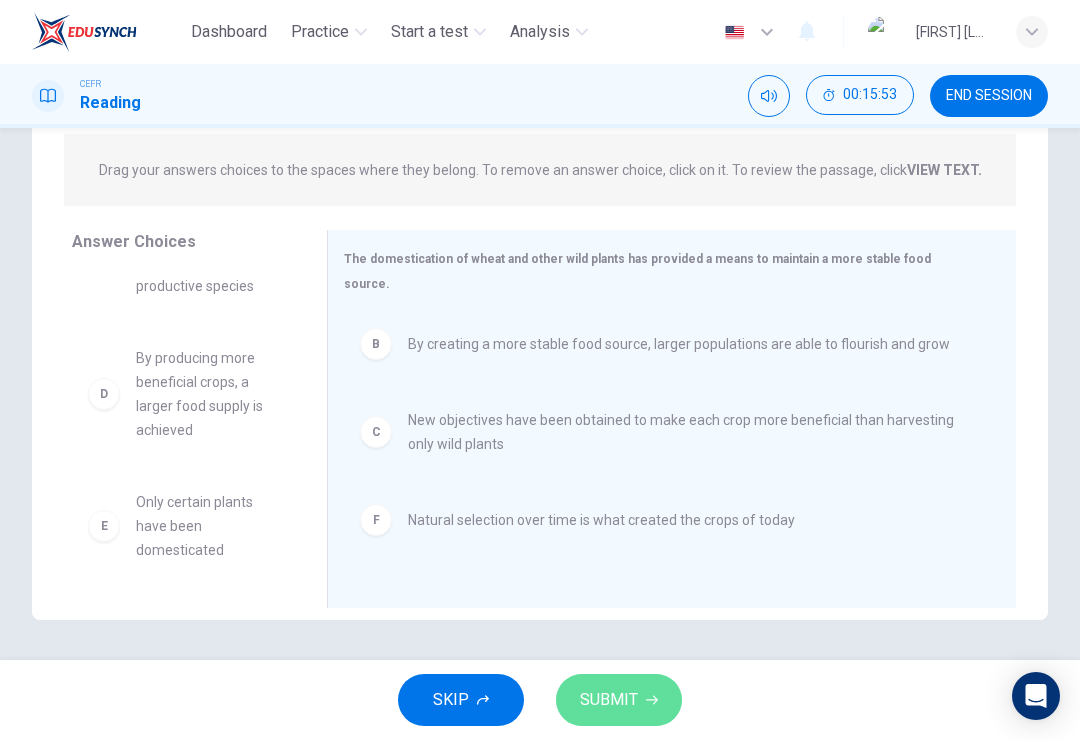 click at bounding box center [652, 700] 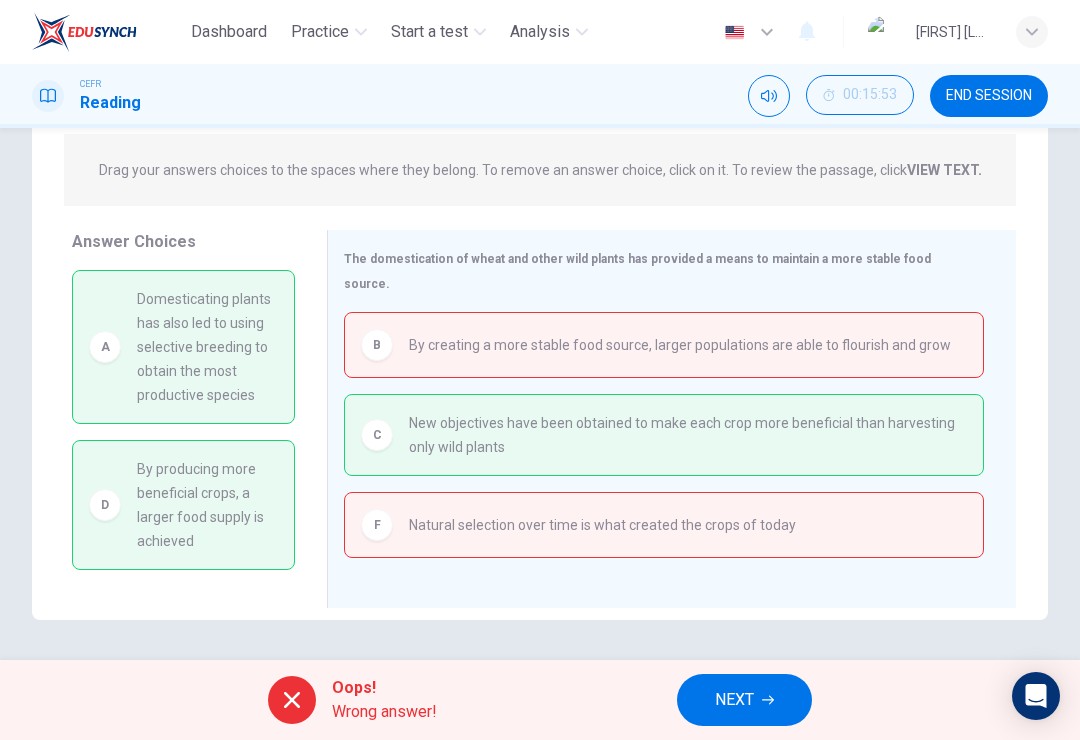scroll, scrollTop: 0, scrollLeft: 0, axis: both 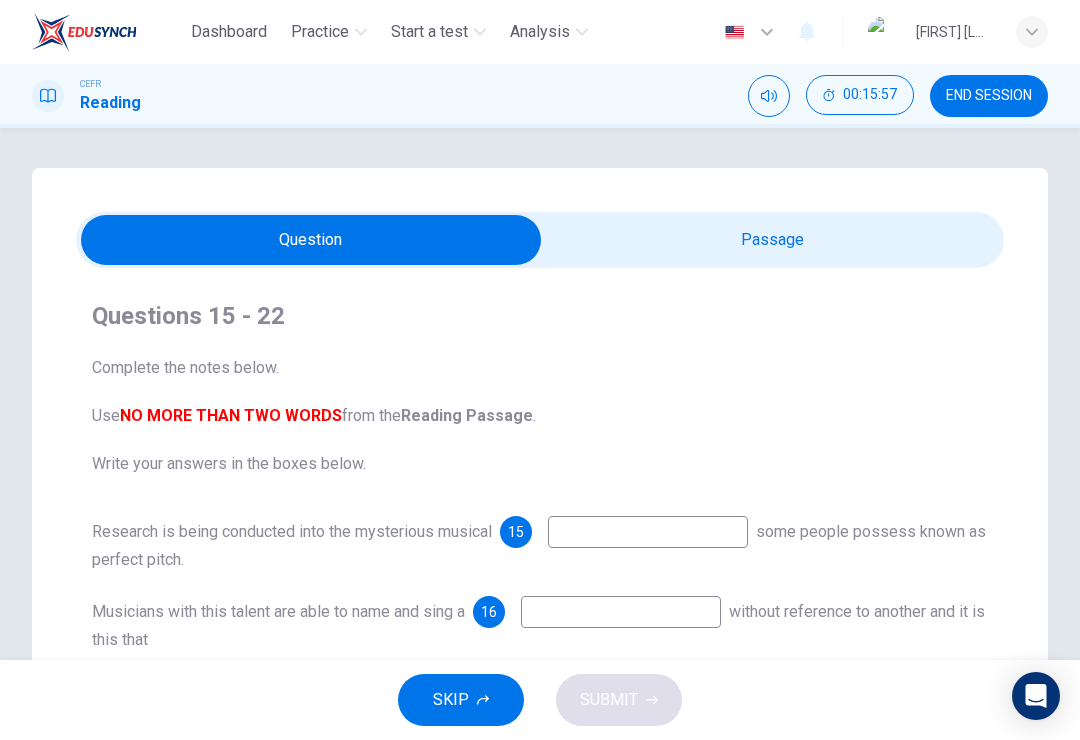click at bounding box center [311, 240] 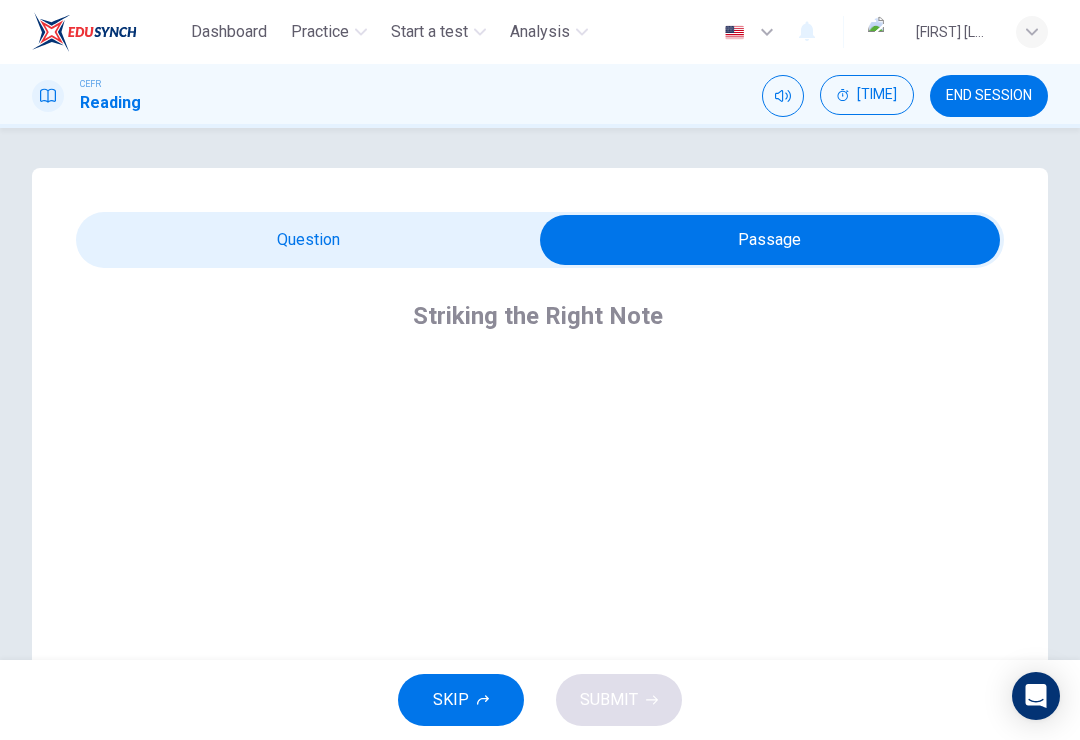 scroll, scrollTop: 0, scrollLeft: 0, axis: both 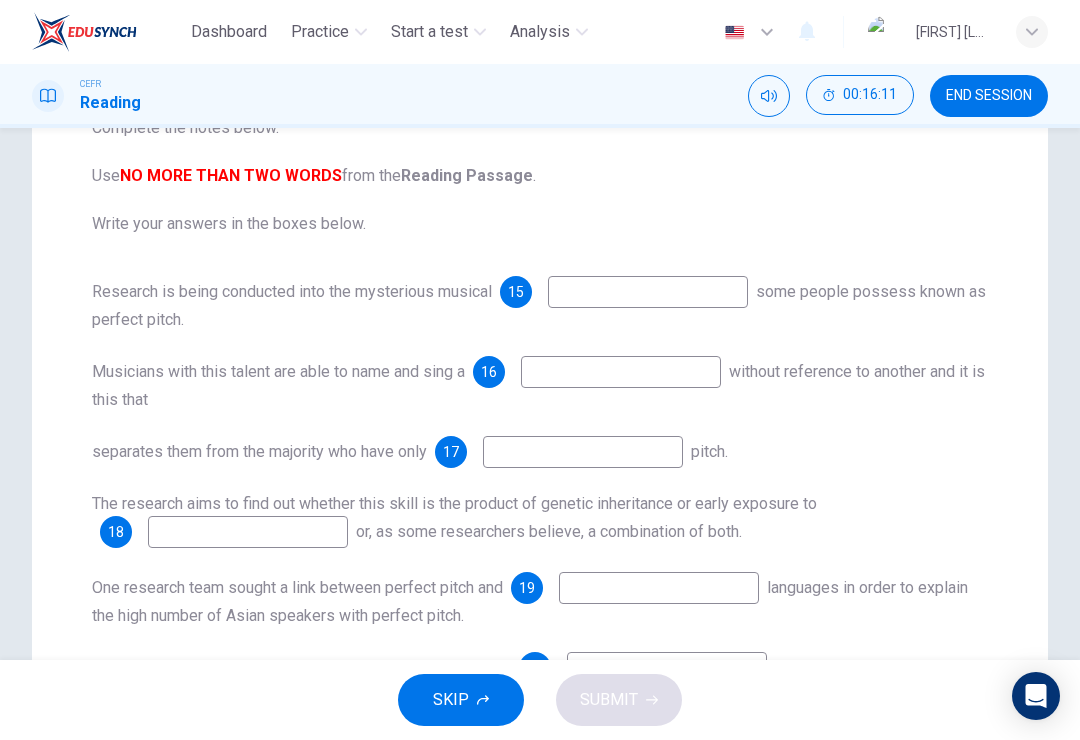 click at bounding box center (648, 292) 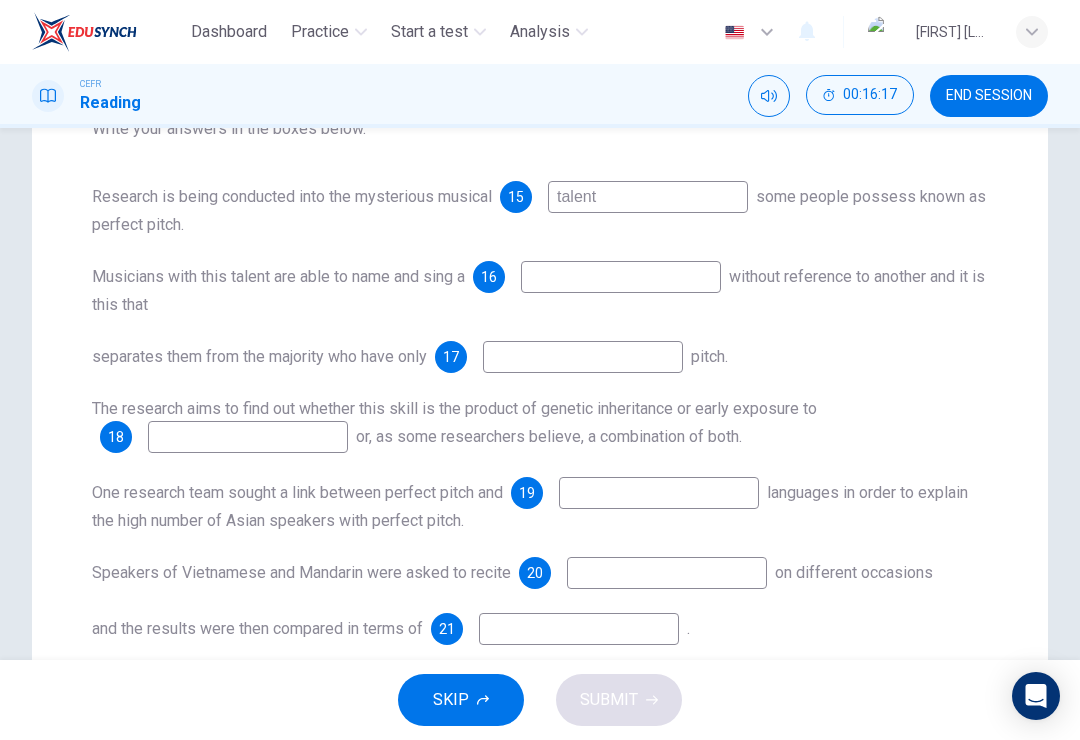 scroll, scrollTop: 330, scrollLeft: 0, axis: vertical 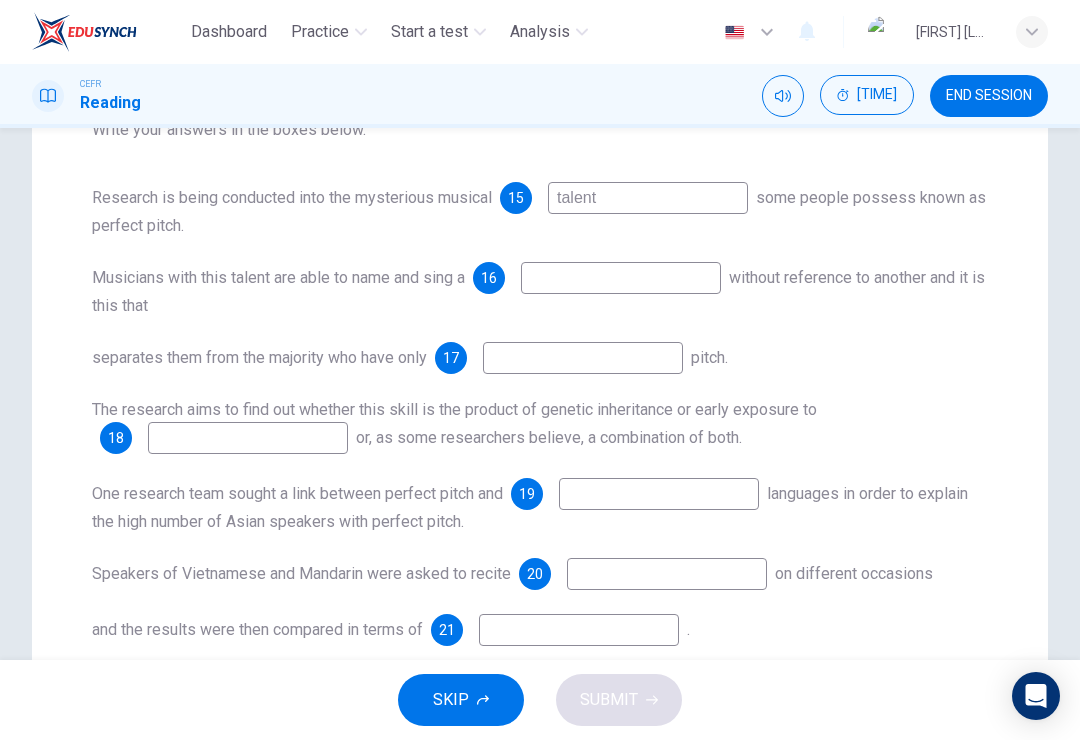 type on "talent" 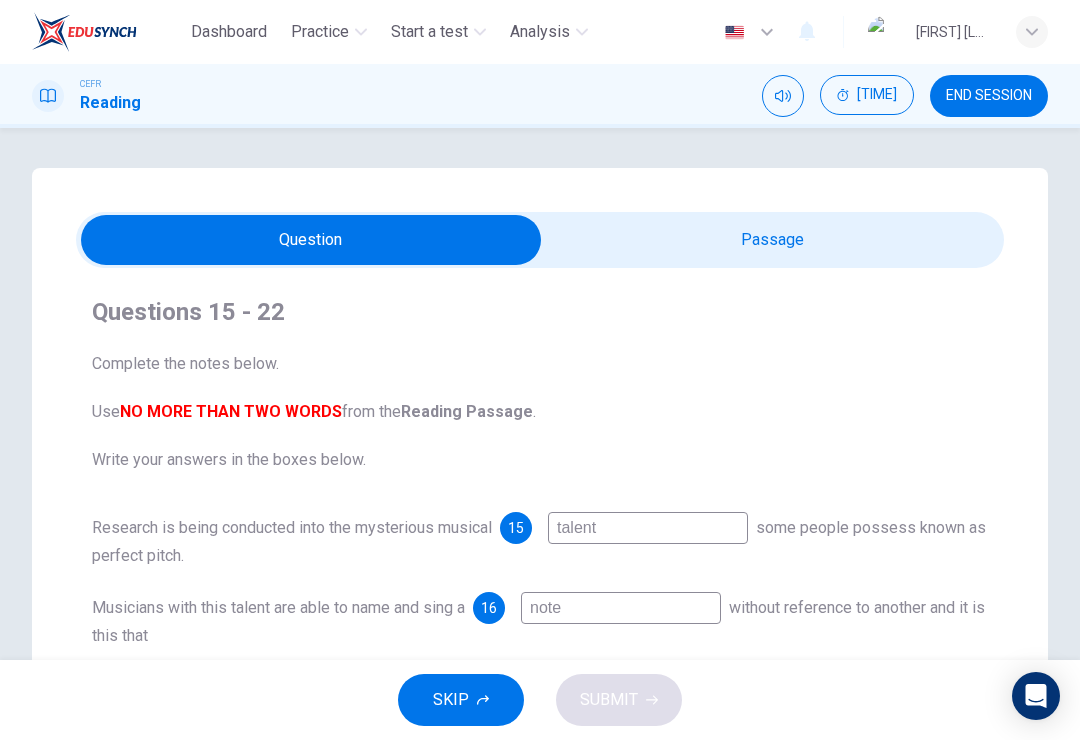 scroll, scrollTop: 0, scrollLeft: 0, axis: both 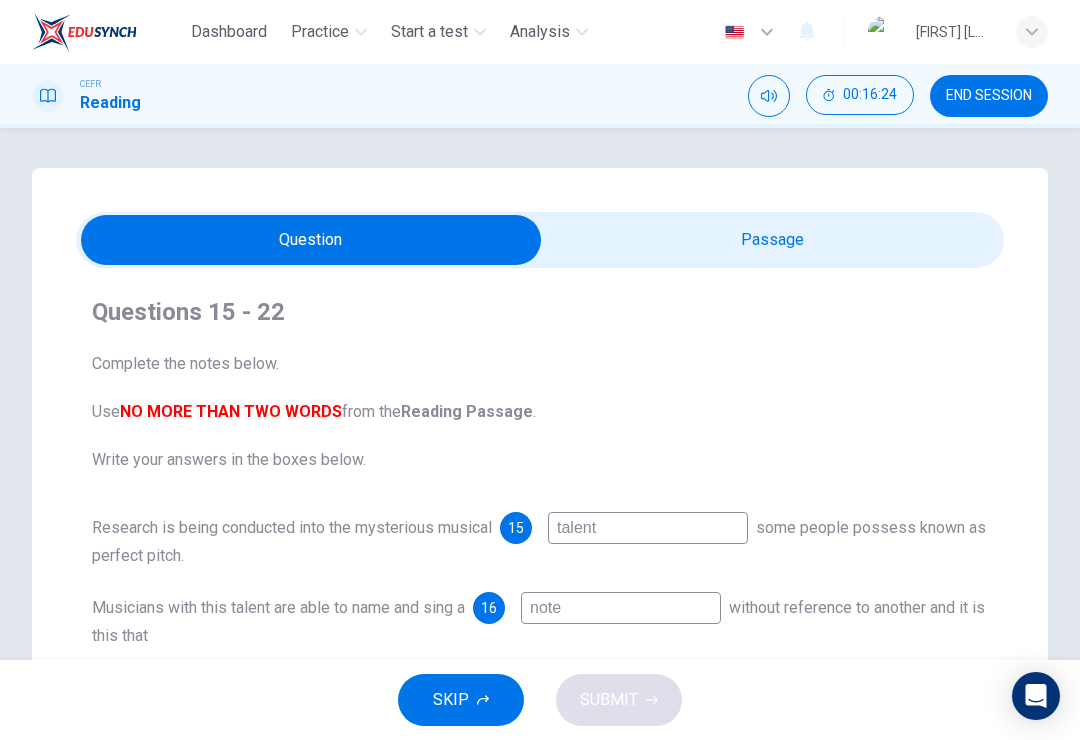 click at bounding box center (311, 240) 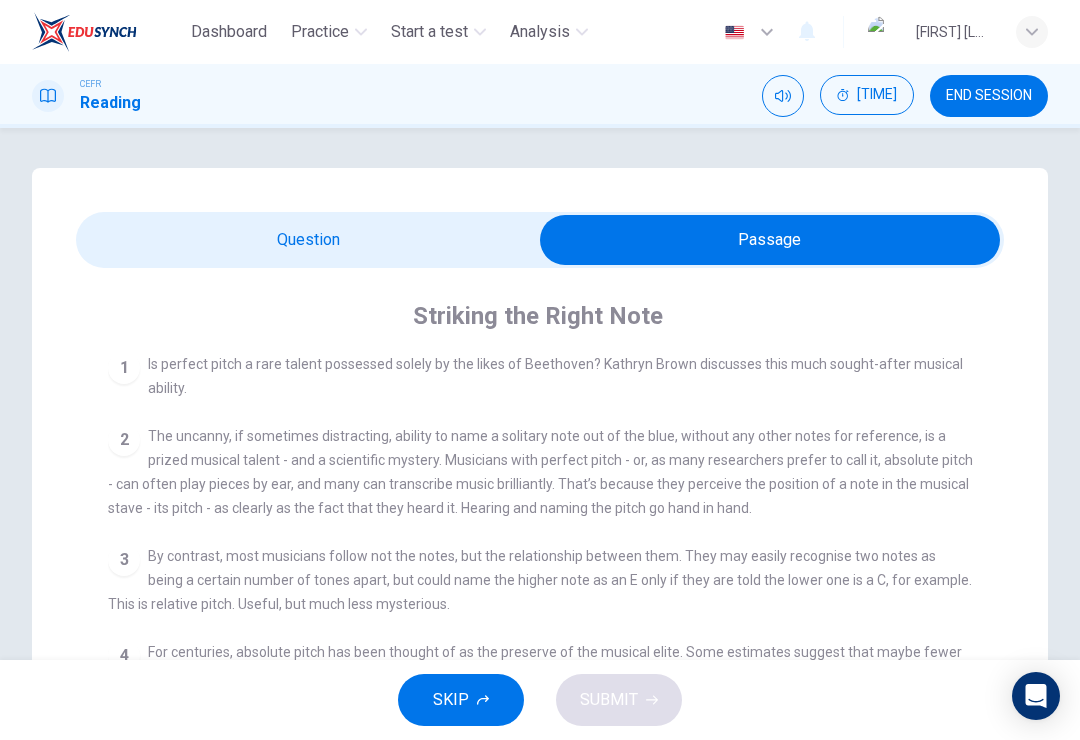 scroll, scrollTop: 415, scrollLeft: 0, axis: vertical 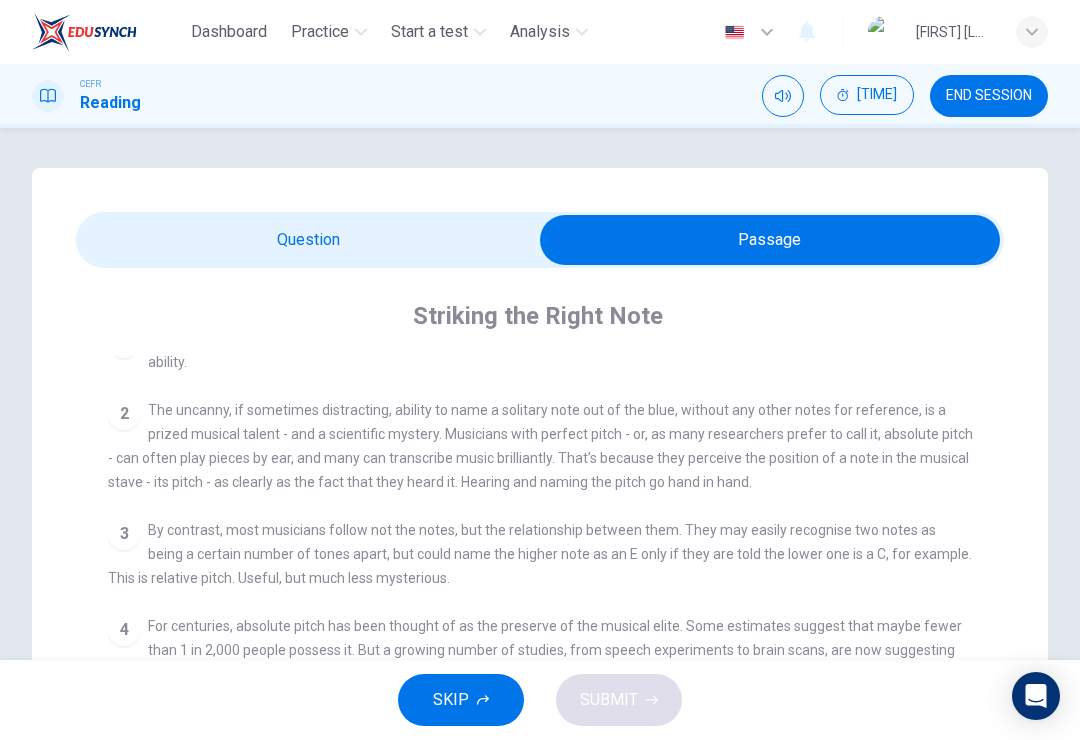 click at bounding box center (770, 240) 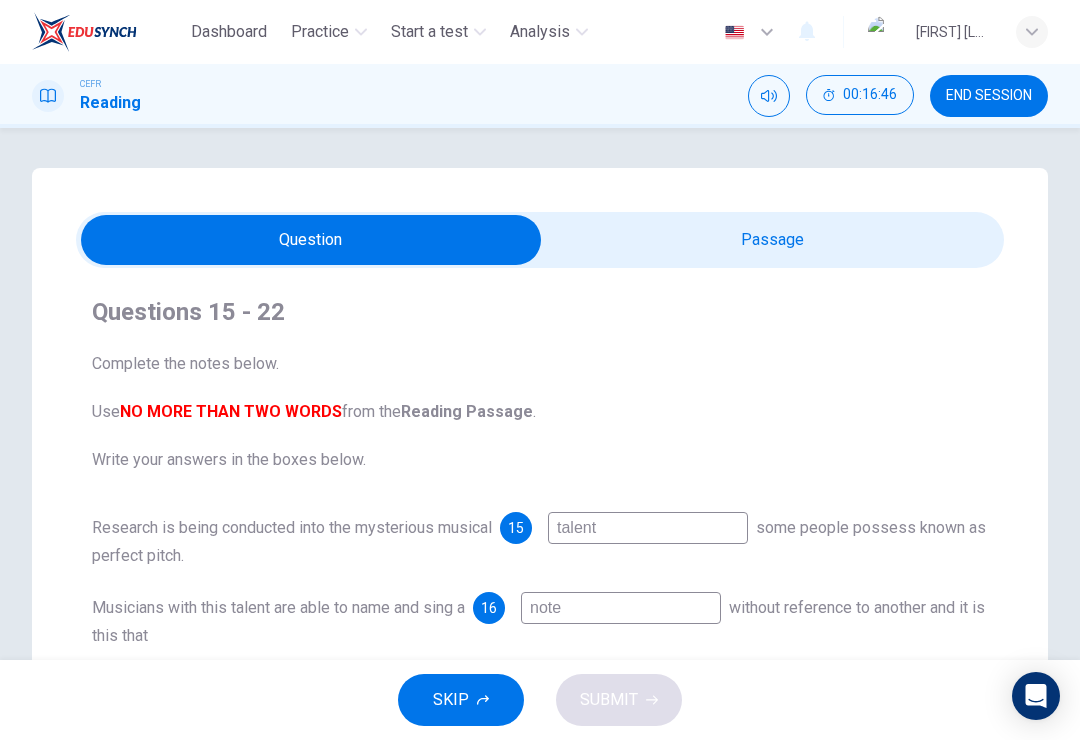 scroll, scrollTop: 0, scrollLeft: 0, axis: both 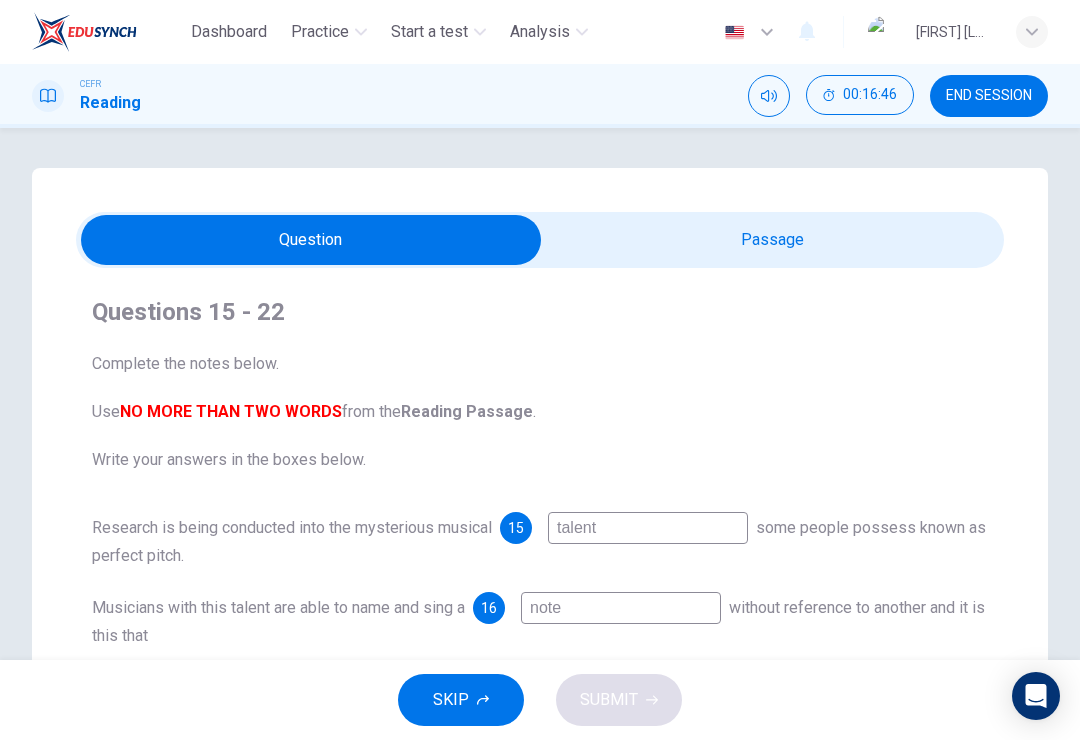 click at bounding box center (311, 240) 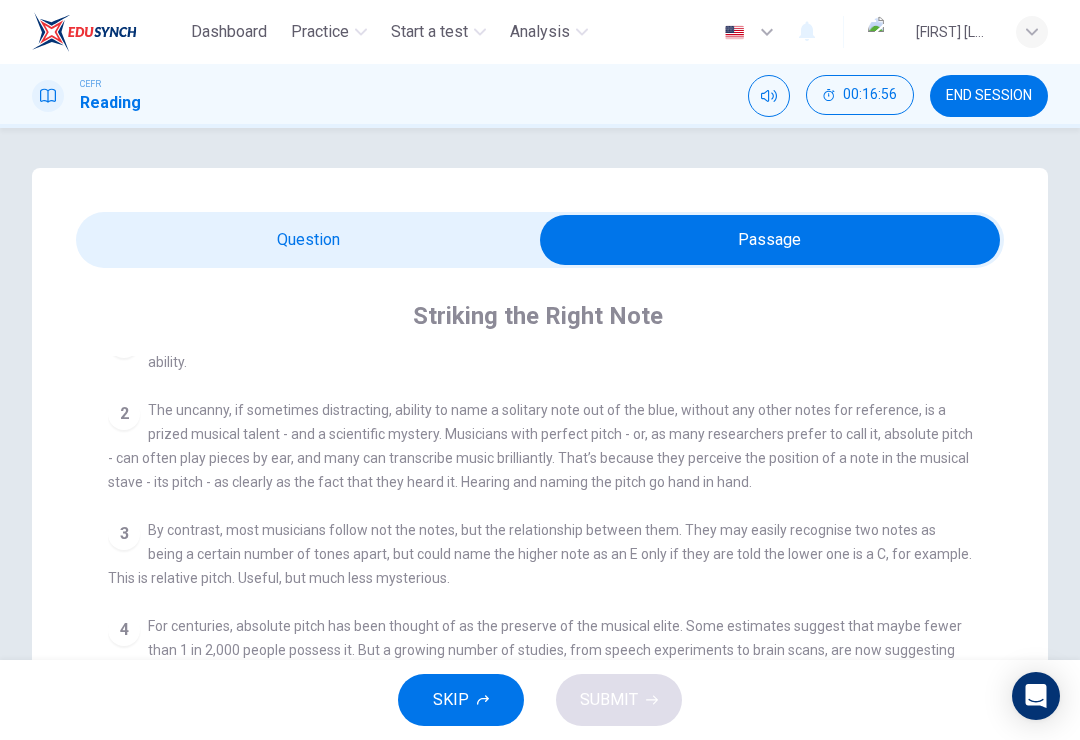 click at bounding box center (770, 240) 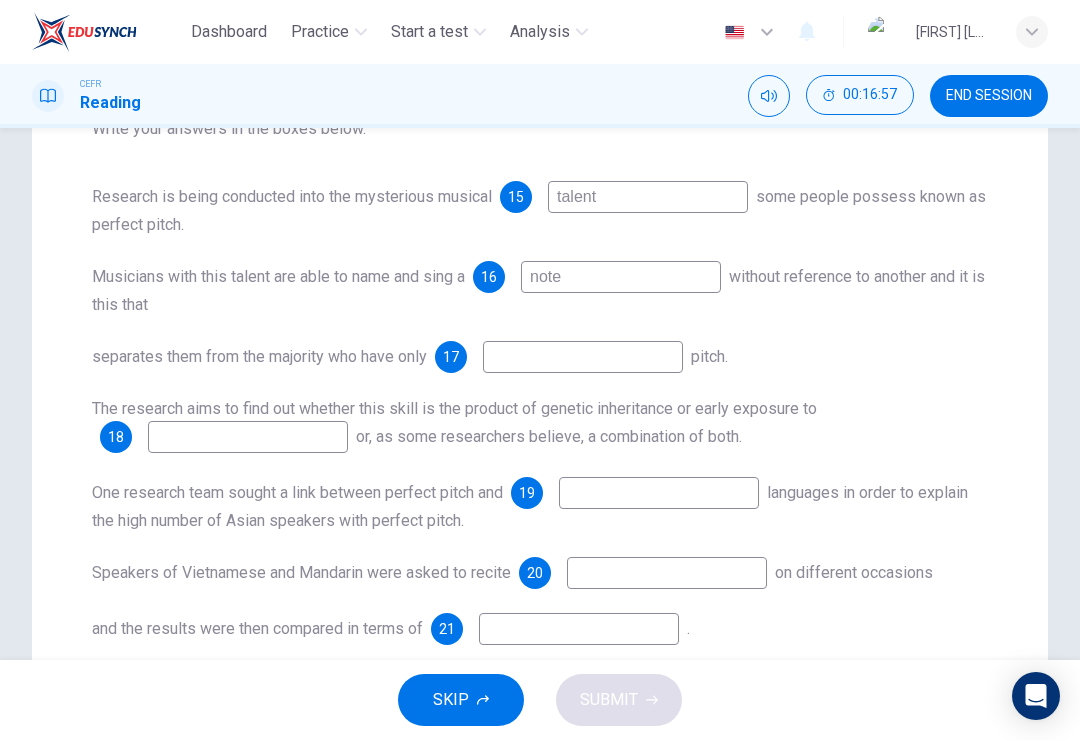 scroll, scrollTop: 360, scrollLeft: 0, axis: vertical 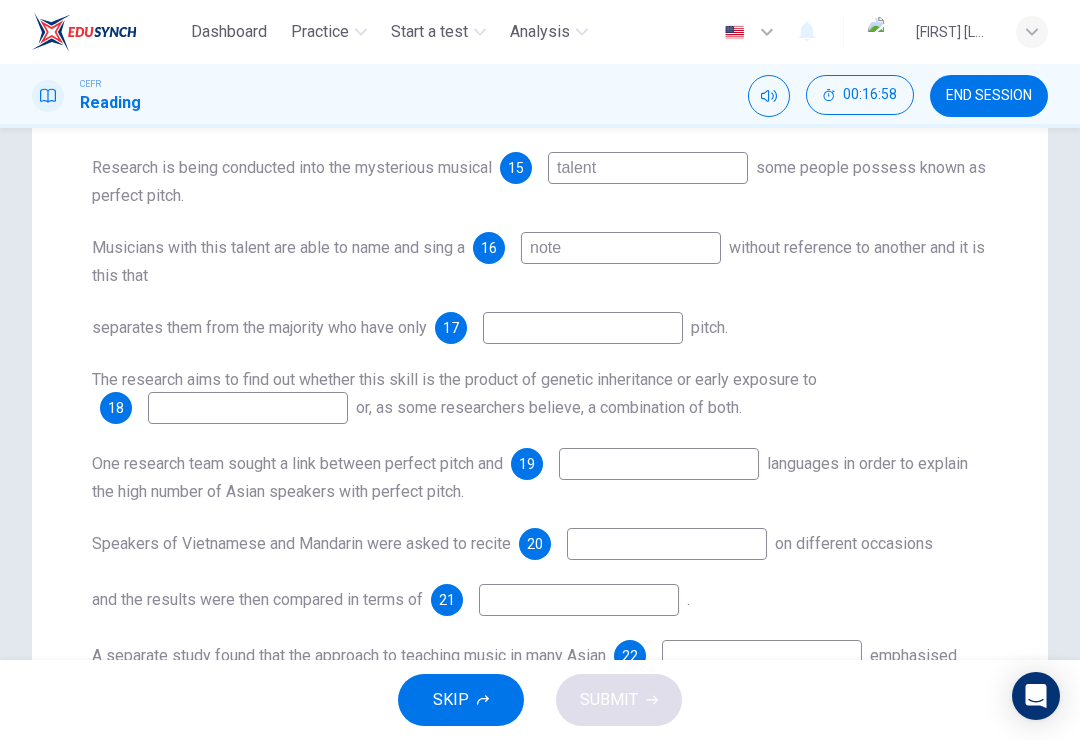 click at bounding box center (648, 168) 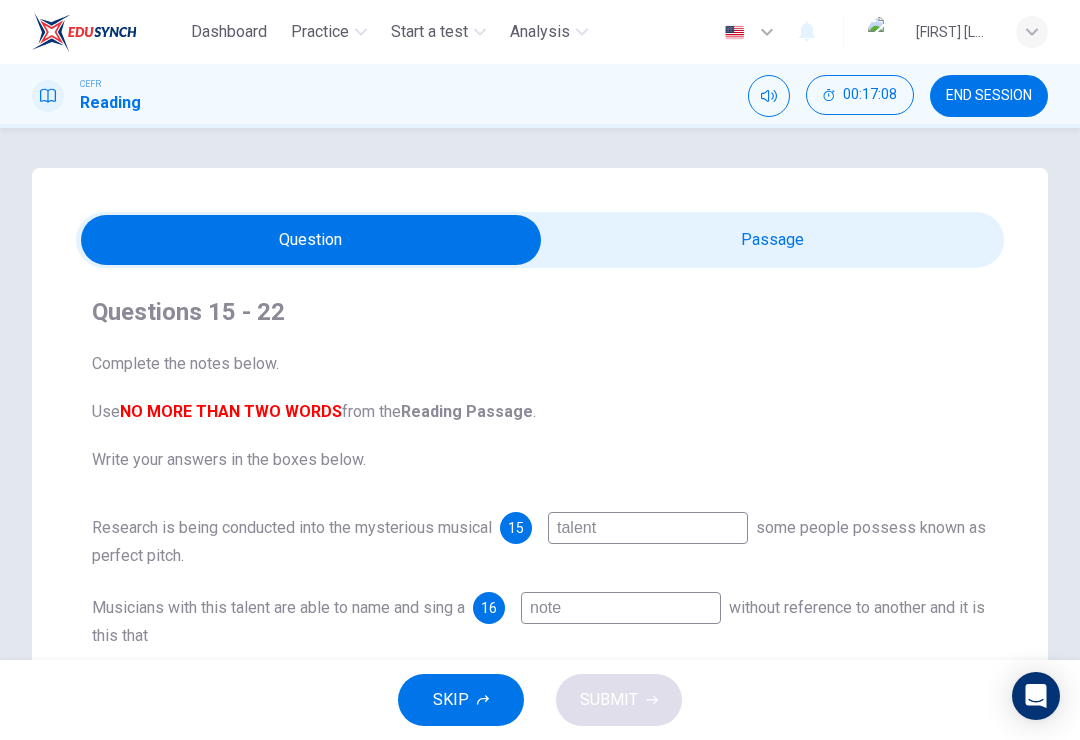 scroll, scrollTop: 0, scrollLeft: 0, axis: both 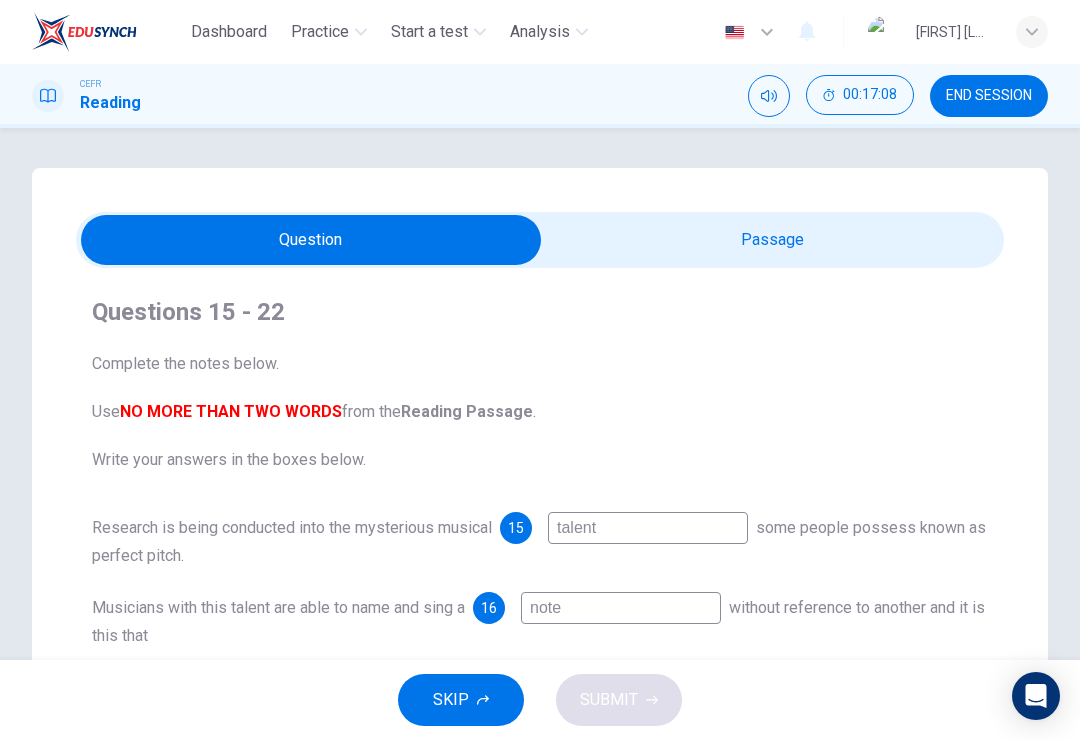 click at bounding box center (311, 240) 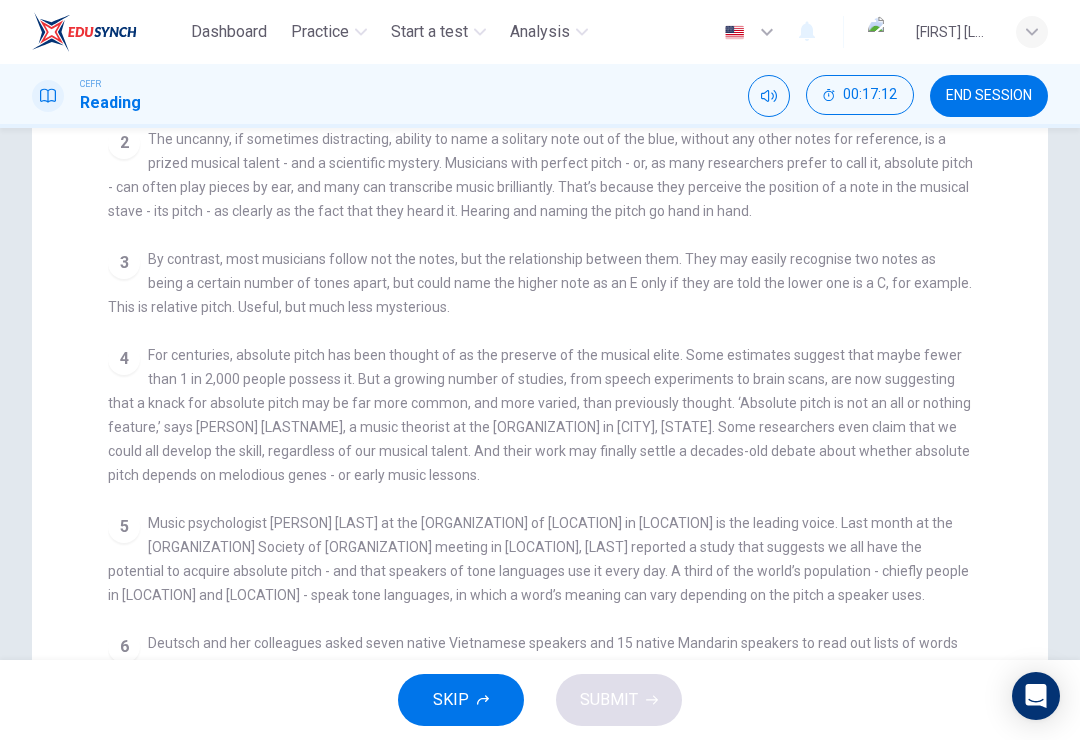 scroll, scrollTop: 272, scrollLeft: 0, axis: vertical 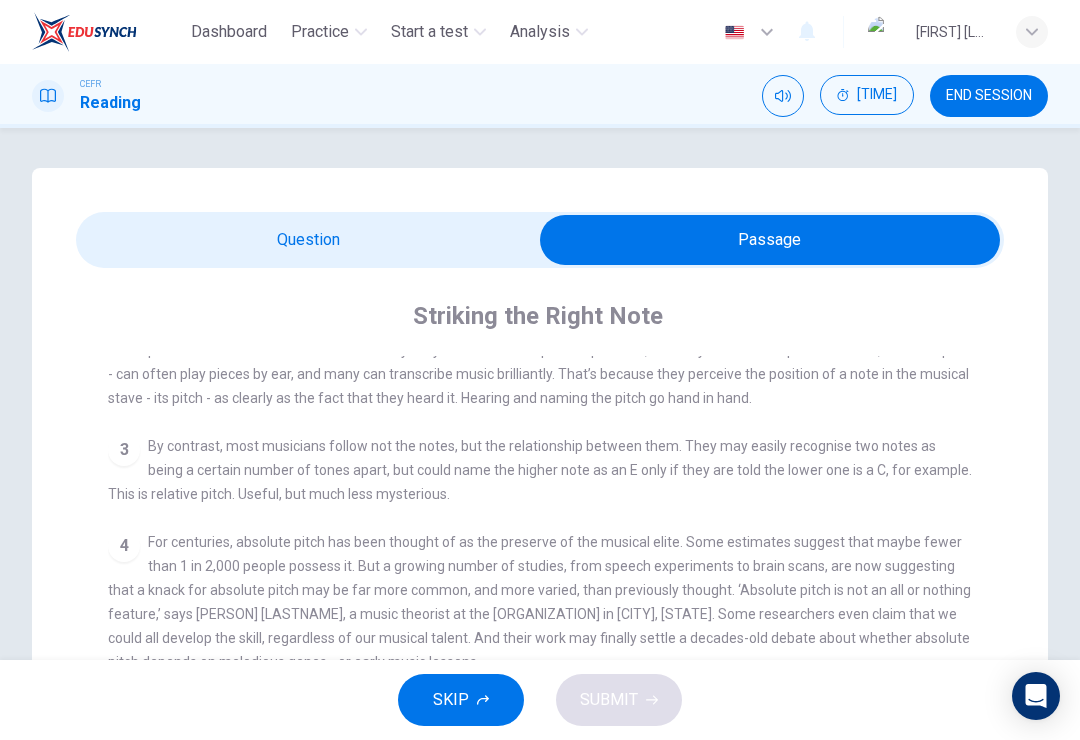 click at bounding box center [770, 240] 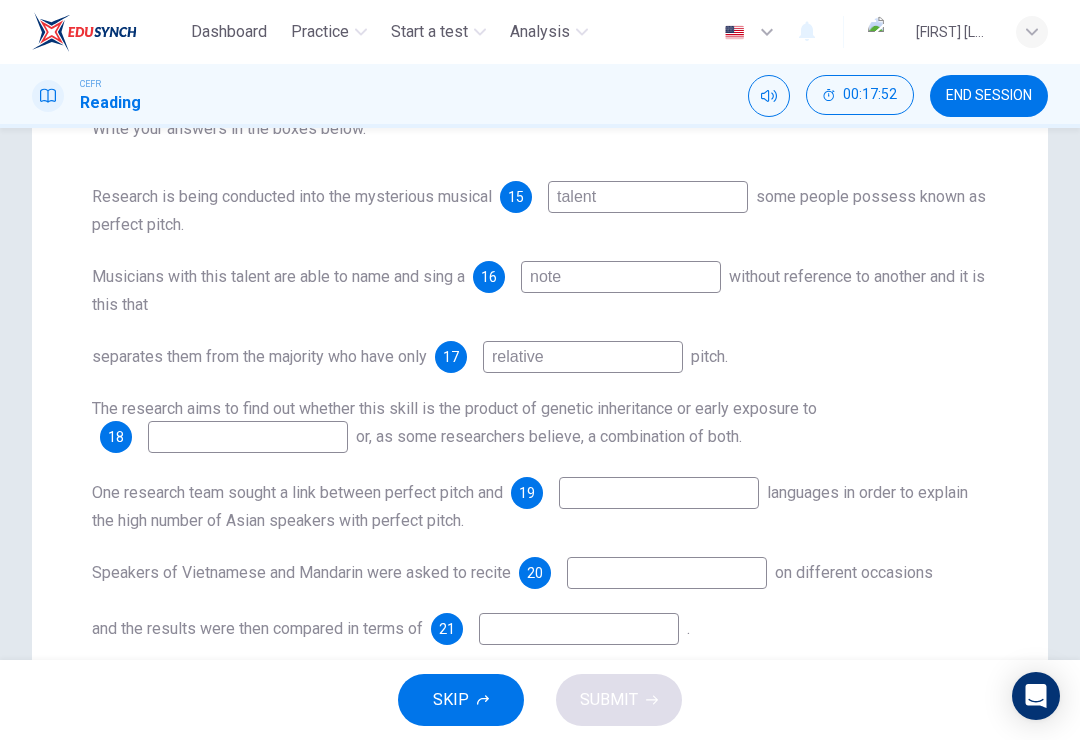 scroll, scrollTop: 410, scrollLeft: 0, axis: vertical 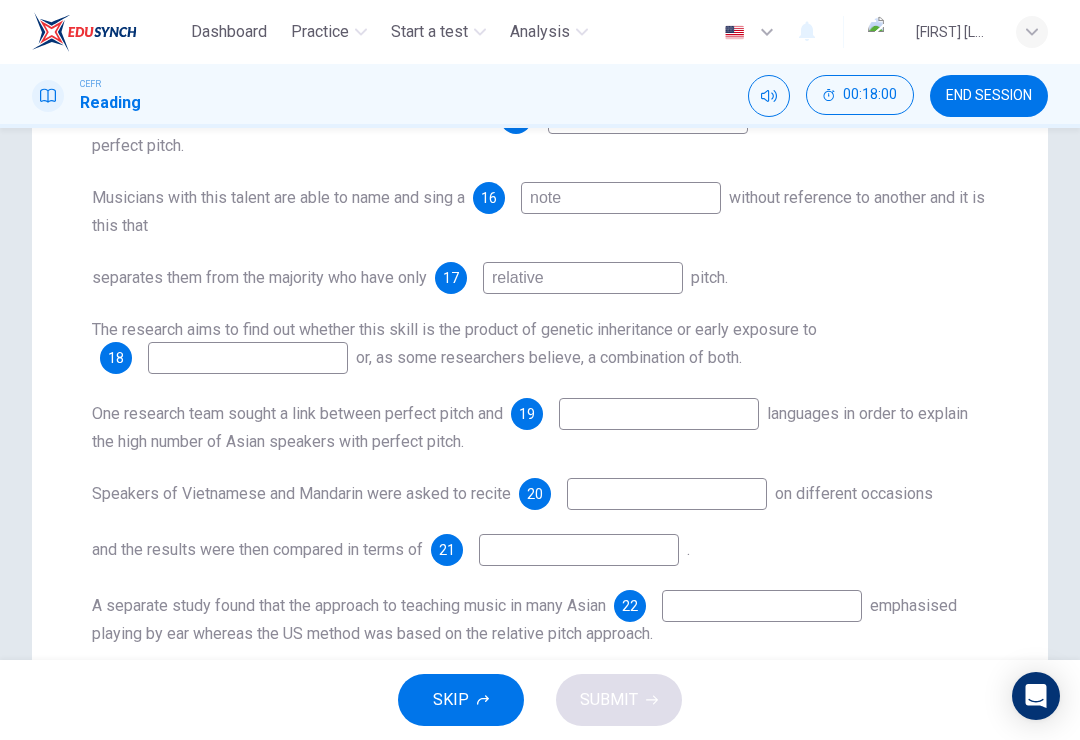 click at bounding box center [648, 118] 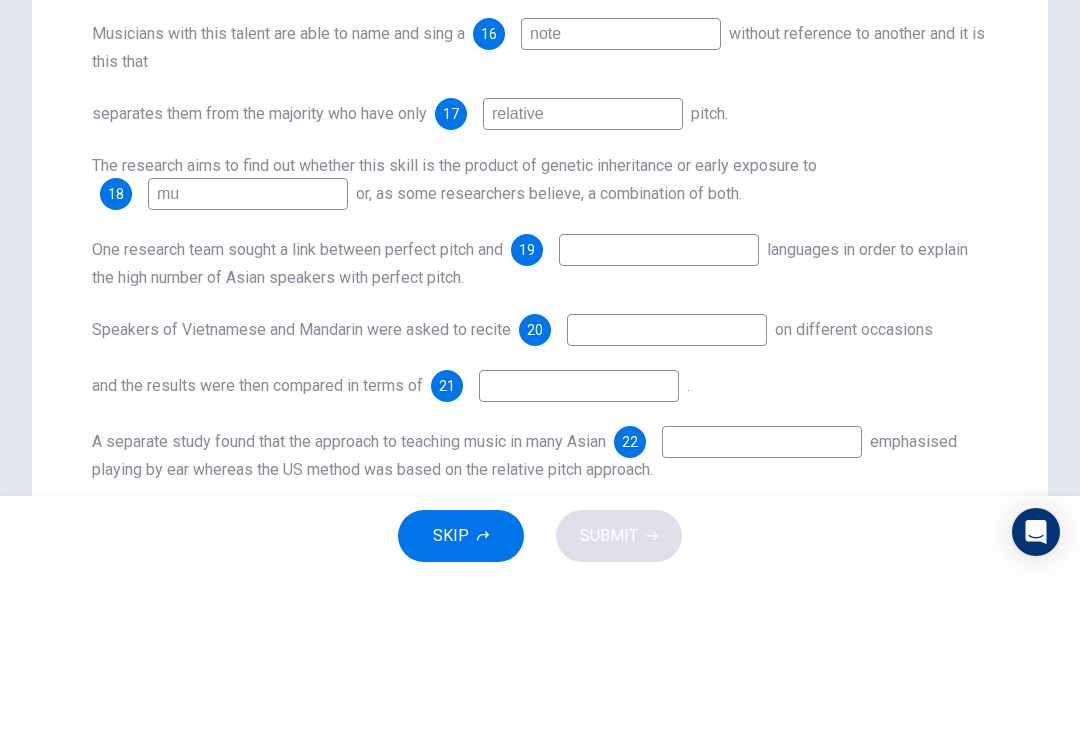 type on "mus" 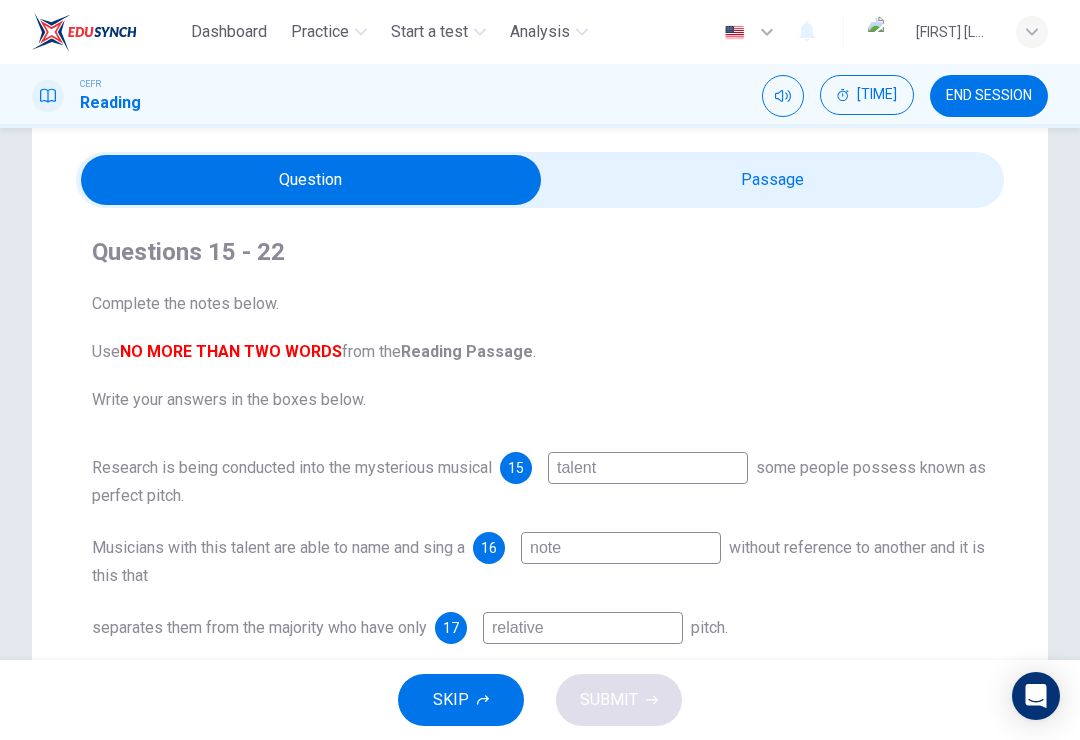 scroll, scrollTop: 60, scrollLeft: 0, axis: vertical 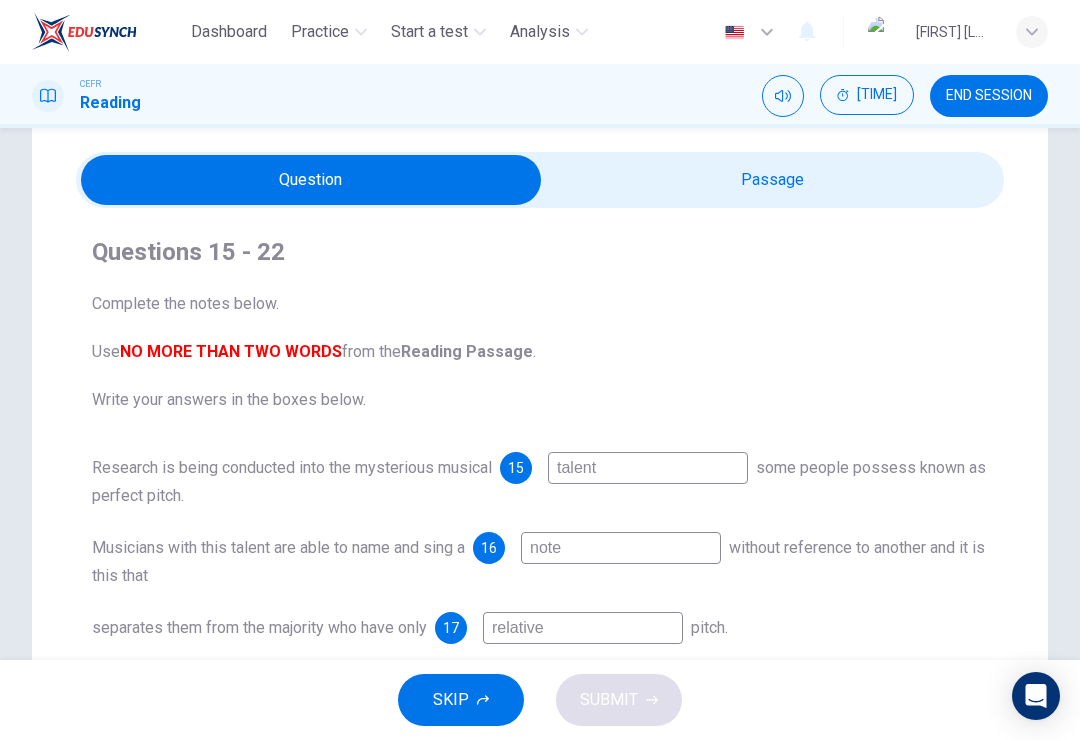 click at bounding box center [311, 180] 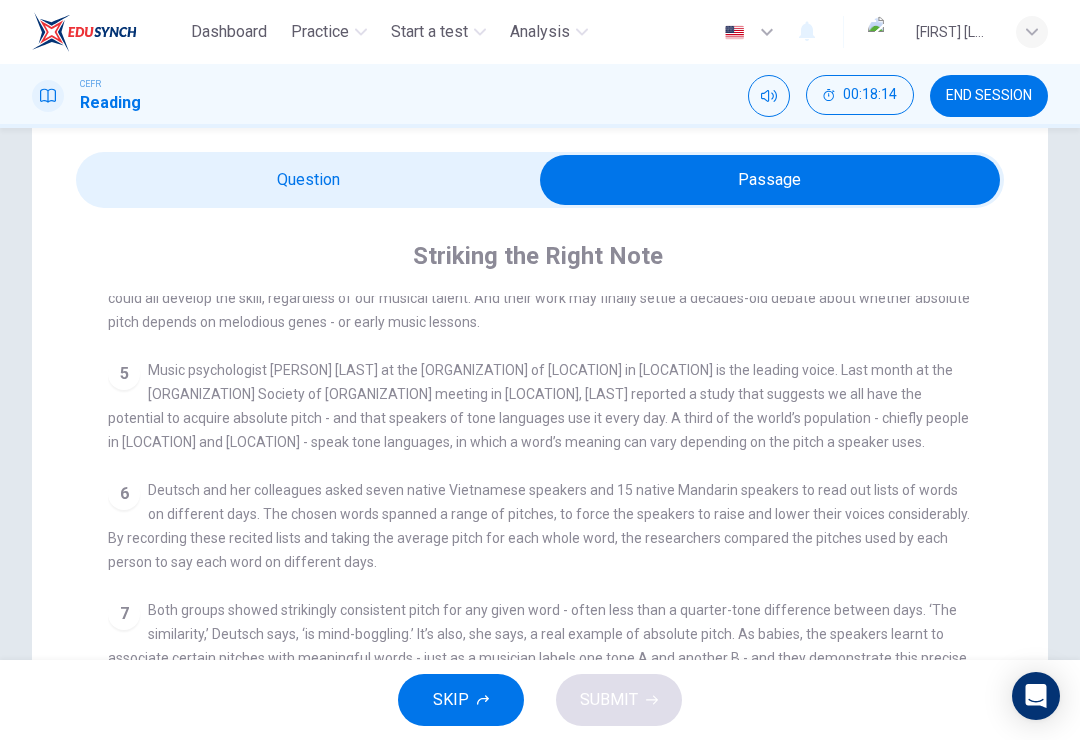scroll, scrollTop: 794, scrollLeft: 0, axis: vertical 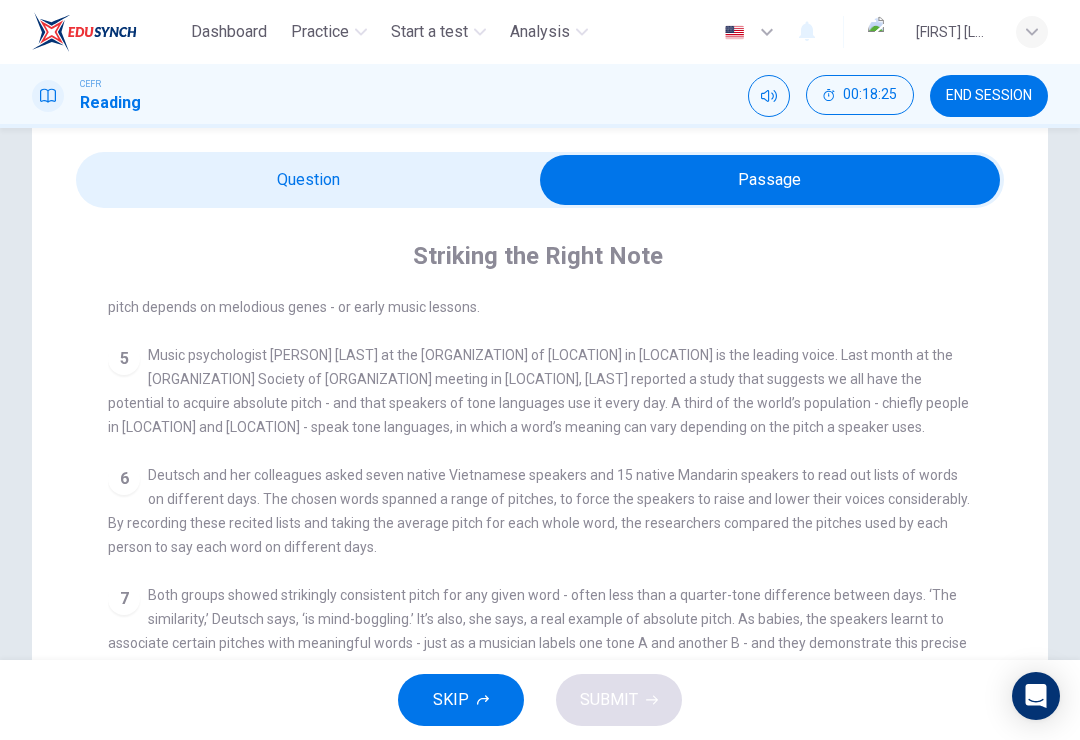 click at bounding box center (770, 180) 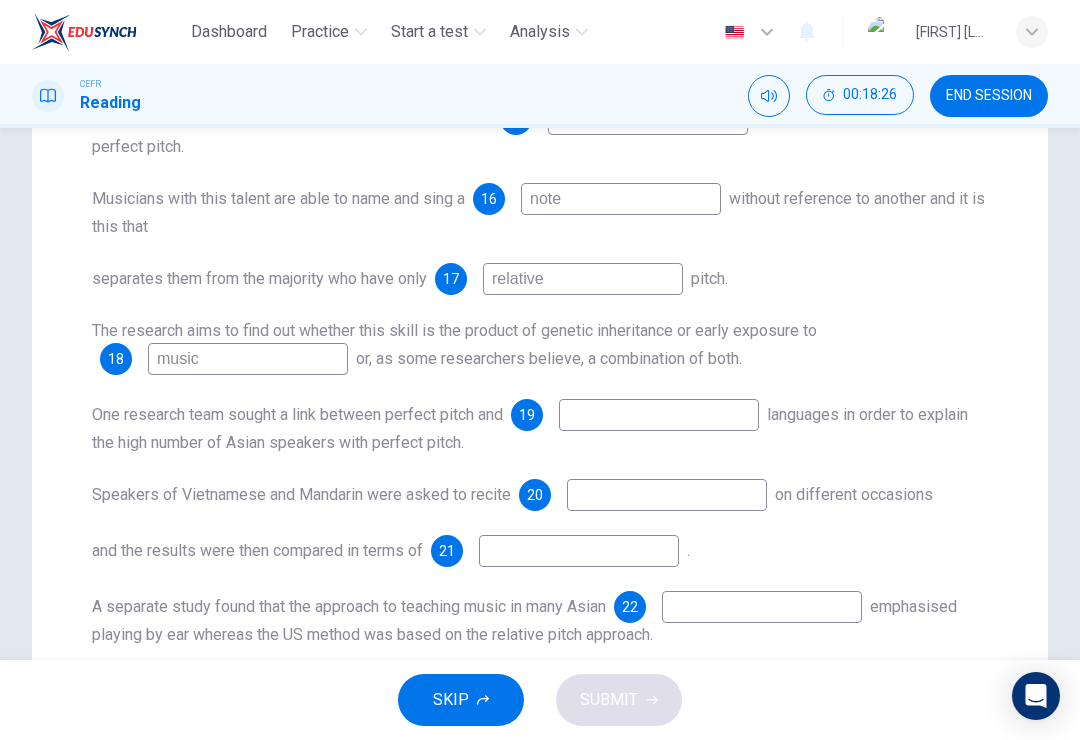scroll, scrollTop: 421, scrollLeft: 0, axis: vertical 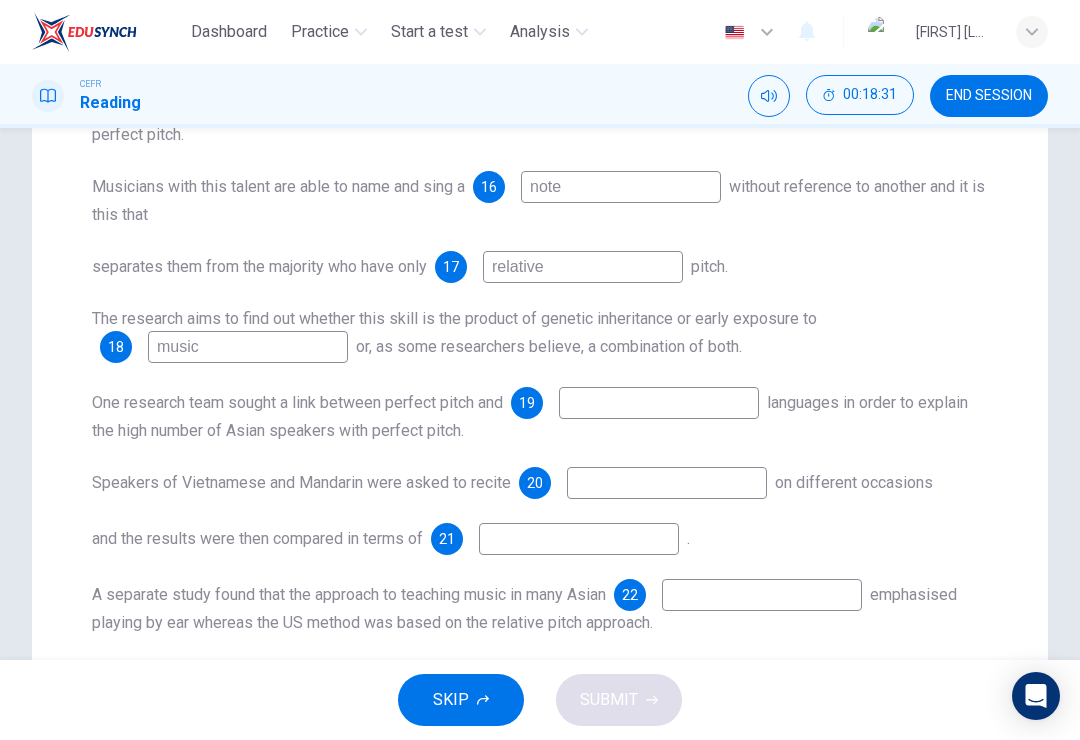 click at bounding box center [648, 107] 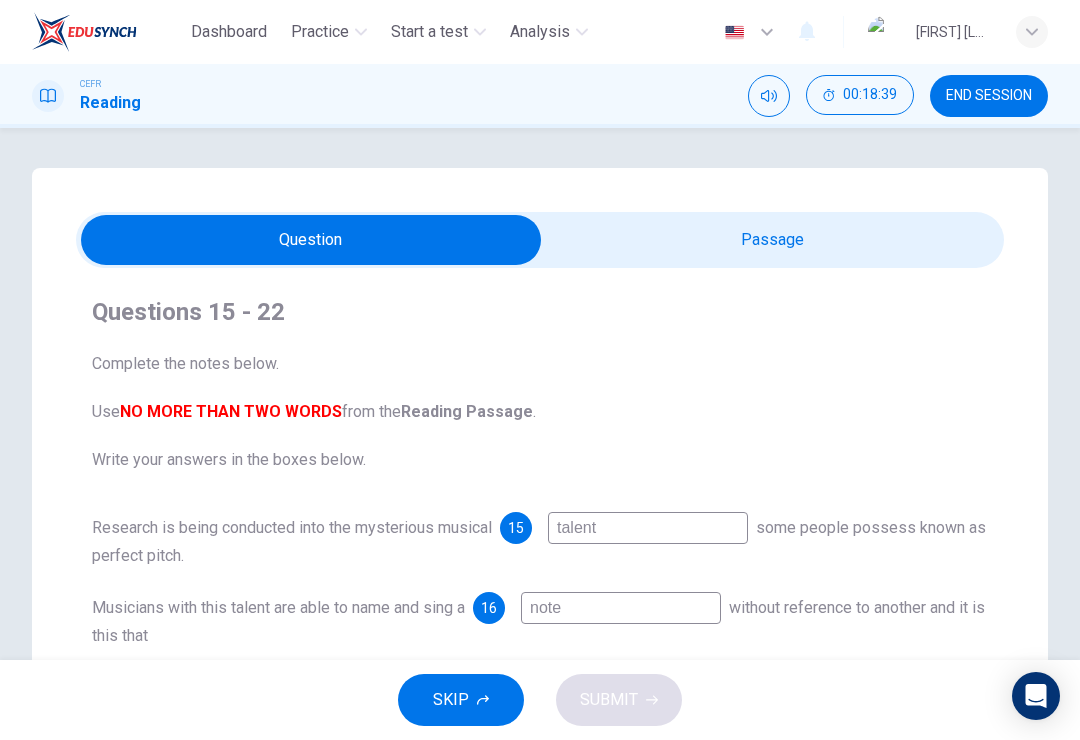 scroll, scrollTop: 0, scrollLeft: 0, axis: both 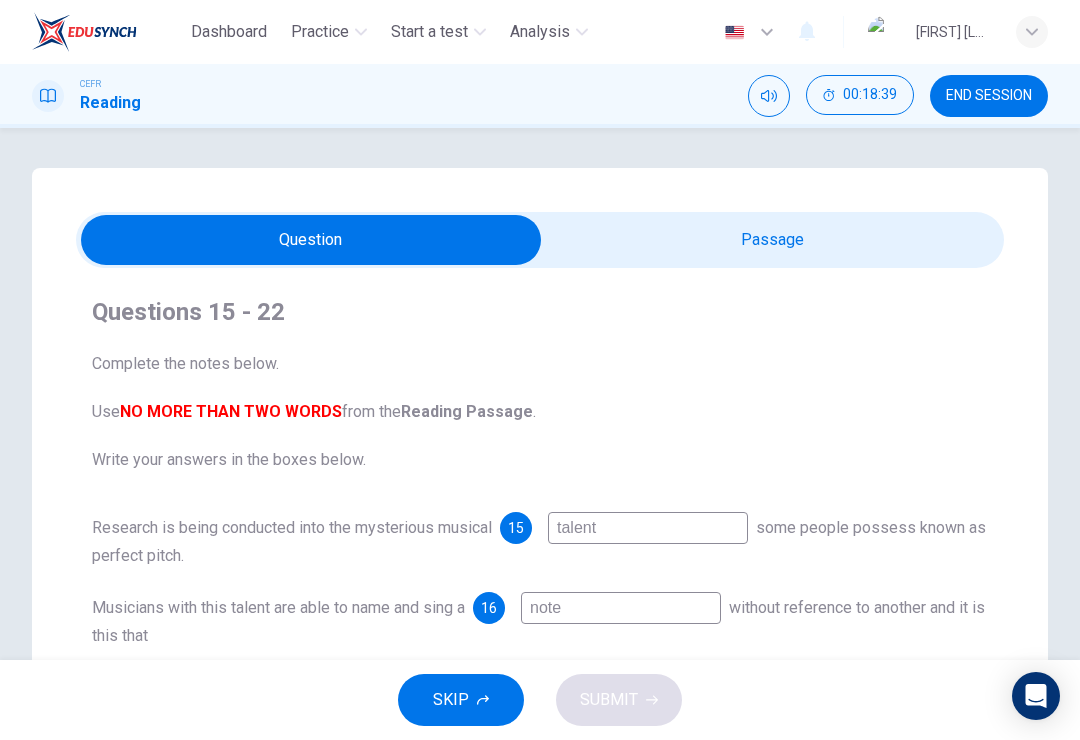 click at bounding box center [311, 240] 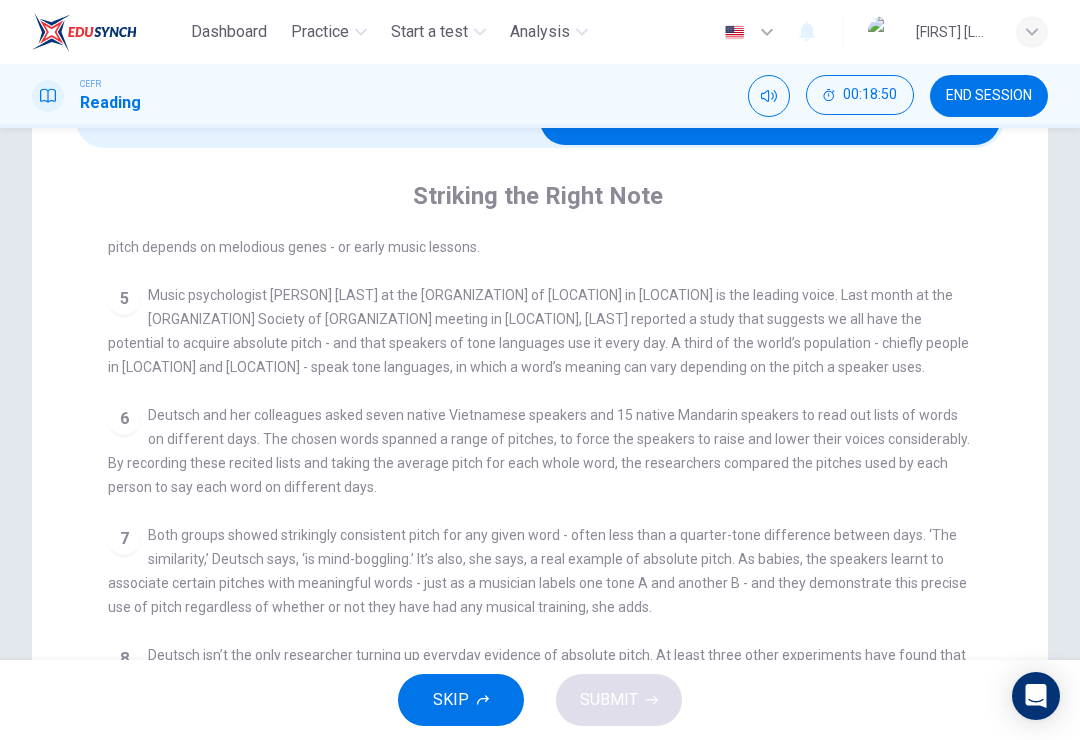 scroll, scrollTop: 119, scrollLeft: 0, axis: vertical 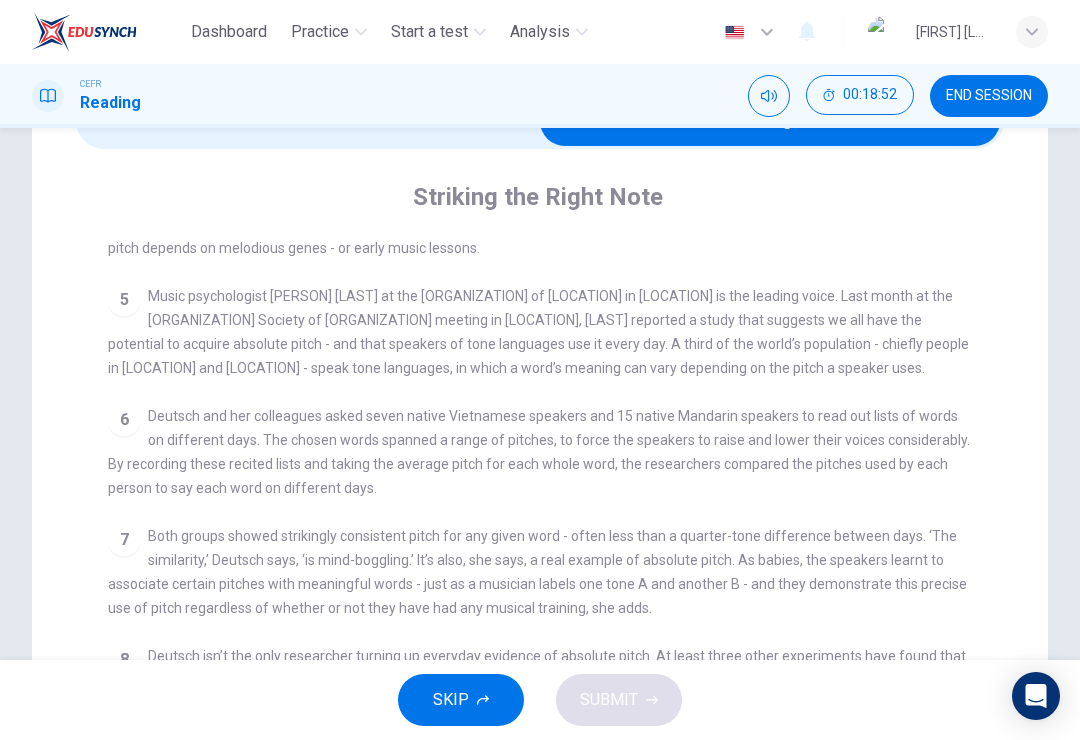 click at bounding box center [770, 121] 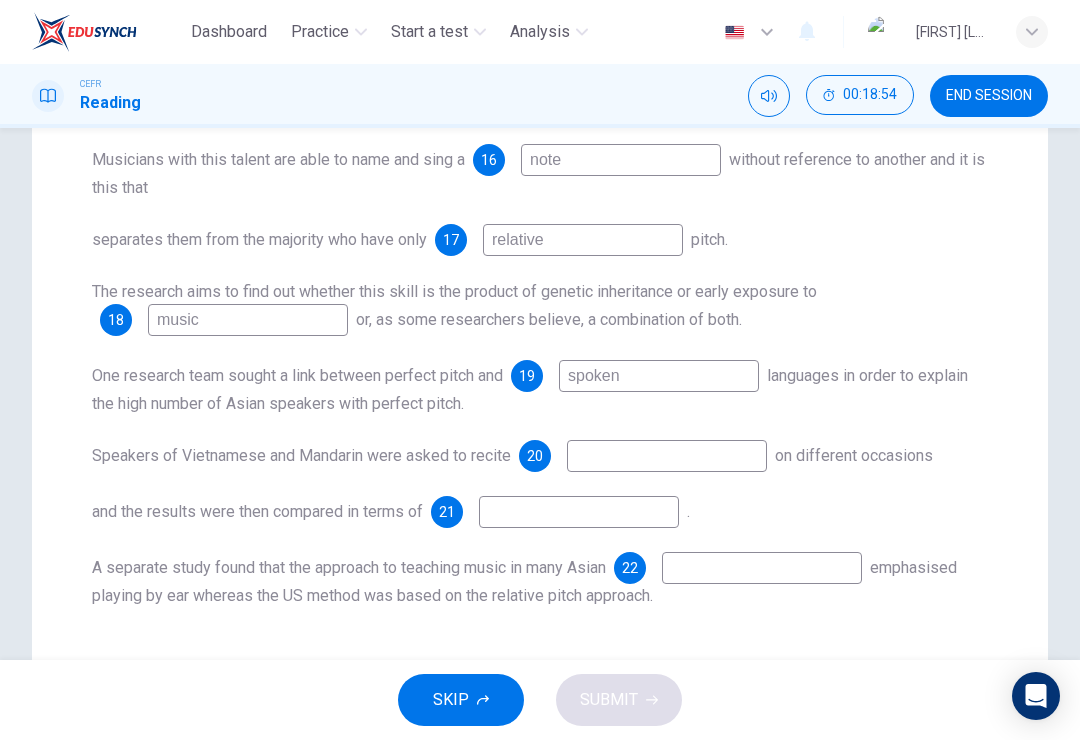 scroll, scrollTop: 449, scrollLeft: 0, axis: vertical 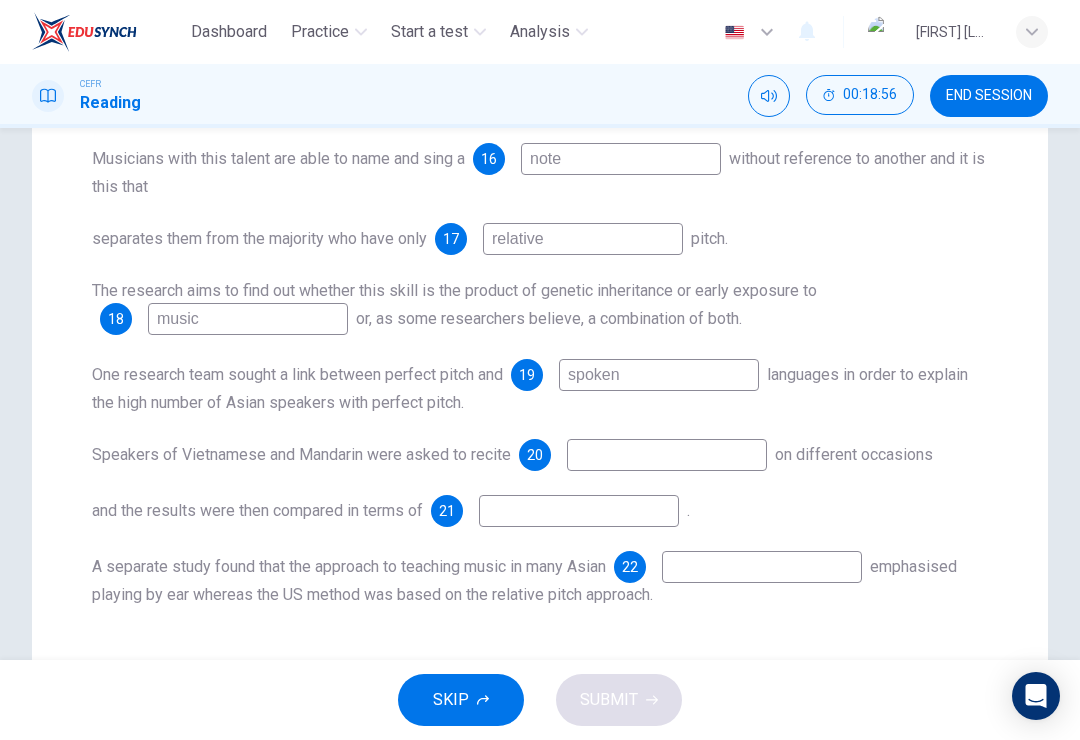 click at bounding box center [648, 79] 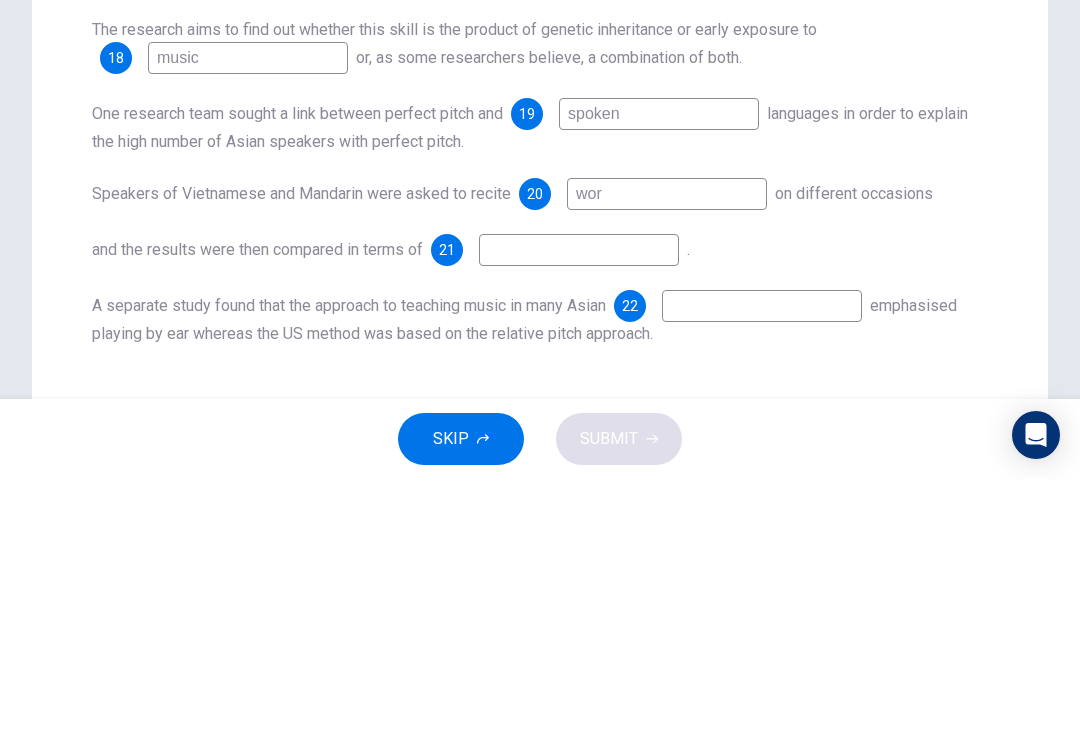 type on "word" 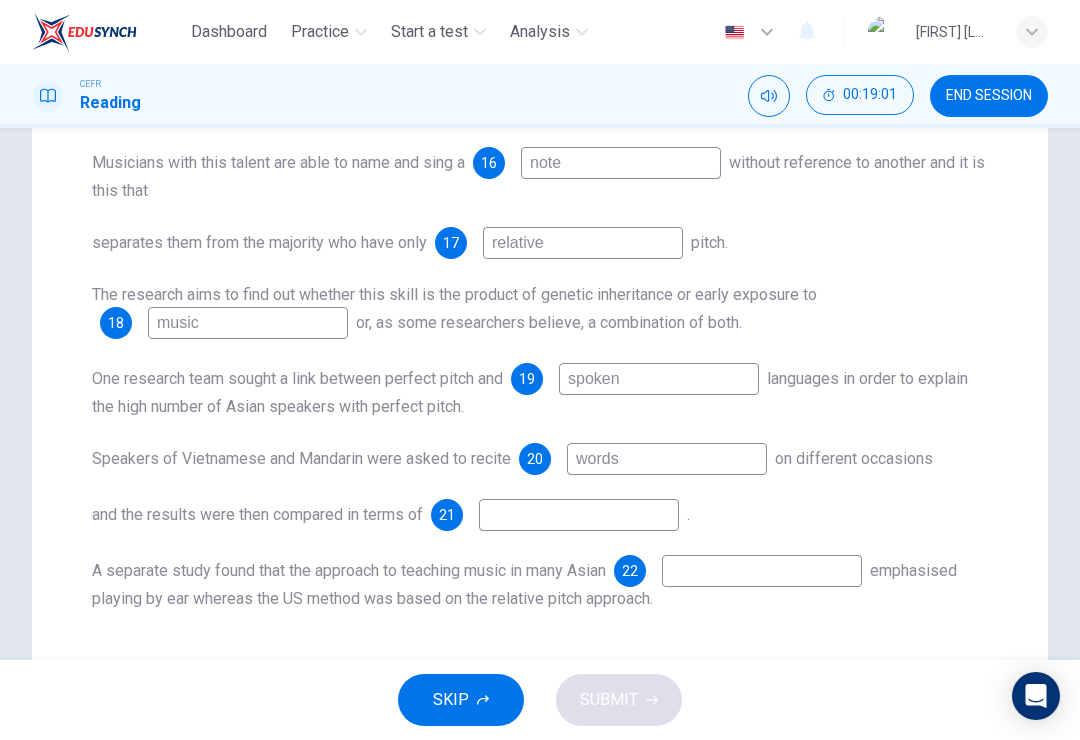 scroll, scrollTop: 0, scrollLeft: 0, axis: both 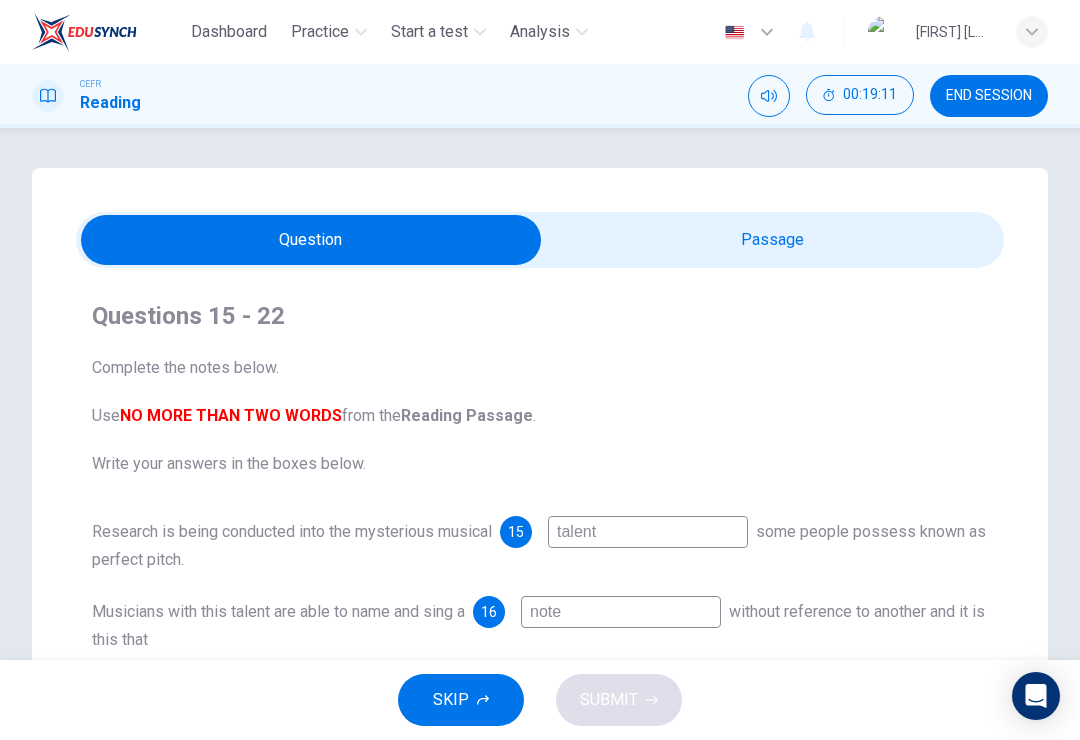 click at bounding box center [311, 240] 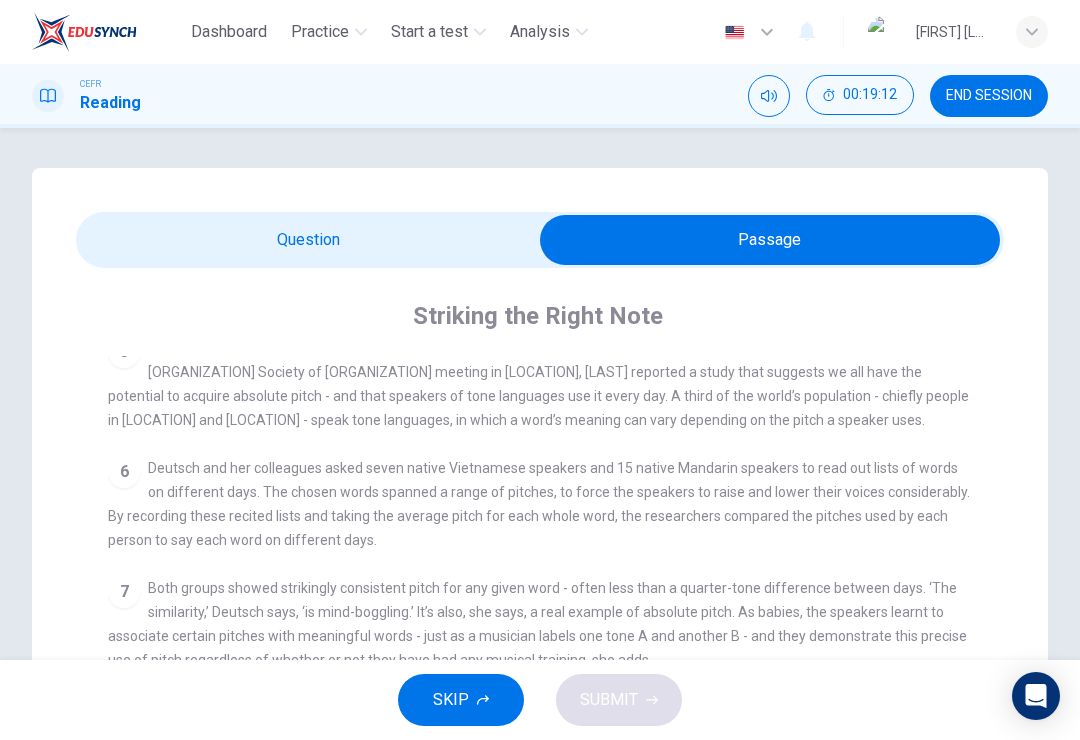 scroll, scrollTop: 861, scrollLeft: 0, axis: vertical 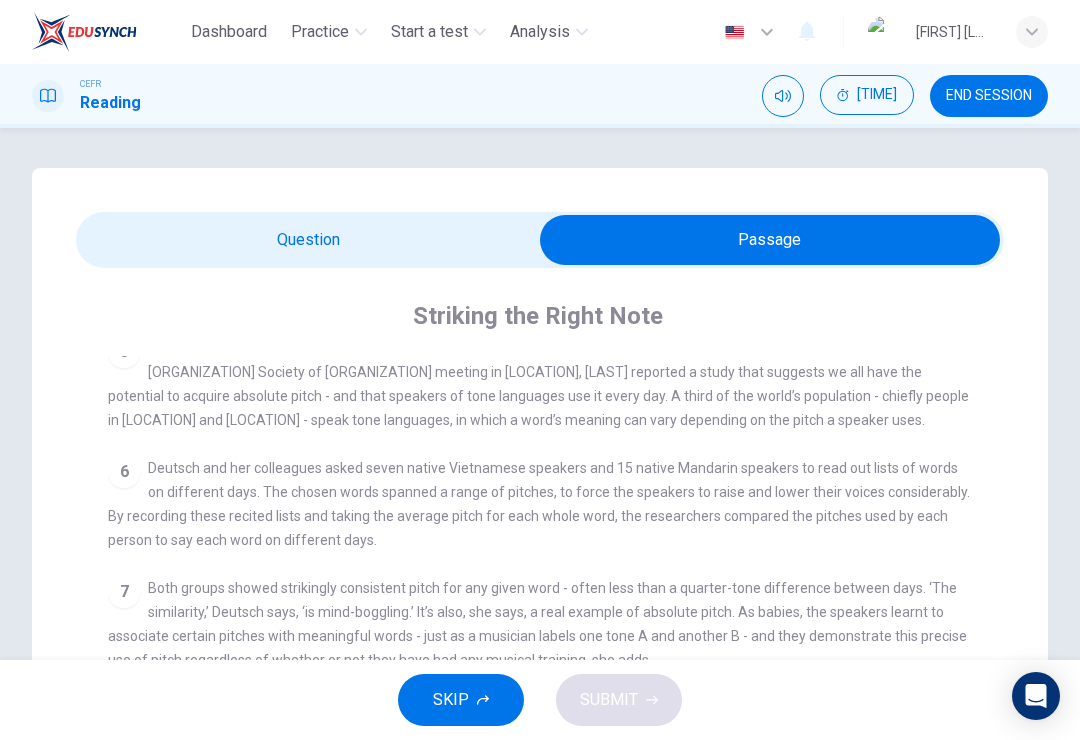 click at bounding box center [770, 240] 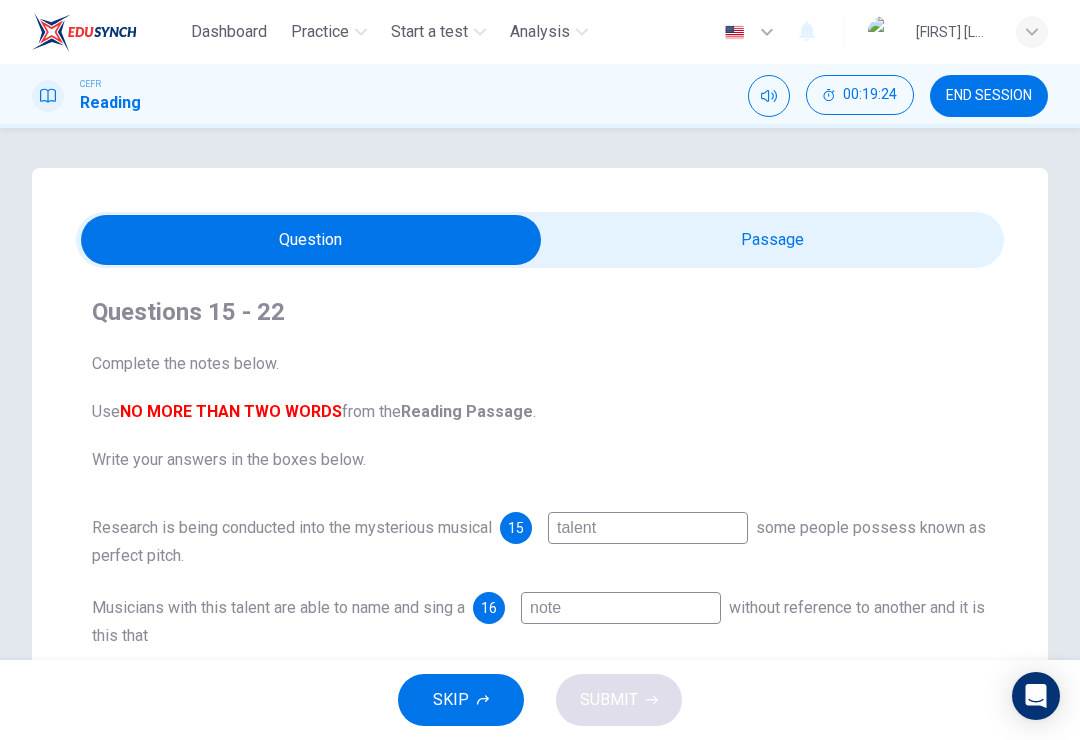 scroll, scrollTop: 4, scrollLeft: 0, axis: vertical 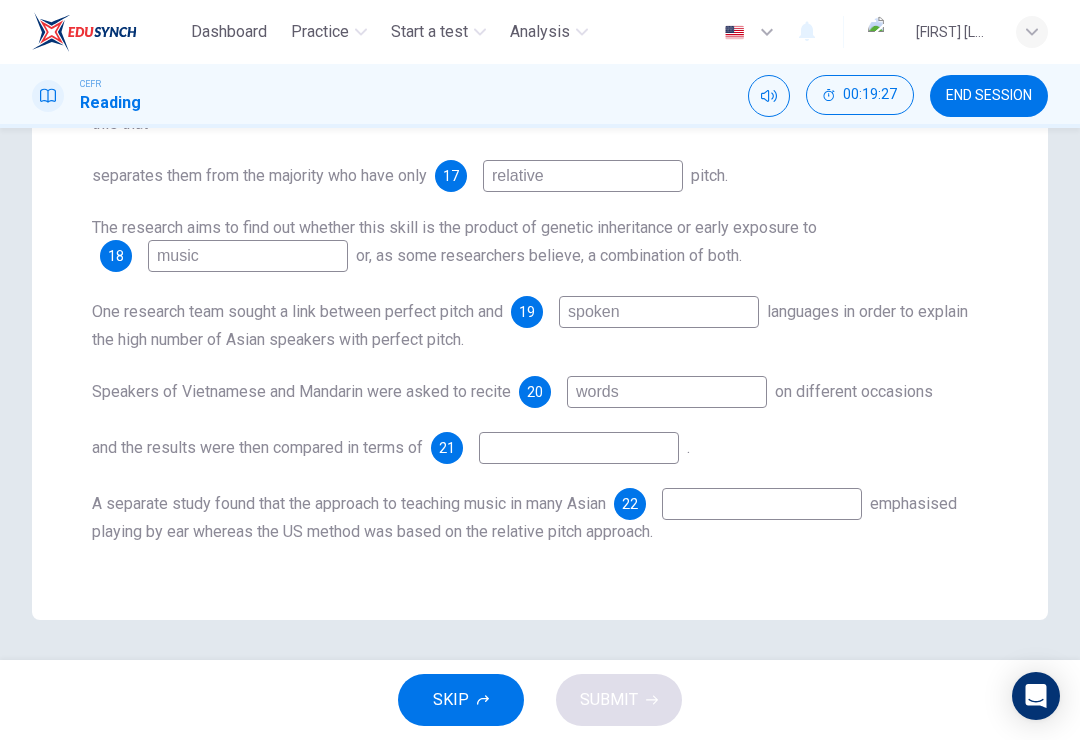 click at bounding box center [648, 16] 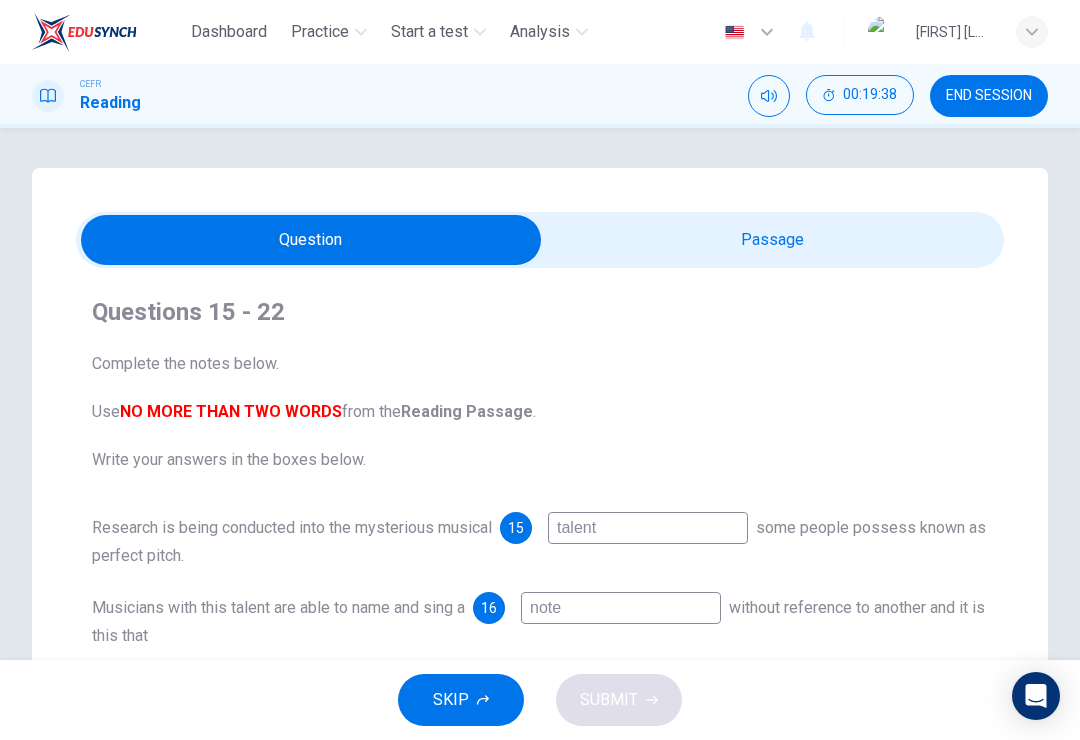 scroll, scrollTop: -4, scrollLeft: 0, axis: vertical 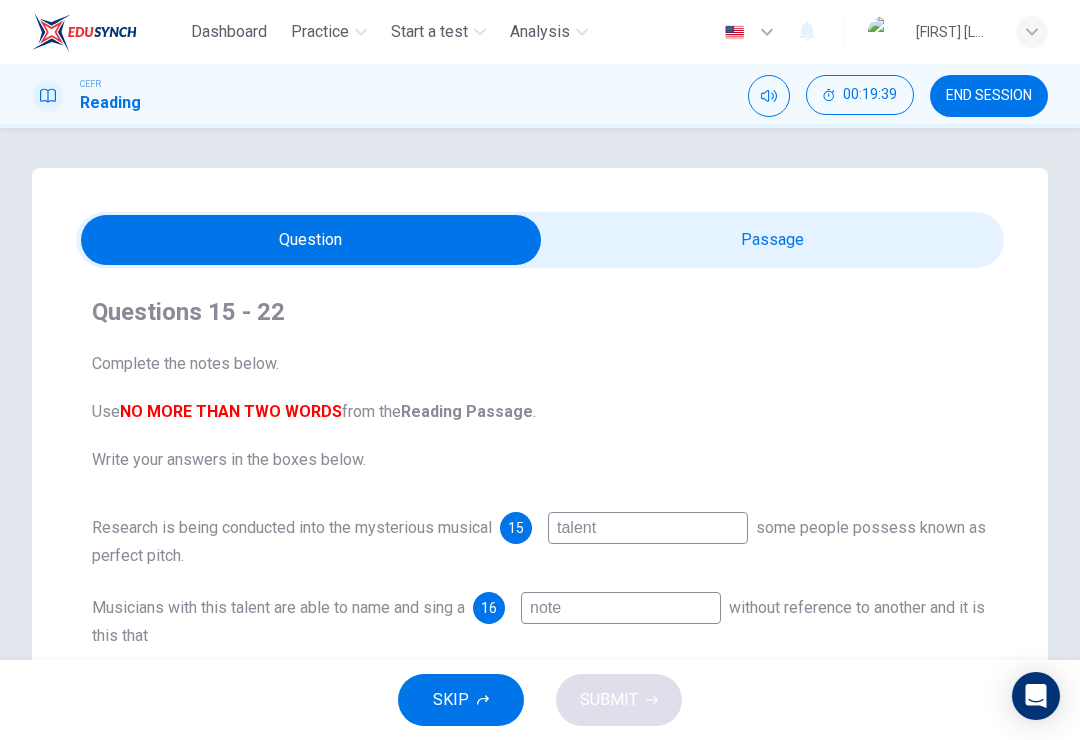 click at bounding box center (311, 240) 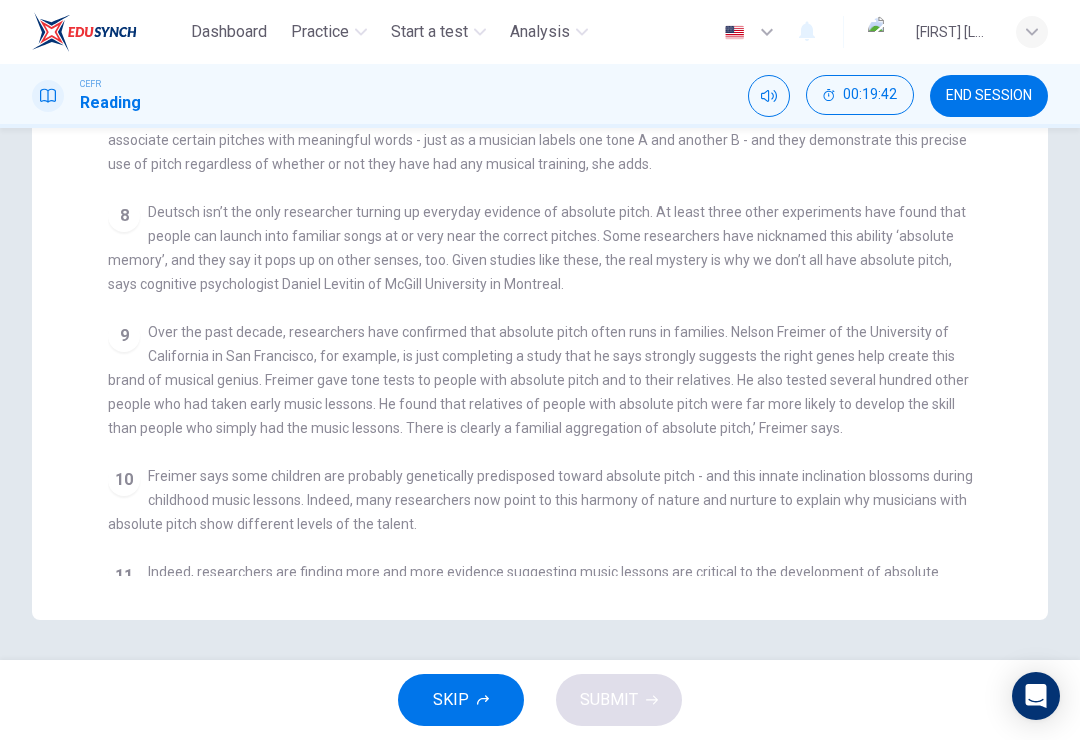 scroll, scrollTop: 496, scrollLeft: 0, axis: vertical 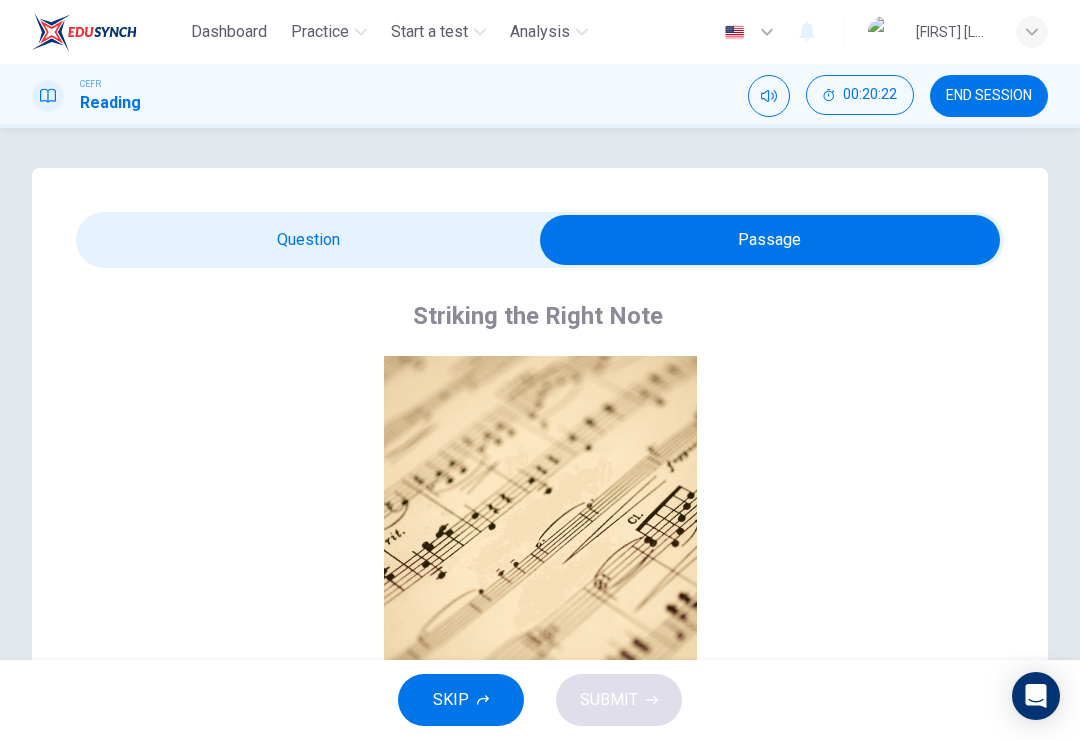 click at bounding box center [770, 240] 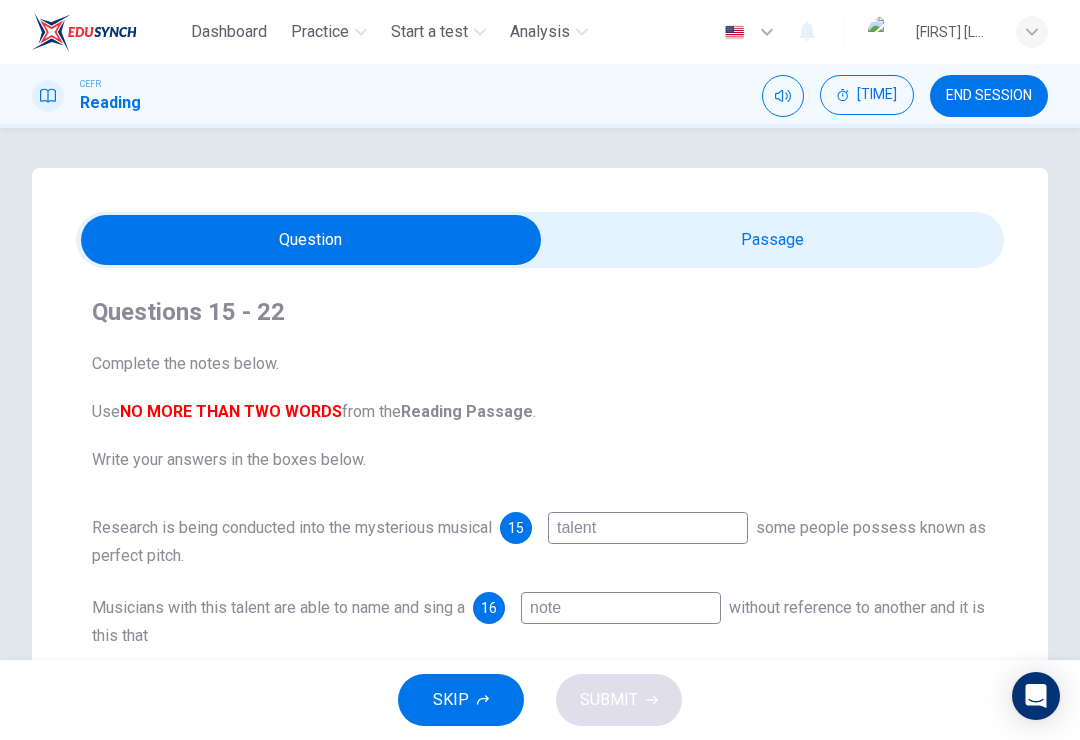 scroll, scrollTop: 0, scrollLeft: 0, axis: both 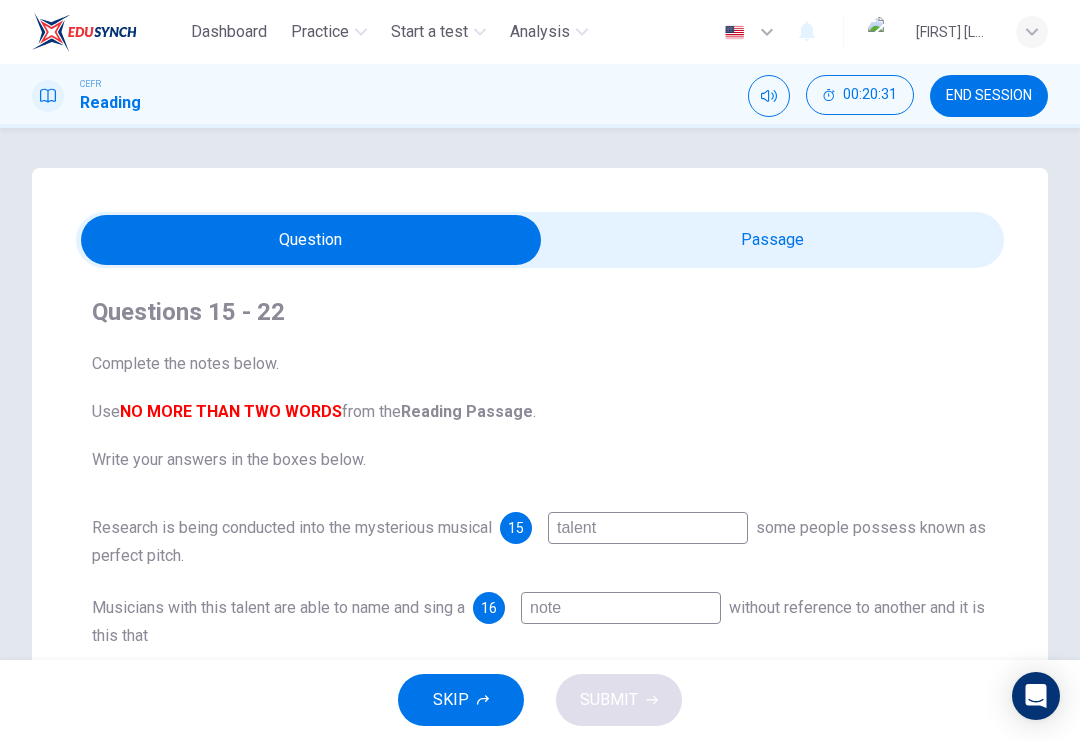 click at bounding box center [311, 240] 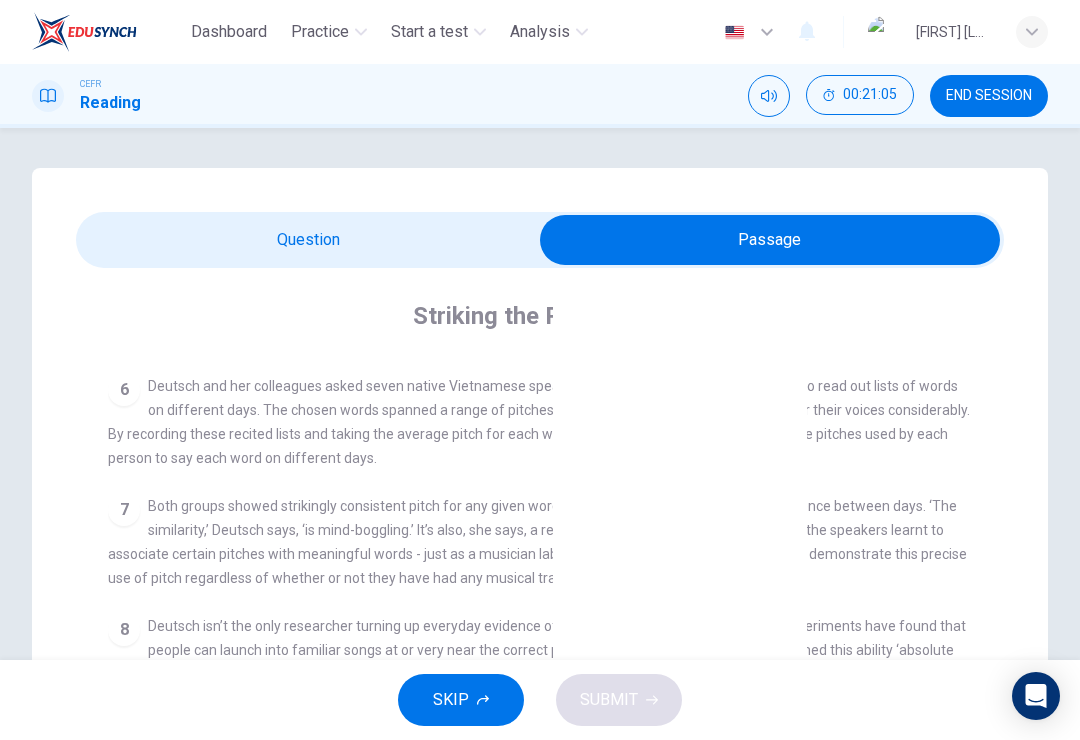 scroll, scrollTop: 946, scrollLeft: 0, axis: vertical 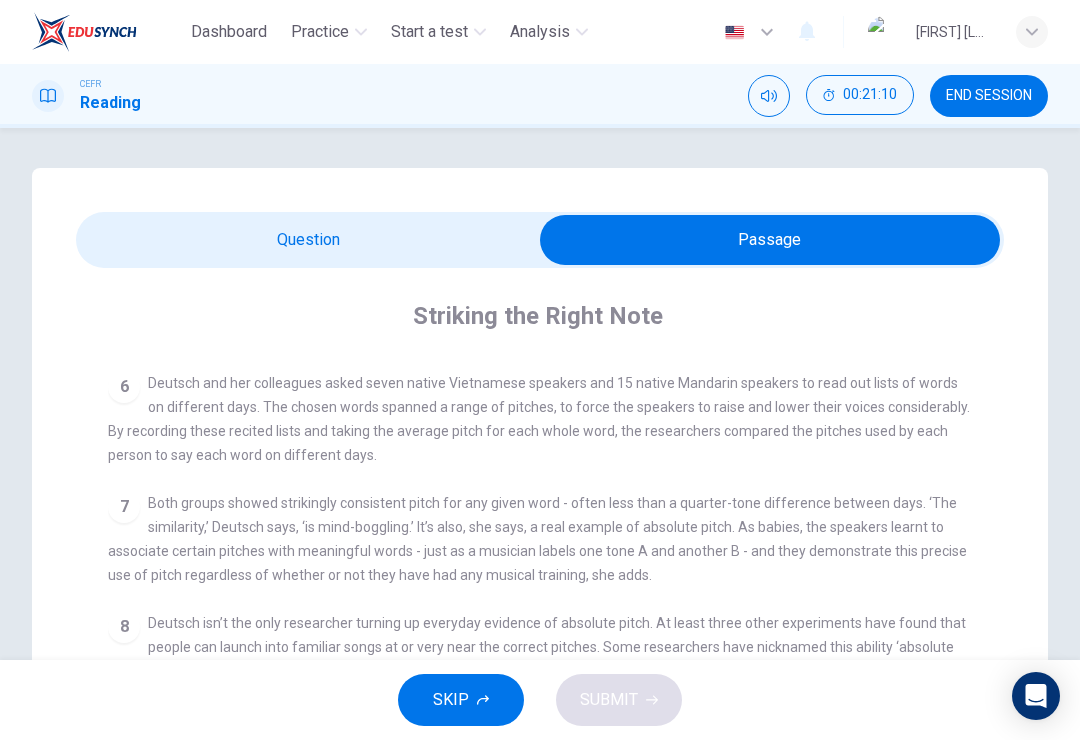 click at bounding box center (770, 240) 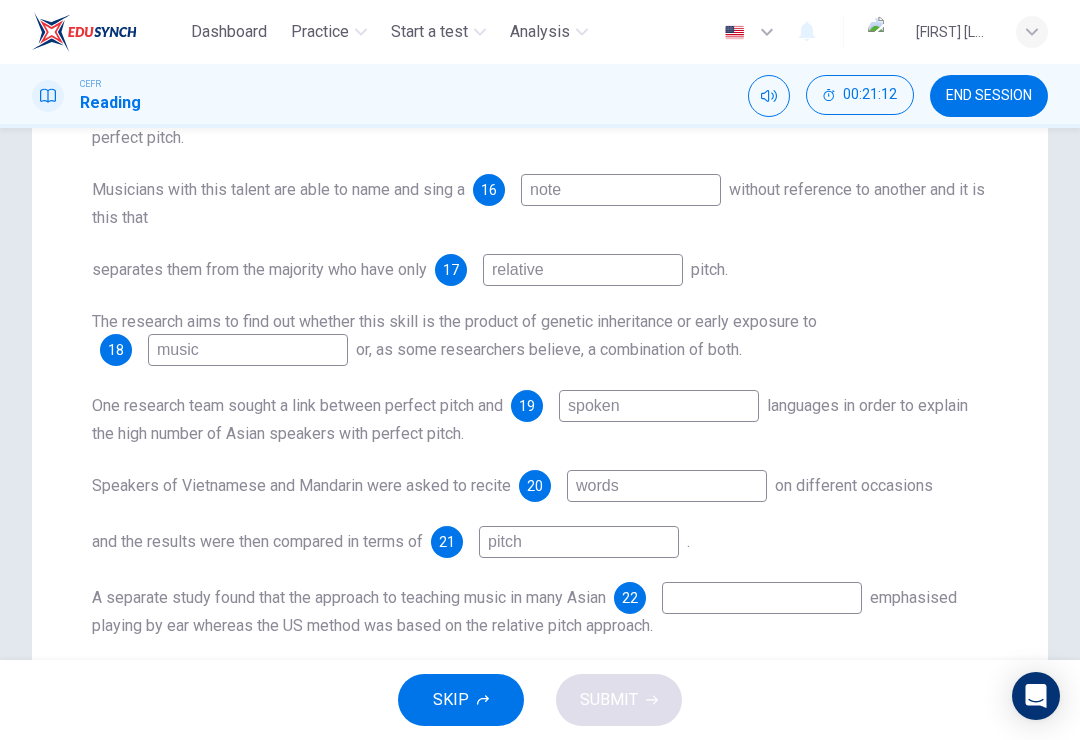 scroll, scrollTop: 473, scrollLeft: 0, axis: vertical 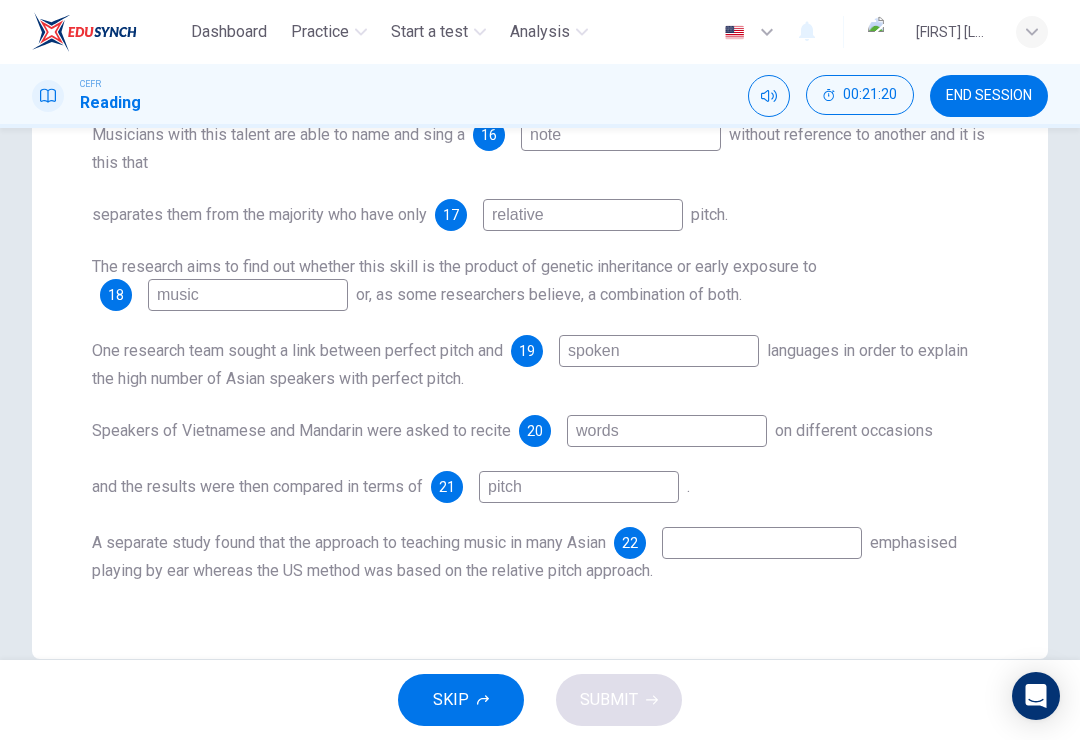 click at bounding box center [648, 55] 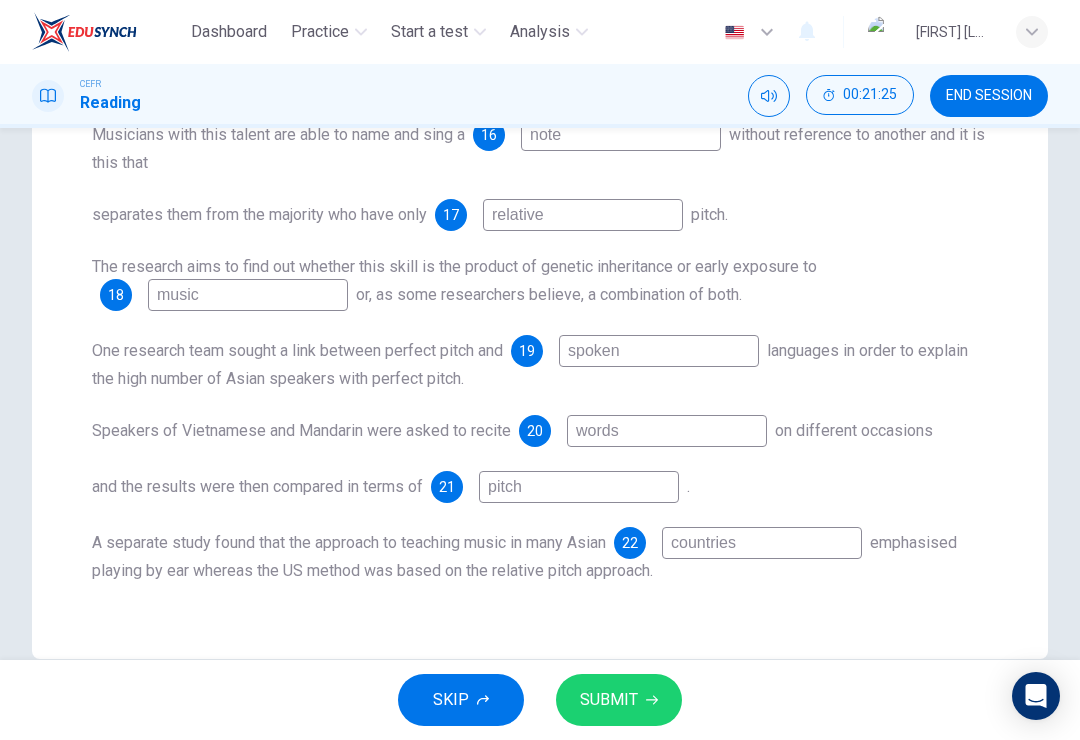 type on "countries" 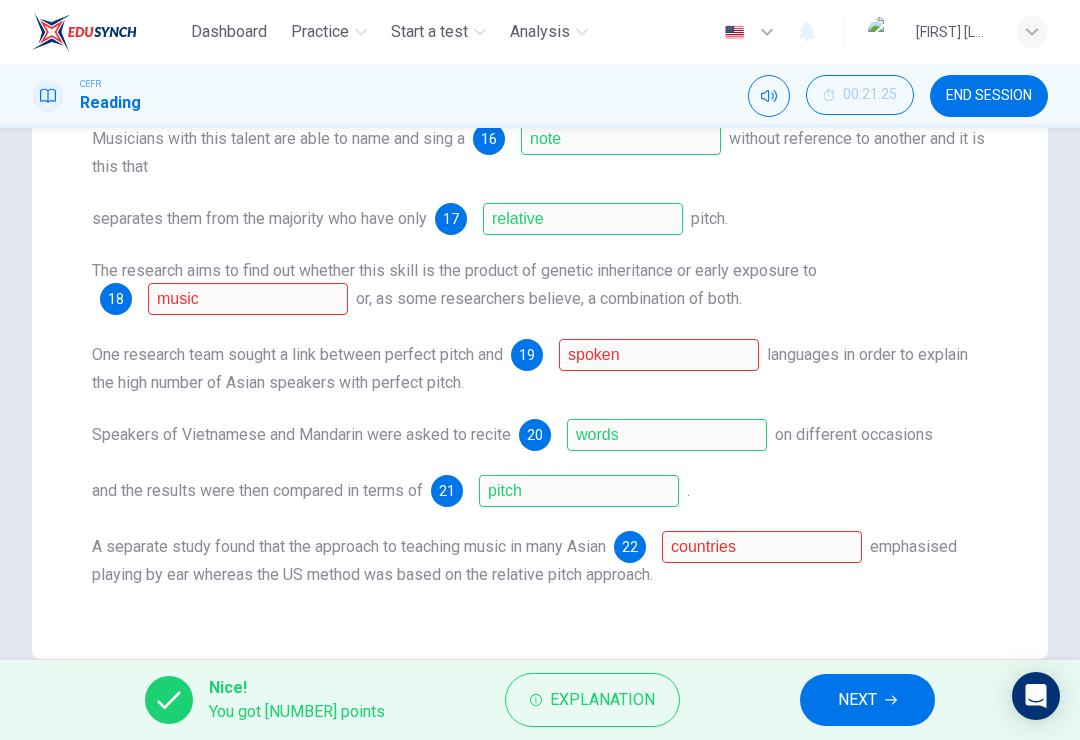 scroll, scrollTop: -1, scrollLeft: 0, axis: vertical 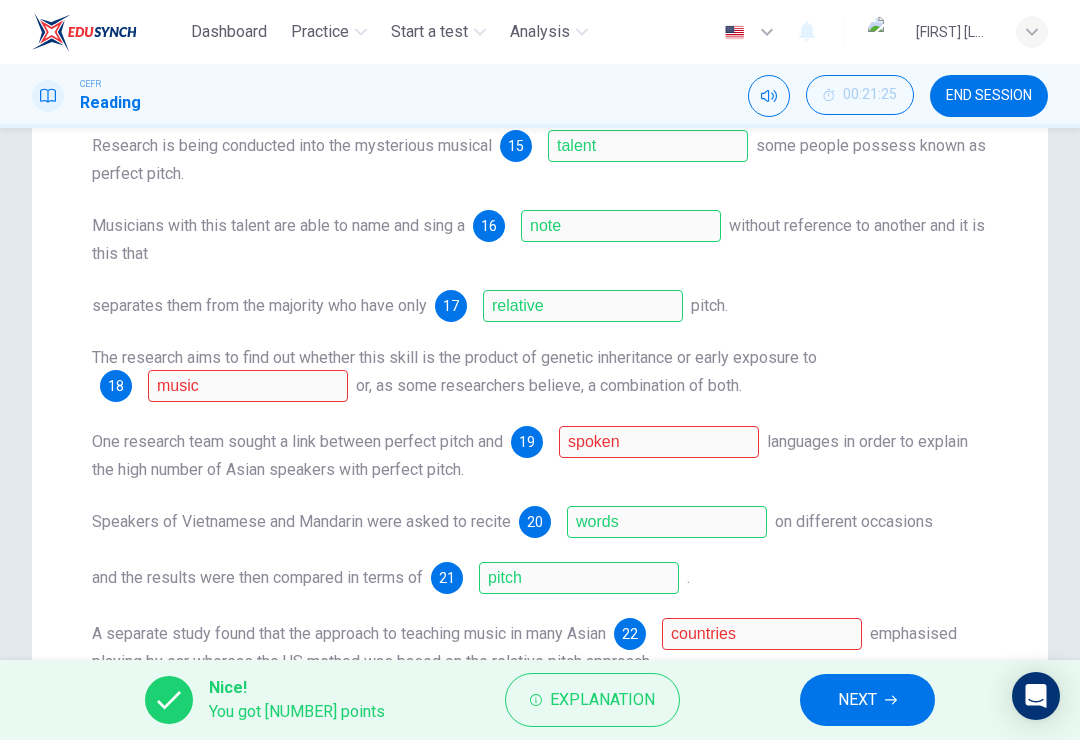 click on "music" at bounding box center [248, 386] 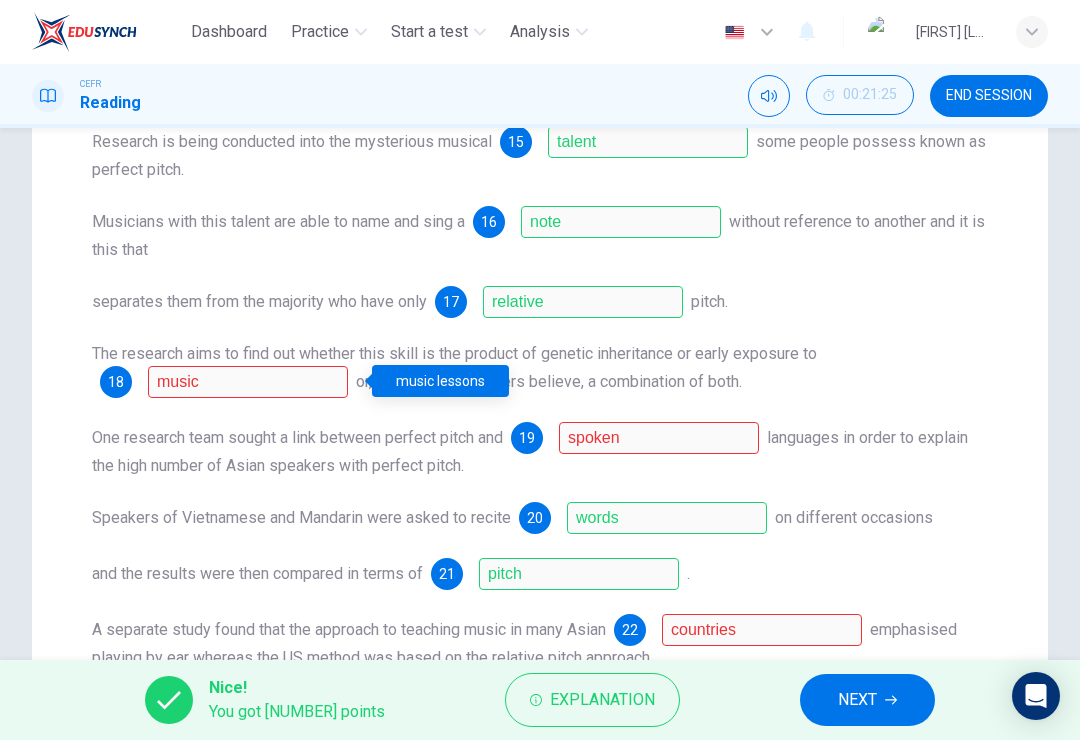 scroll, scrollTop: 4, scrollLeft: 0, axis: vertical 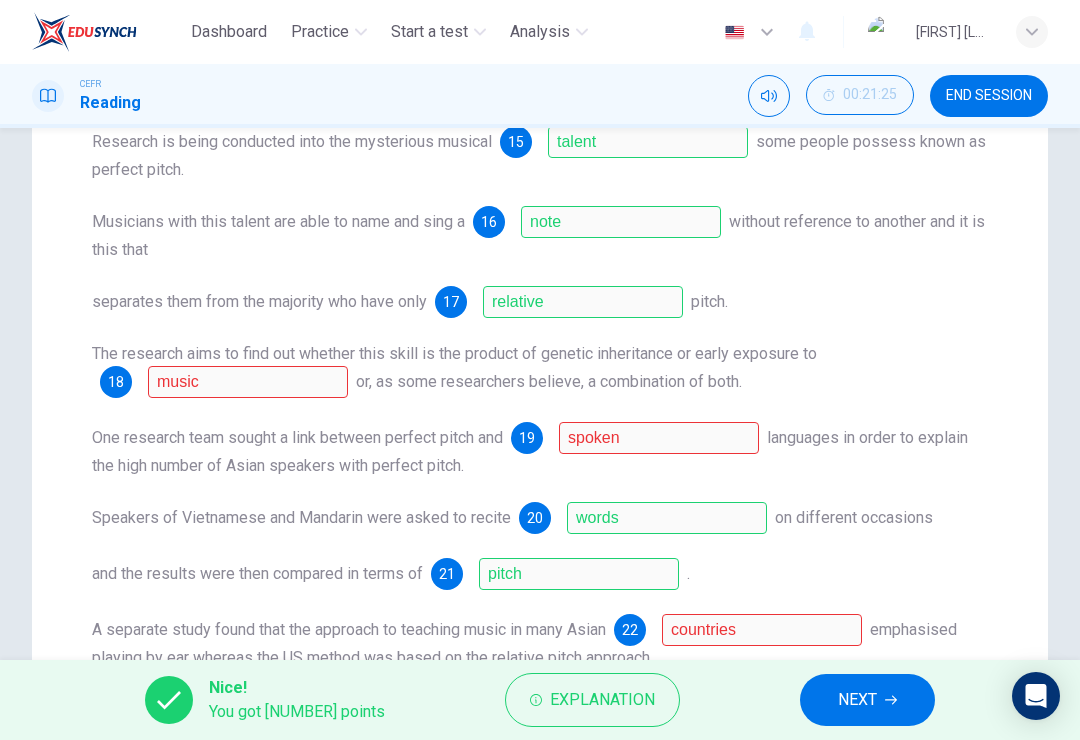 click on "spoken" at bounding box center (659, 438) 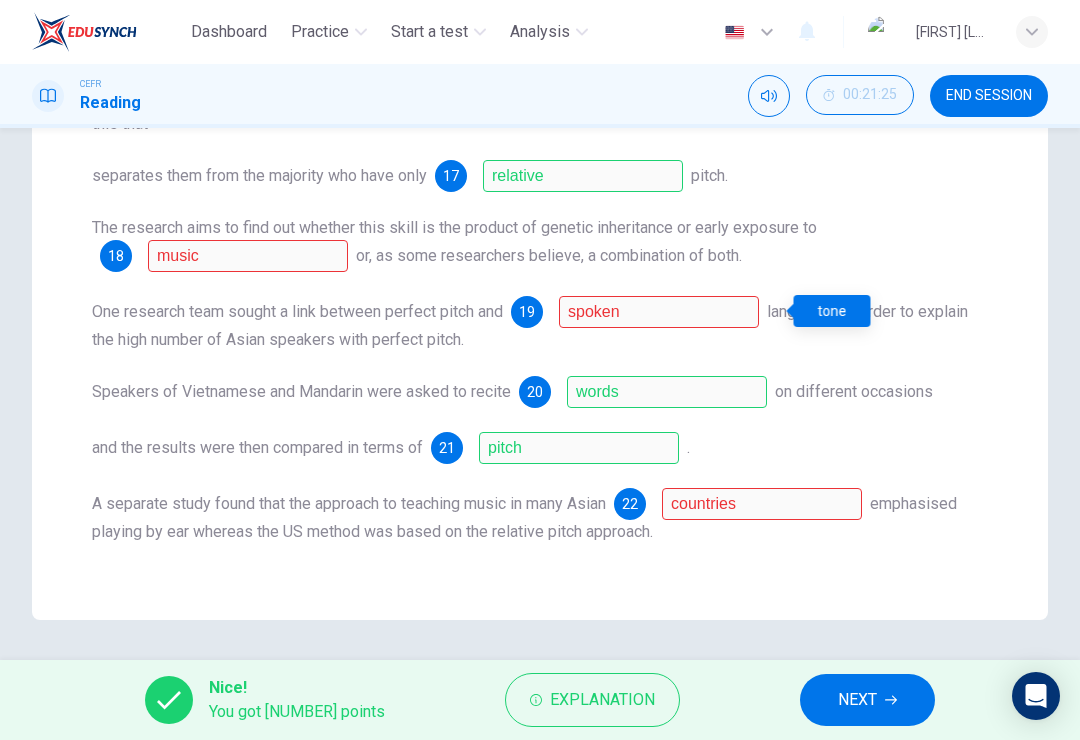 scroll, scrollTop: 512, scrollLeft: 0, axis: vertical 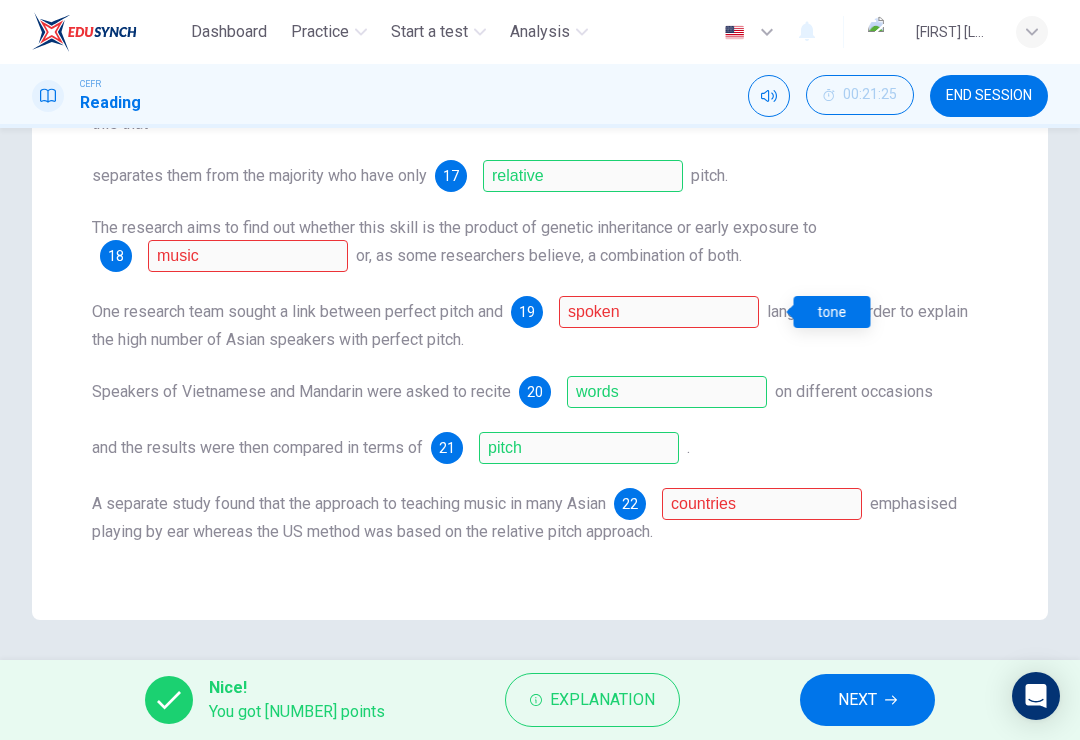 click on "countries" at bounding box center [762, 504] 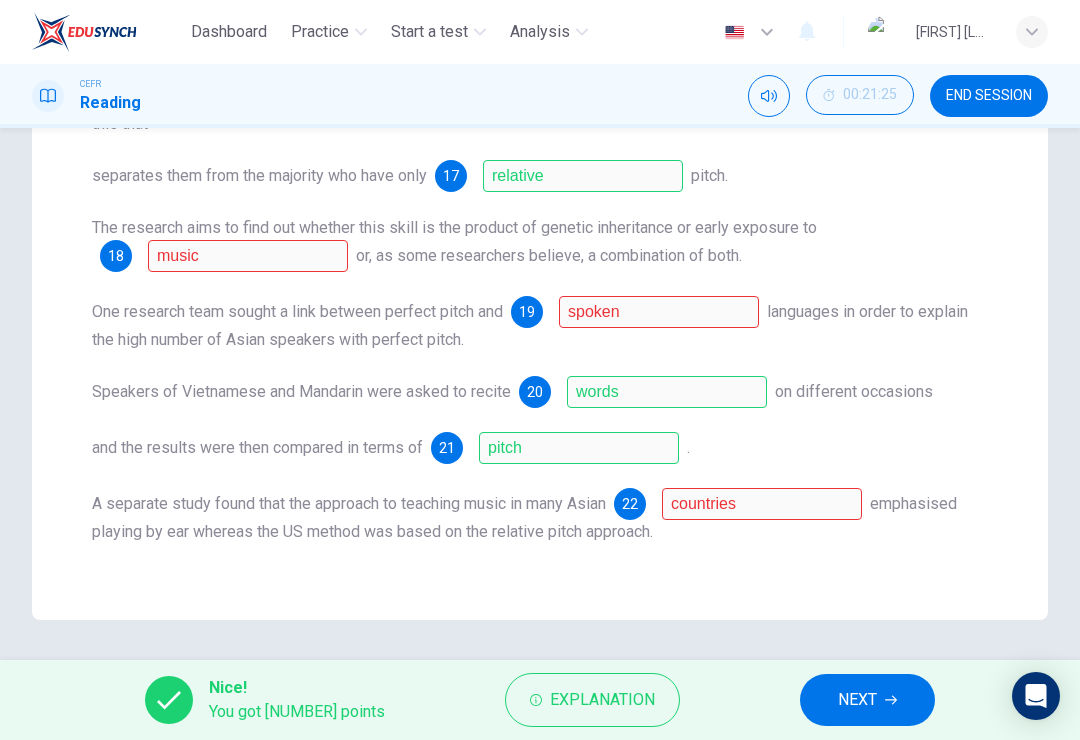 scroll, scrollTop: 513, scrollLeft: 0, axis: vertical 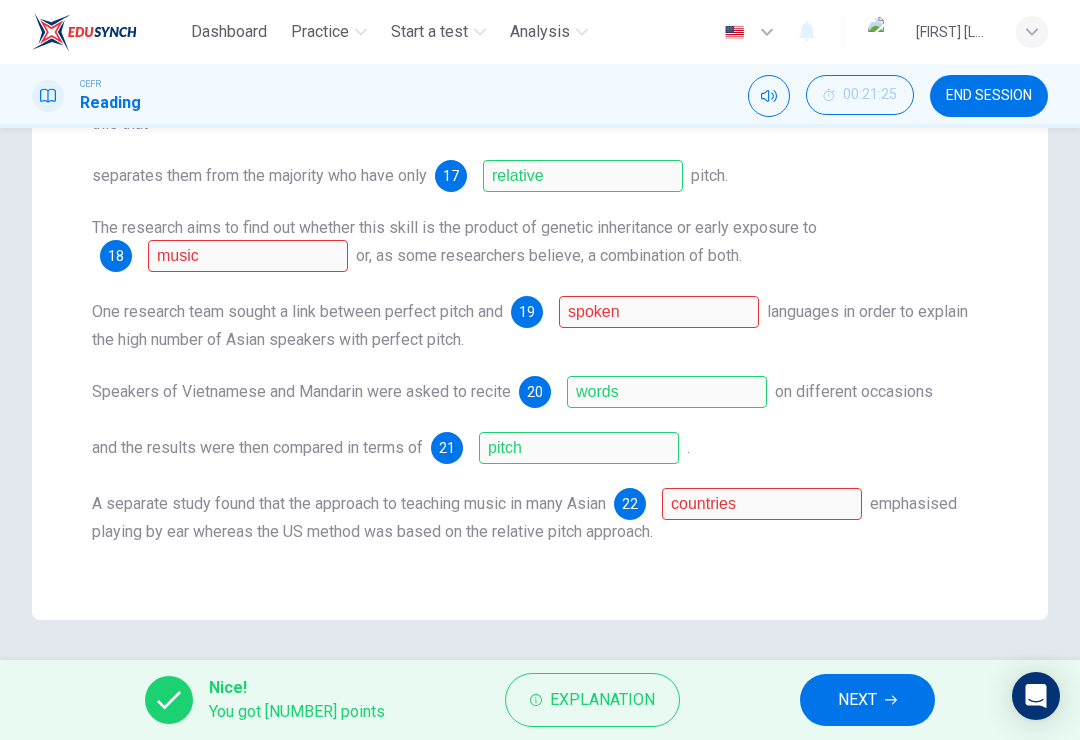 click on "END SESSION" at bounding box center (989, 96) 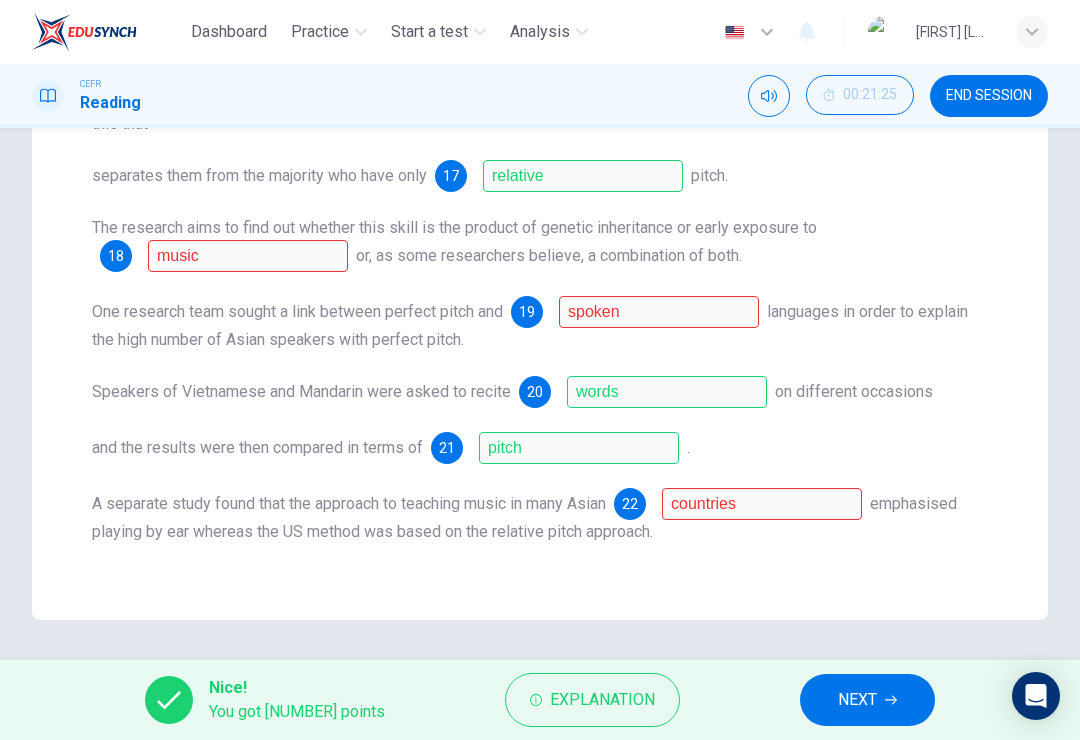scroll, scrollTop: 0, scrollLeft: 0, axis: both 